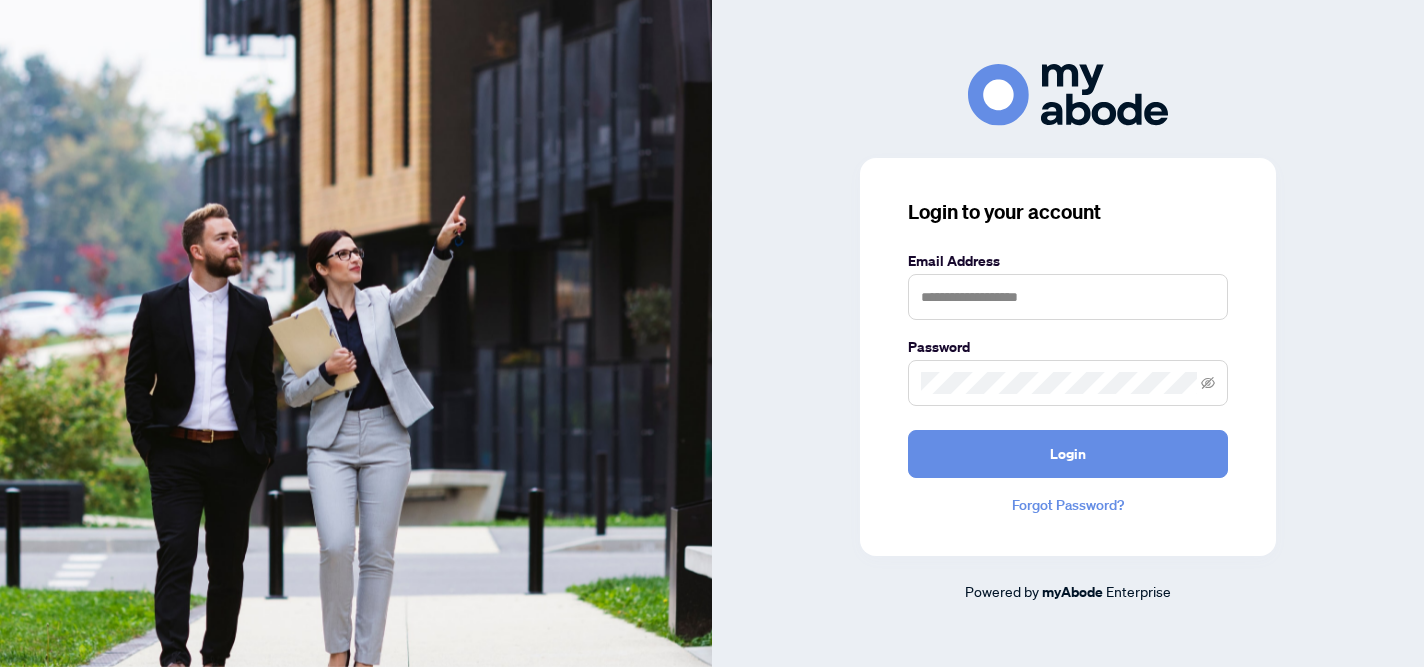 scroll, scrollTop: 0, scrollLeft: 0, axis: both 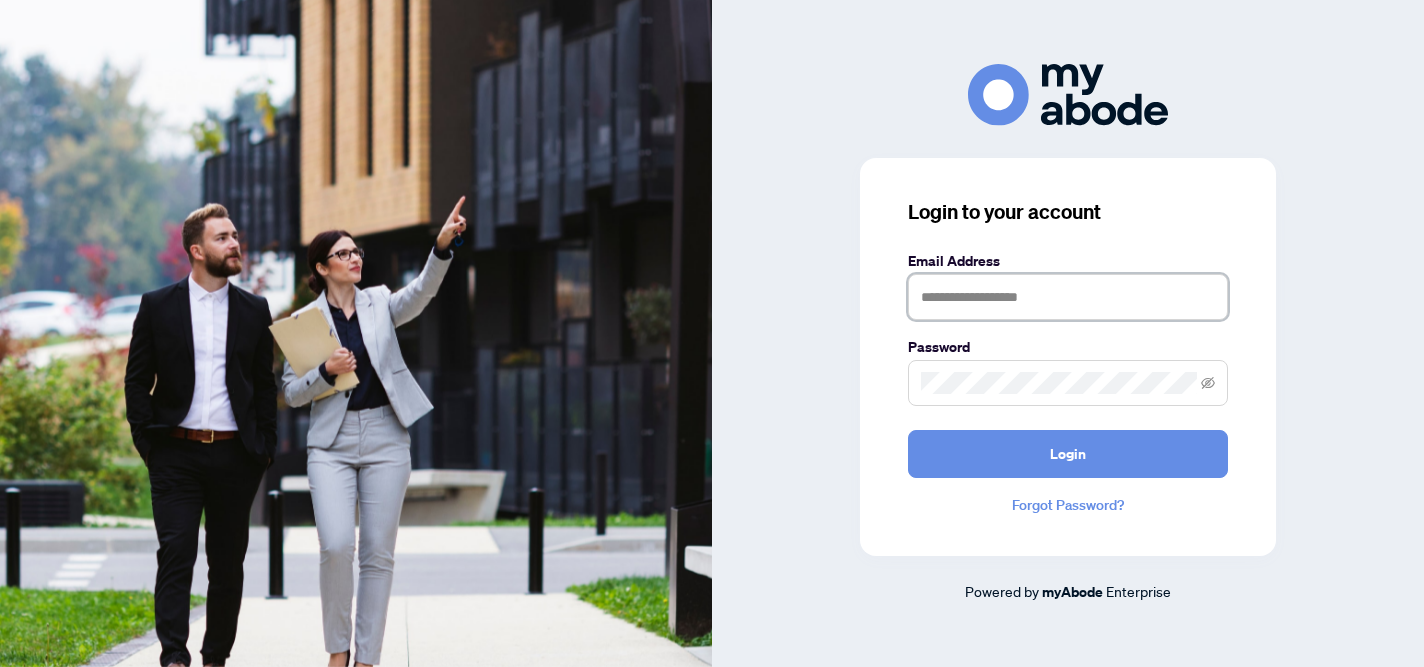 click at bounding box center [1068, 297] 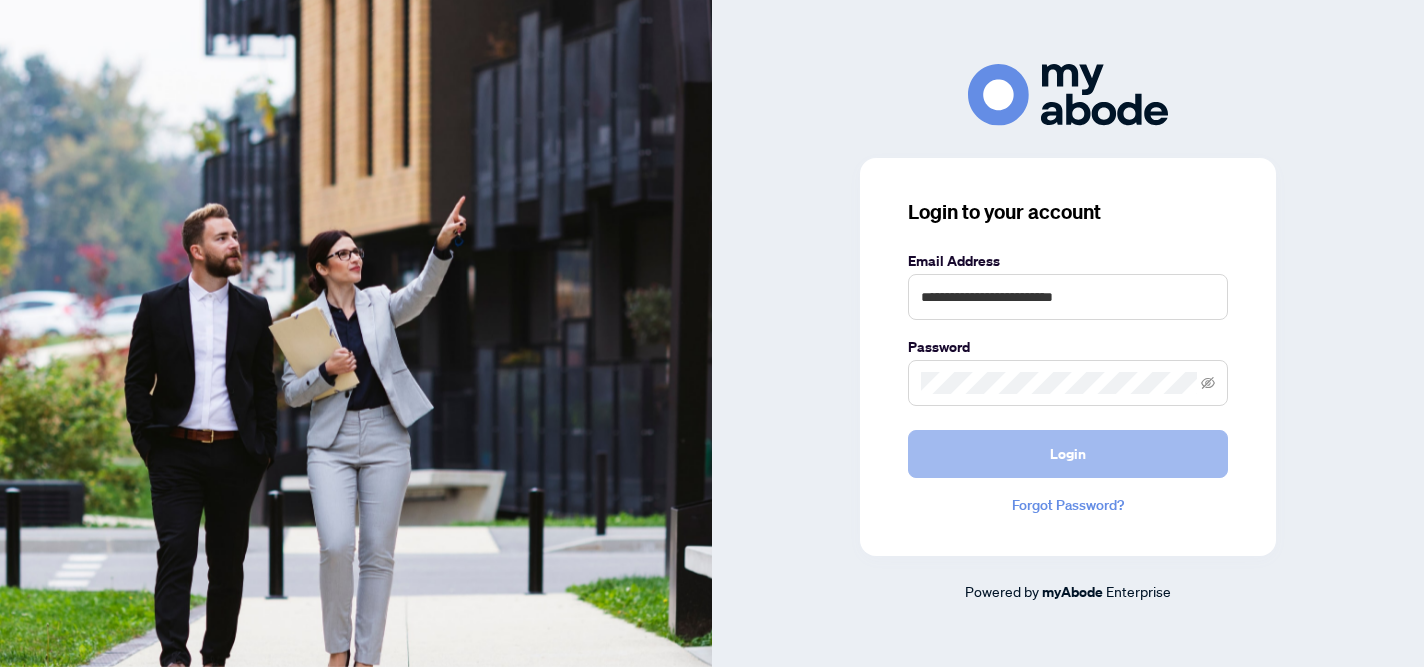 click on "Login" at bounding box center [1068, 454] 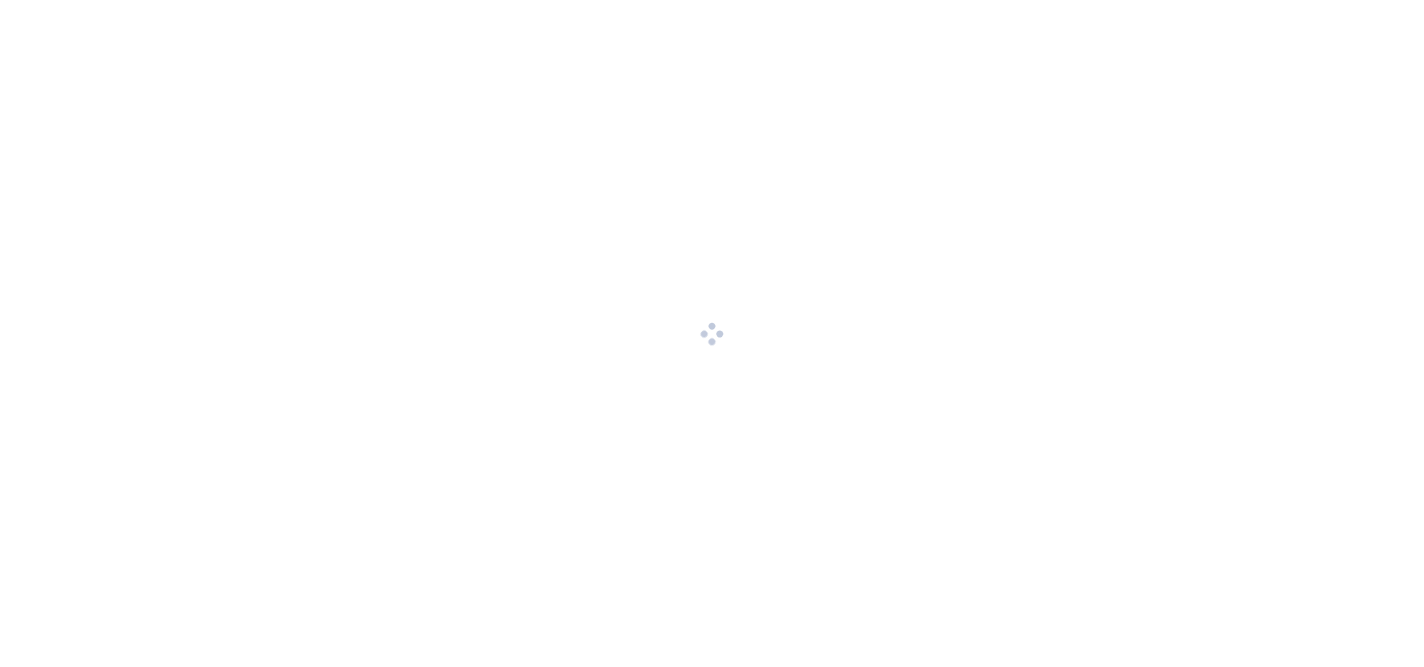 scroll, scrollTop: 0, scrollLeft: 0, axis: both 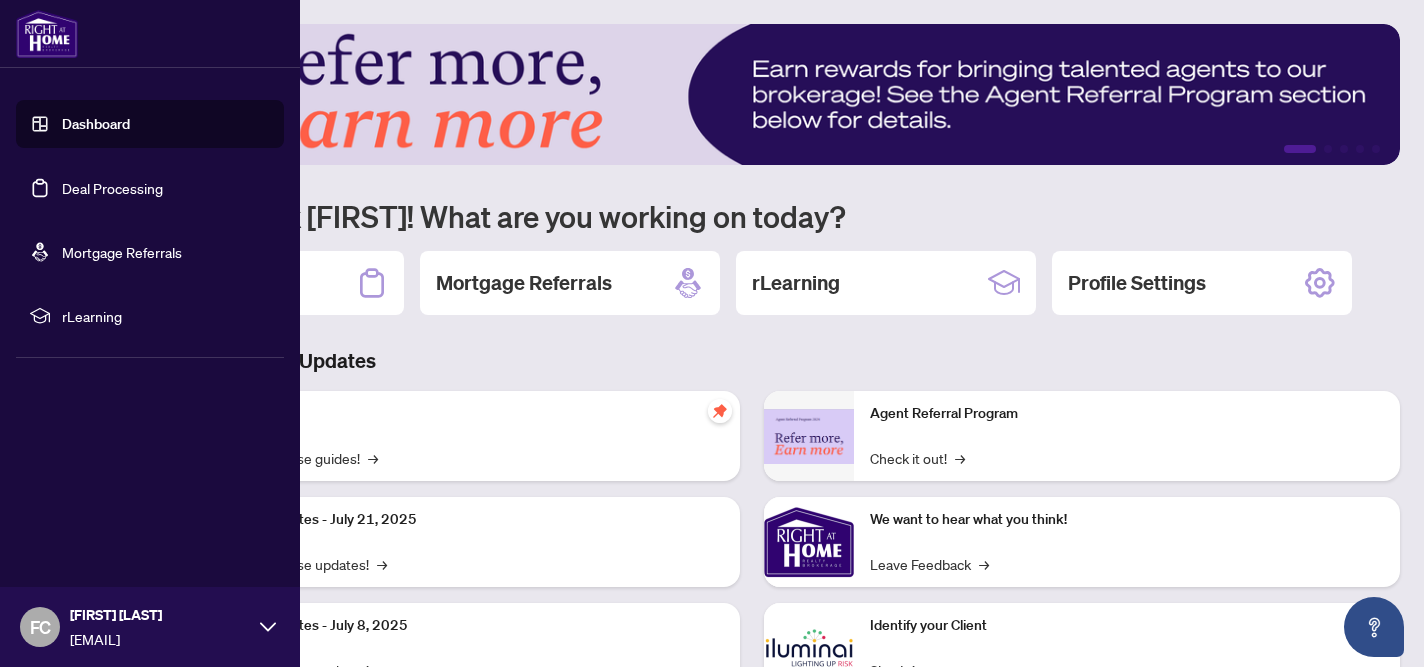 click on "Deal Processing" at bounding box center [112, 188] 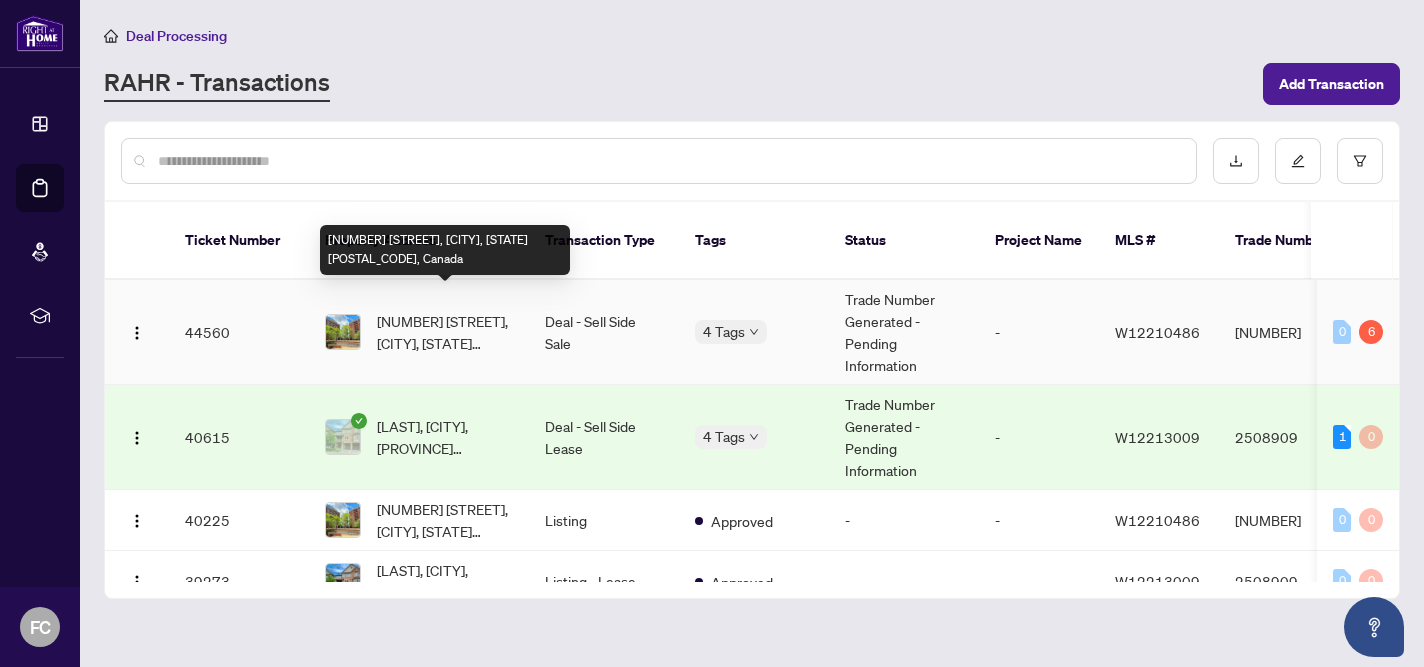 click on "[NUMBER] [STREET], [CITY], [STATE] [POSTAL_CODE], Canada" at bounding box center (445, 332) 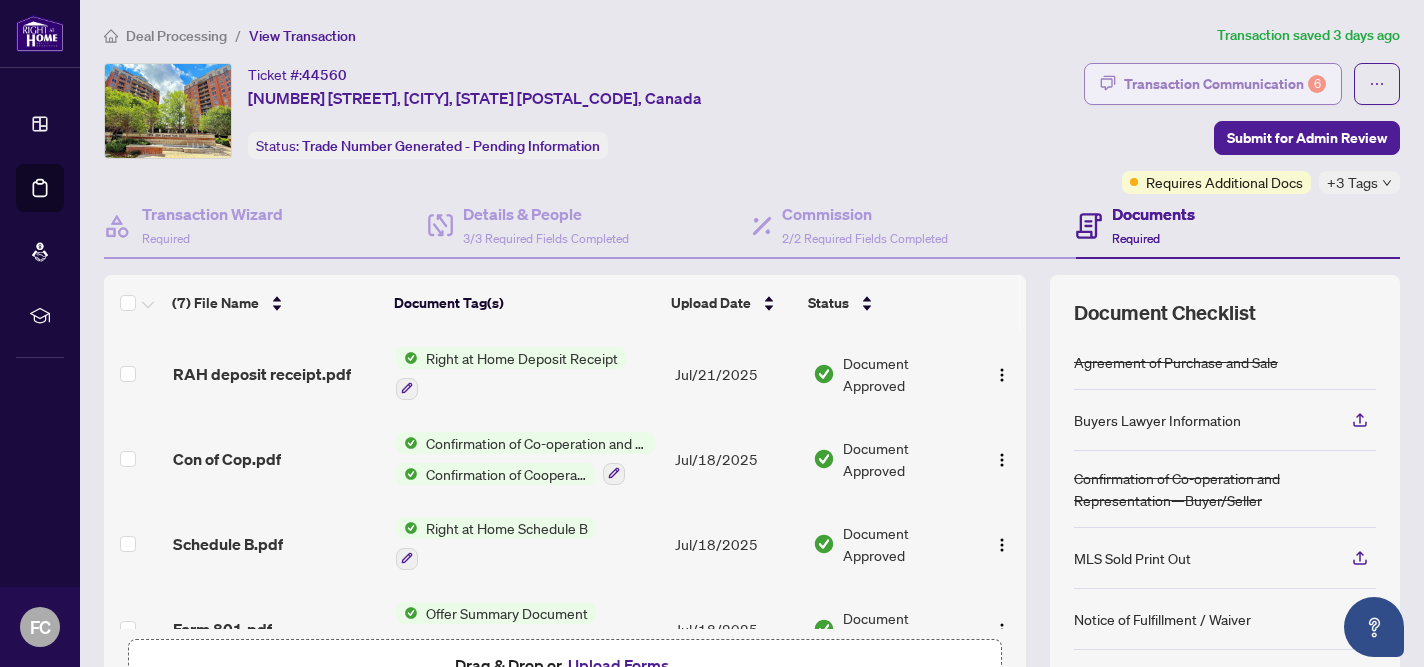 click on "Transaction Communication 6" at bounding box center [1225, 84] 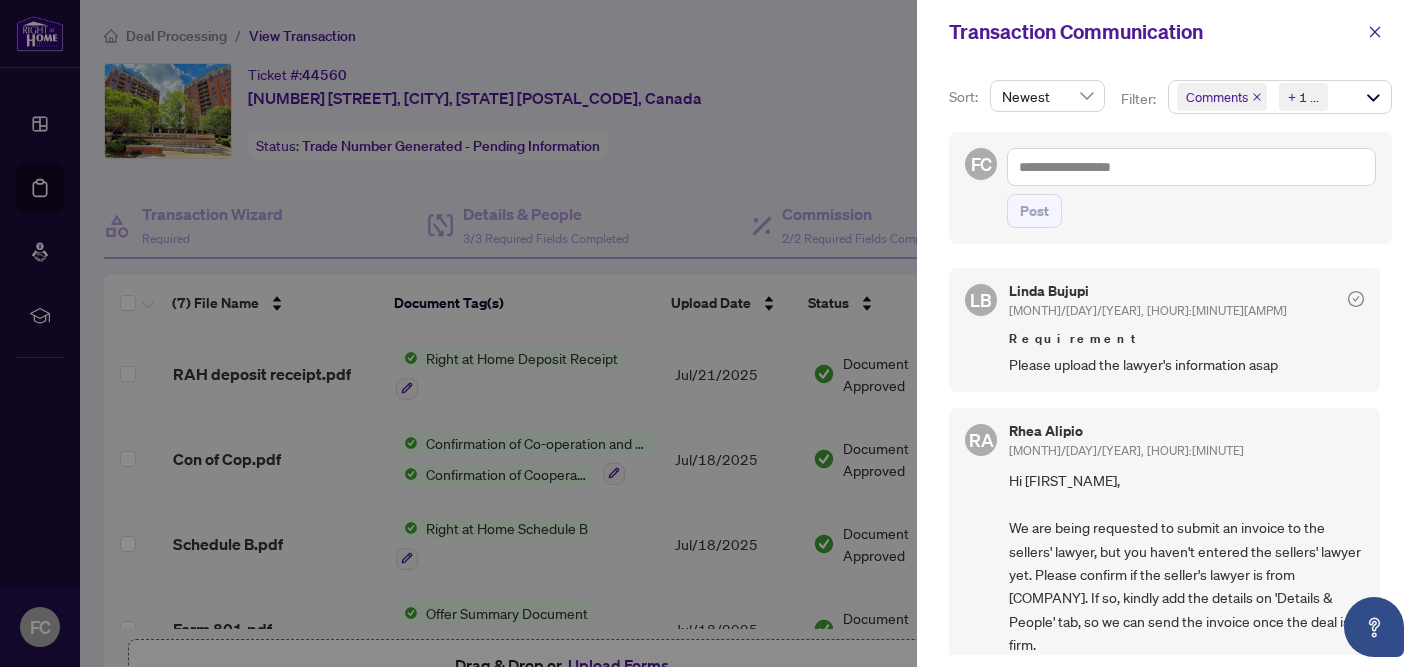 click on "Newest" at bounding box center [1047, 96] 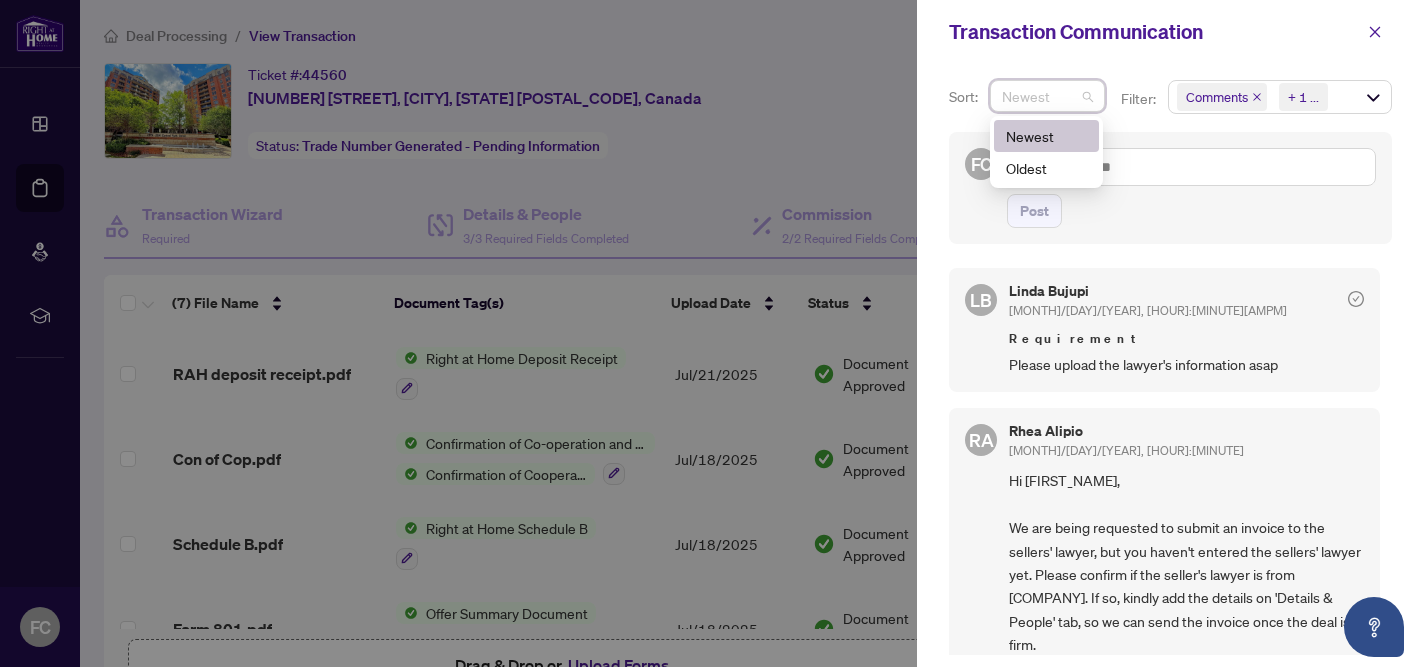 click on "Comments" at bounding box center [1217, 97] 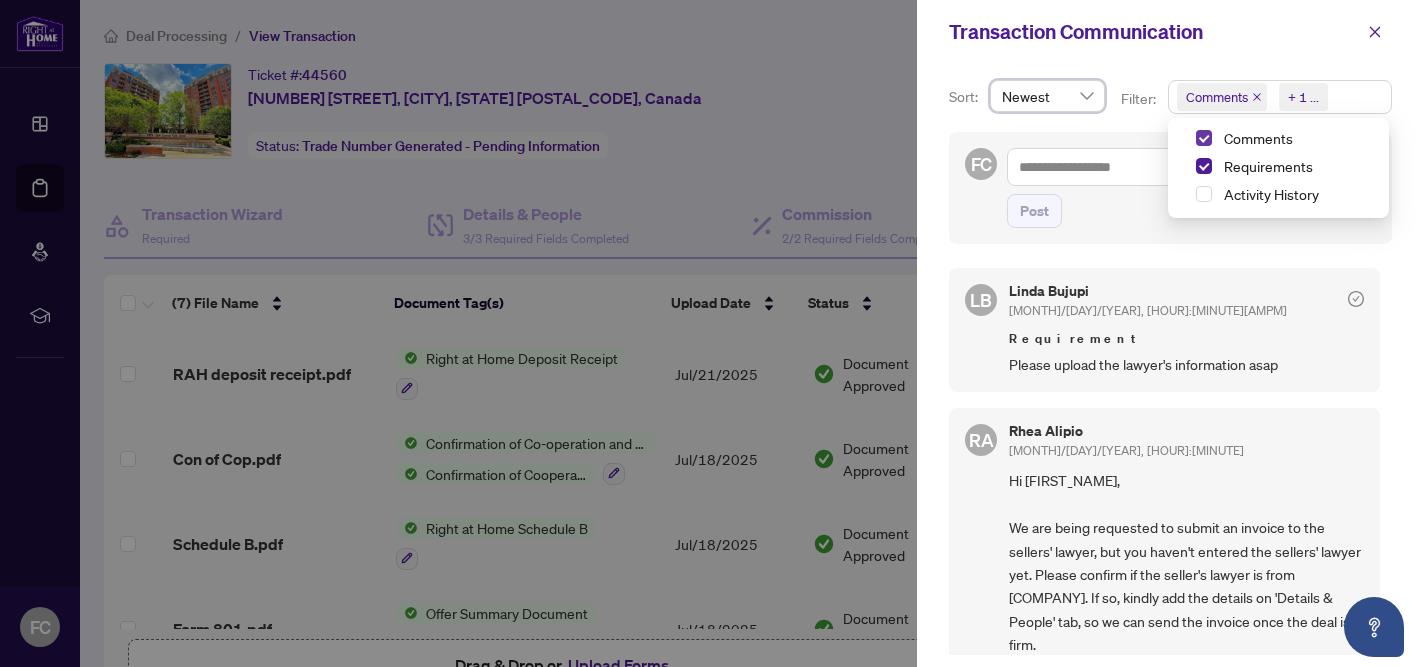 click at bounding box center [1204, 138] 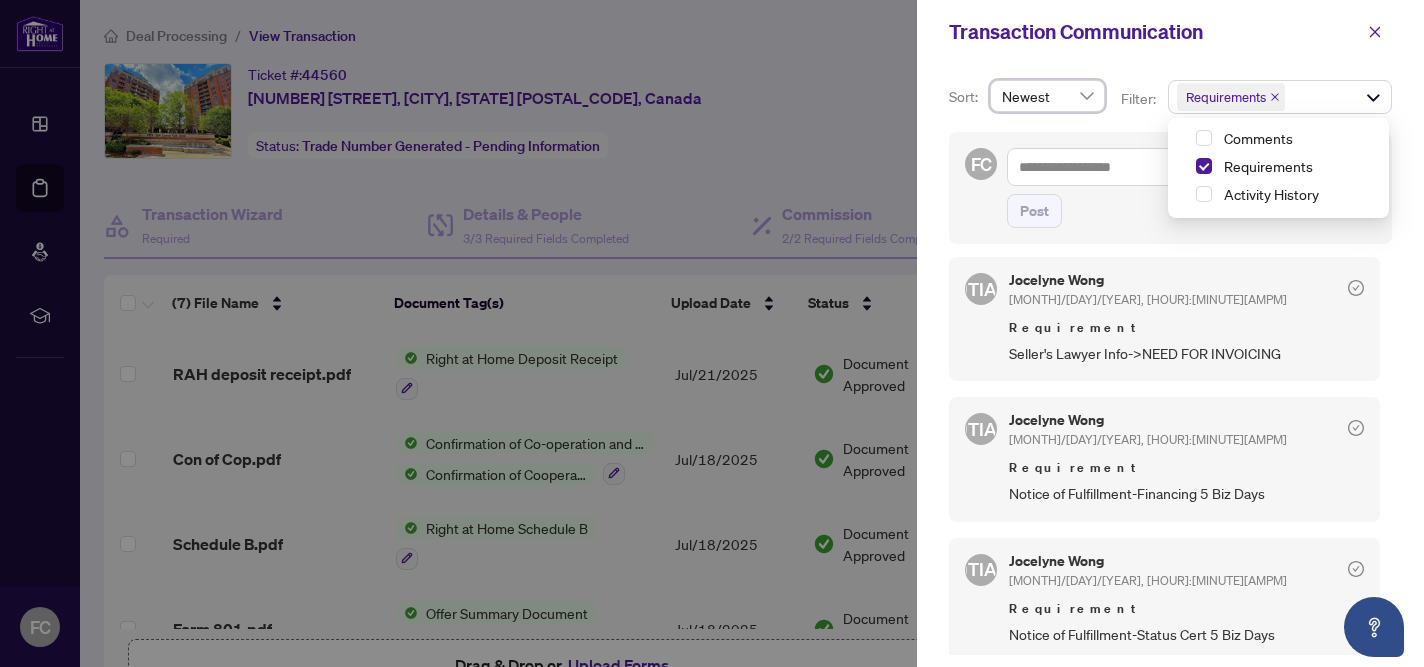 scroll, scrollTop: 457, scrollLeft: 0, axis: vertical 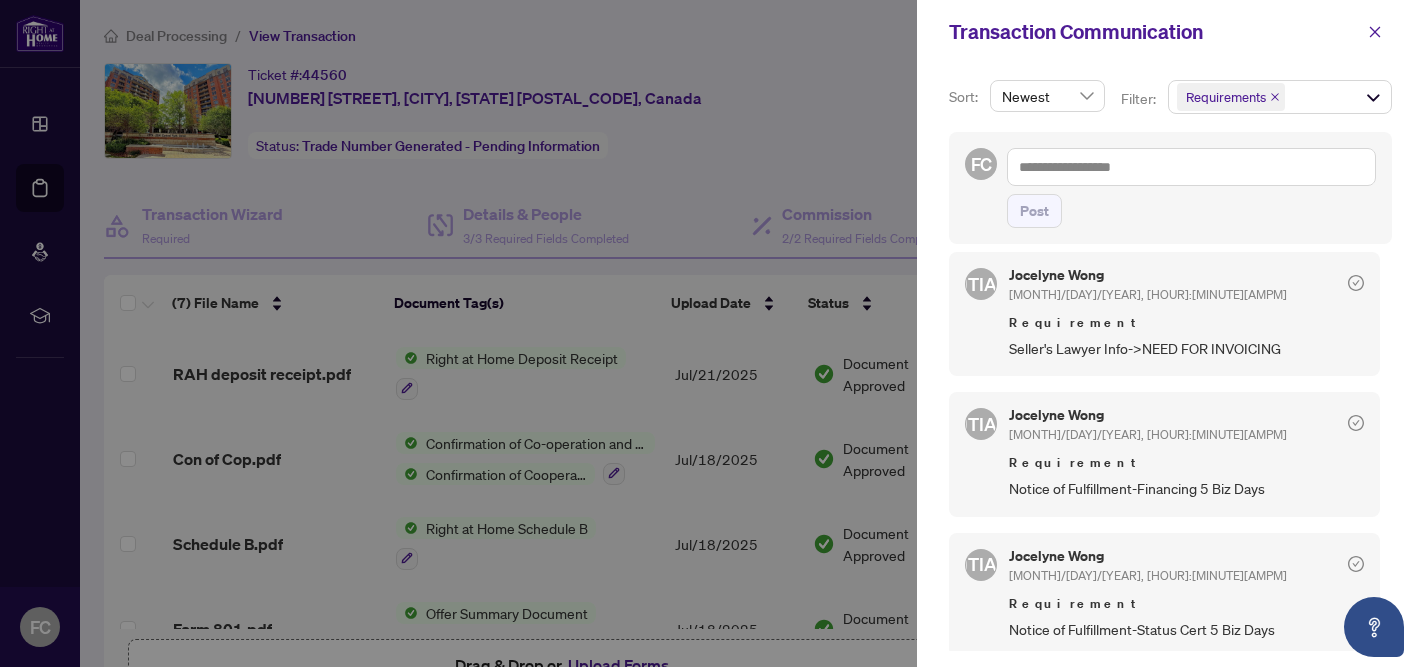 click at bounding box center (712, 333) 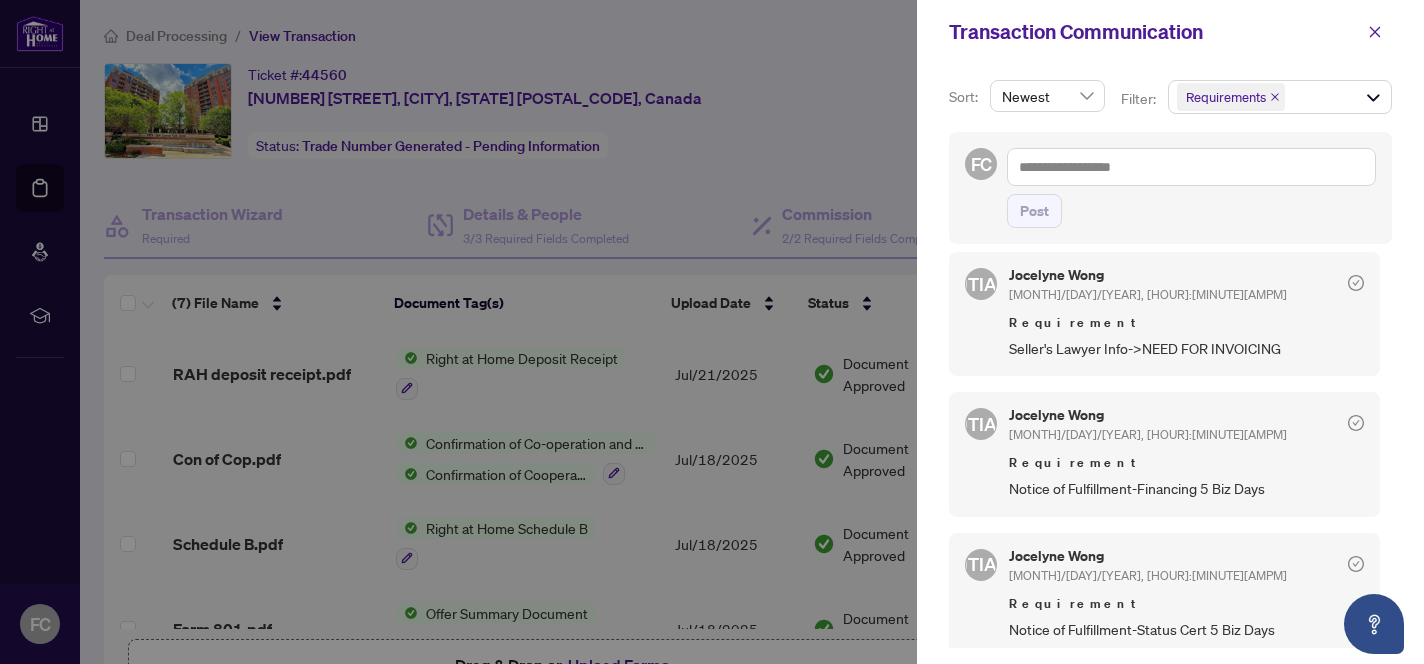 click at bounding box center (712, 332) 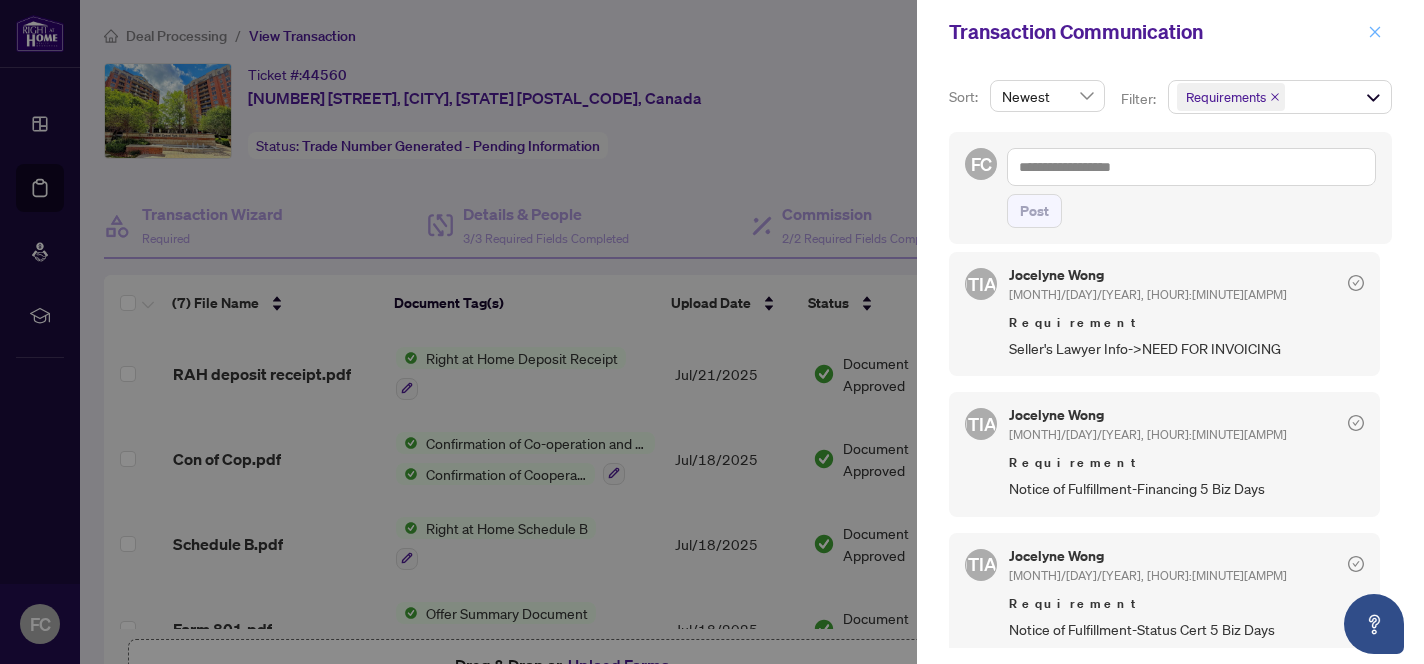 click at bounding box center (1375, 32) 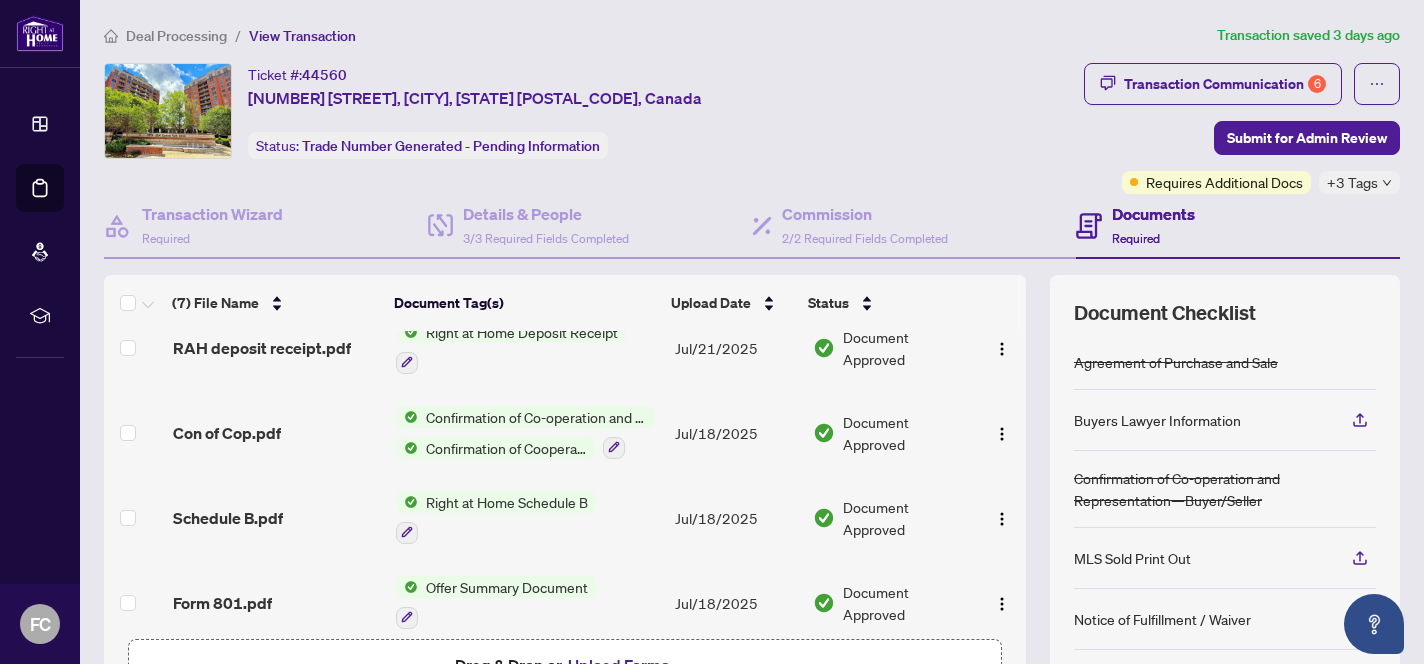 scroll, scrollTop: 38, scrollLeft: 0, axis: vertical 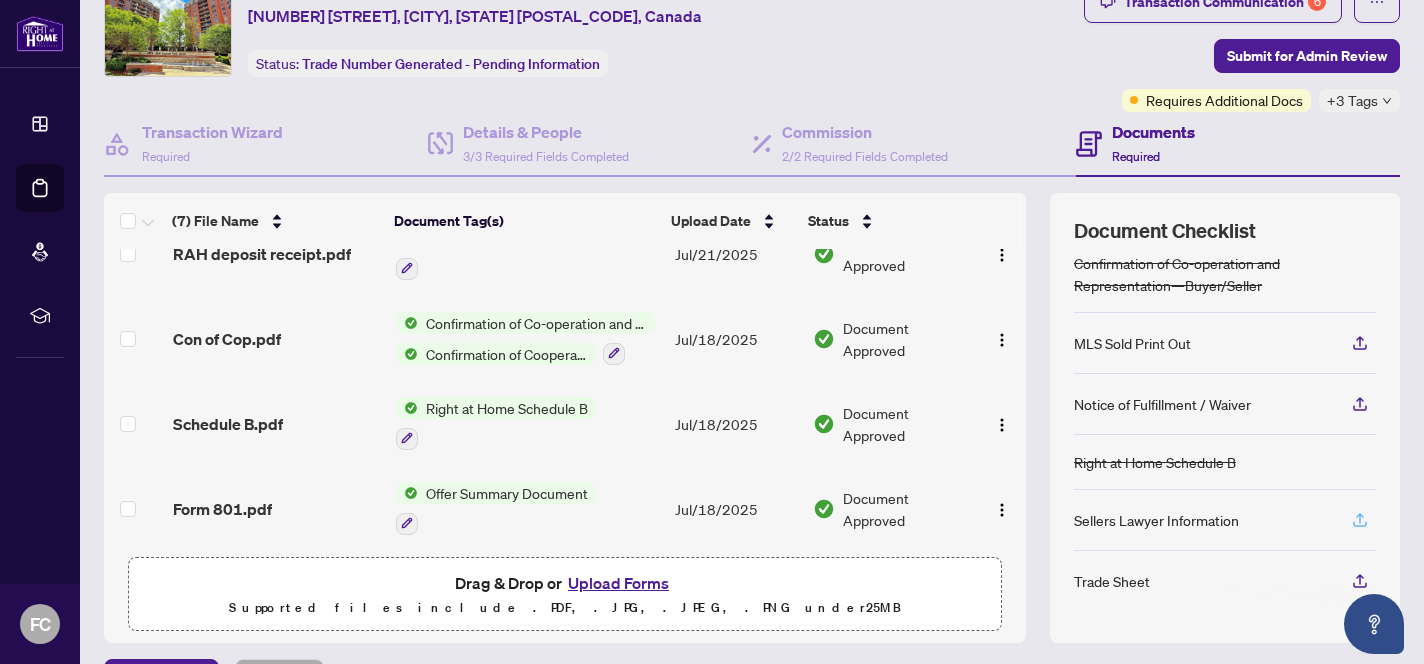 click 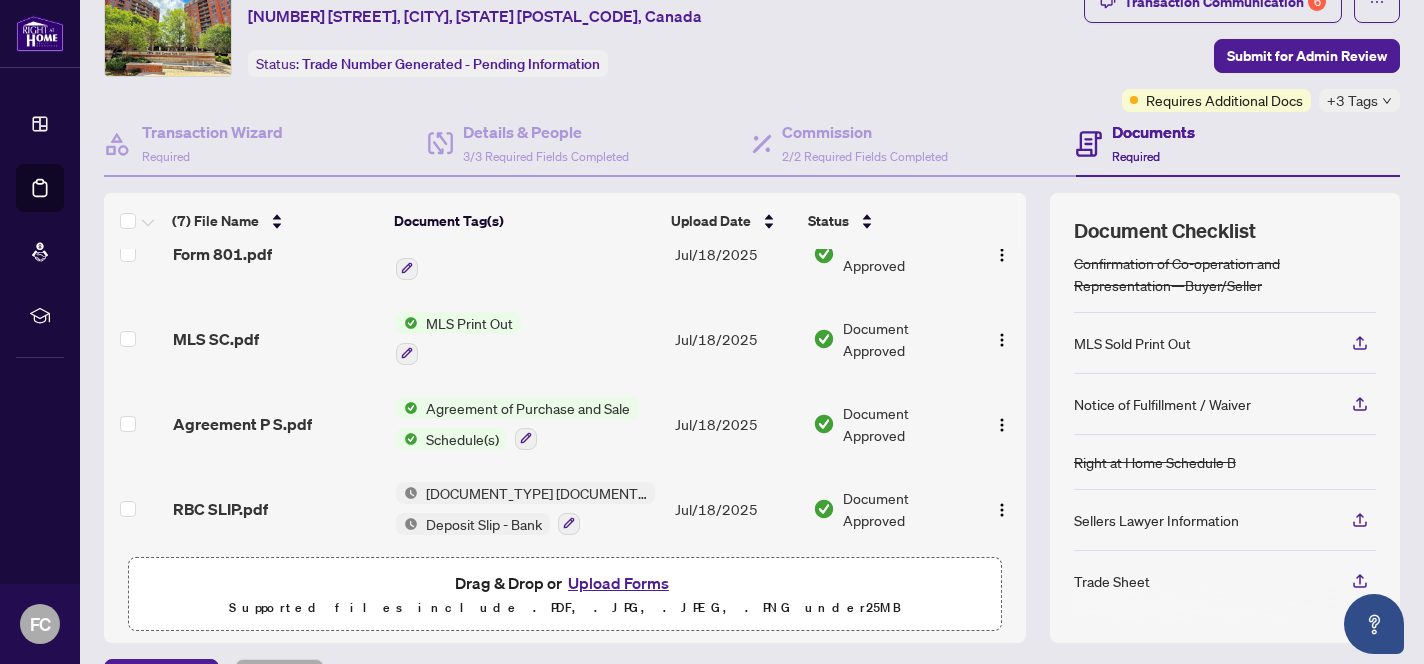 scroll, scrollTop: 297, scrollLeft: 0, axis: vertical 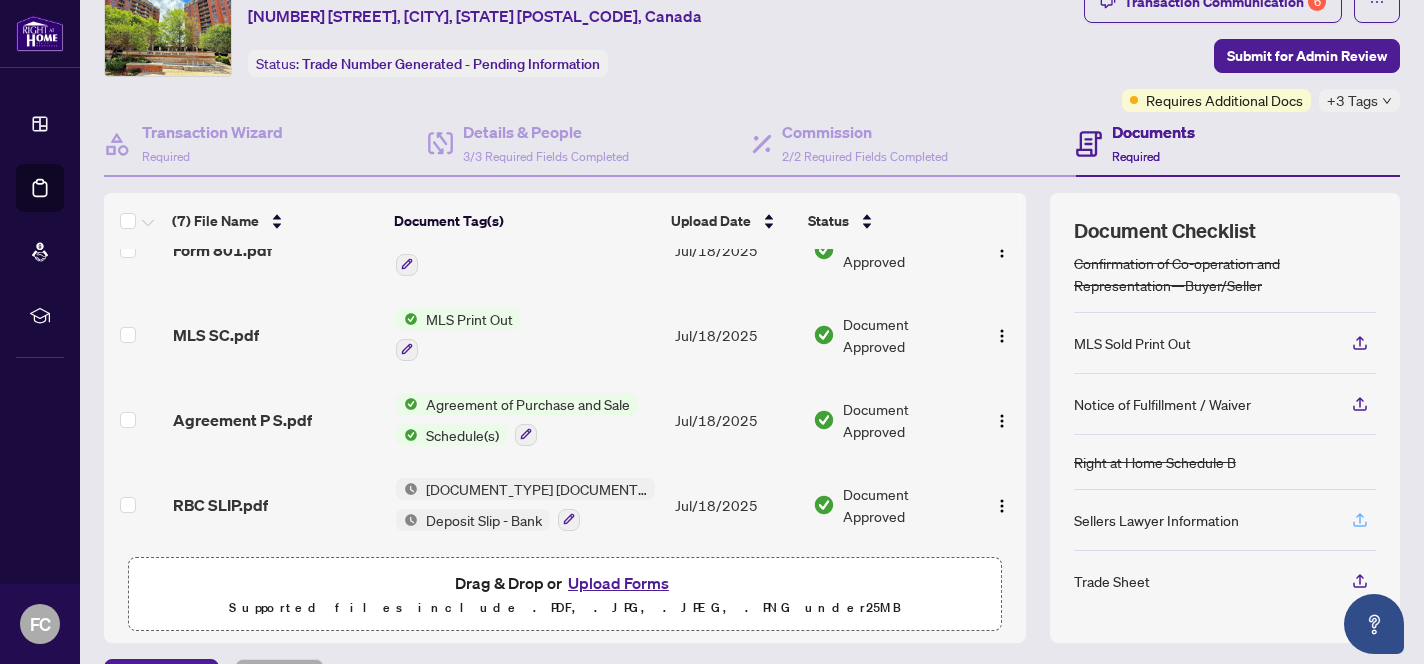 click 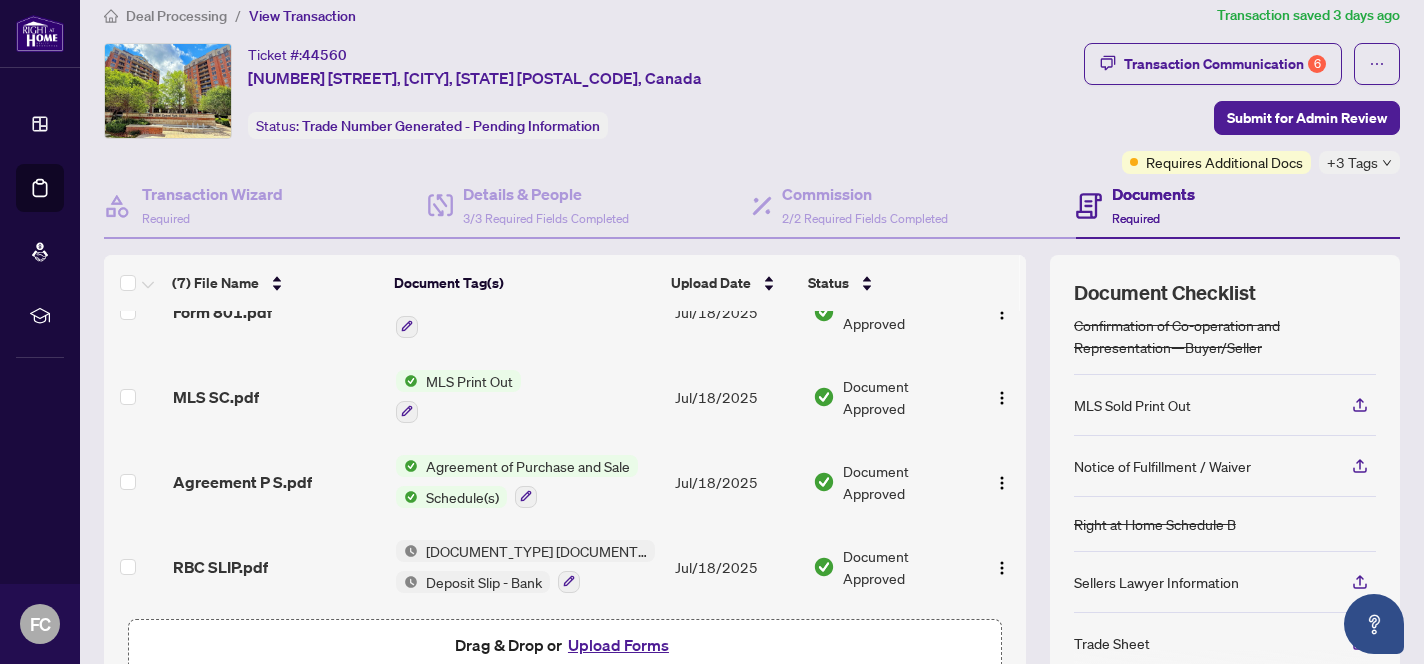 scroll, scrollTop: 23, scrollLeft: 0, axis: vertical 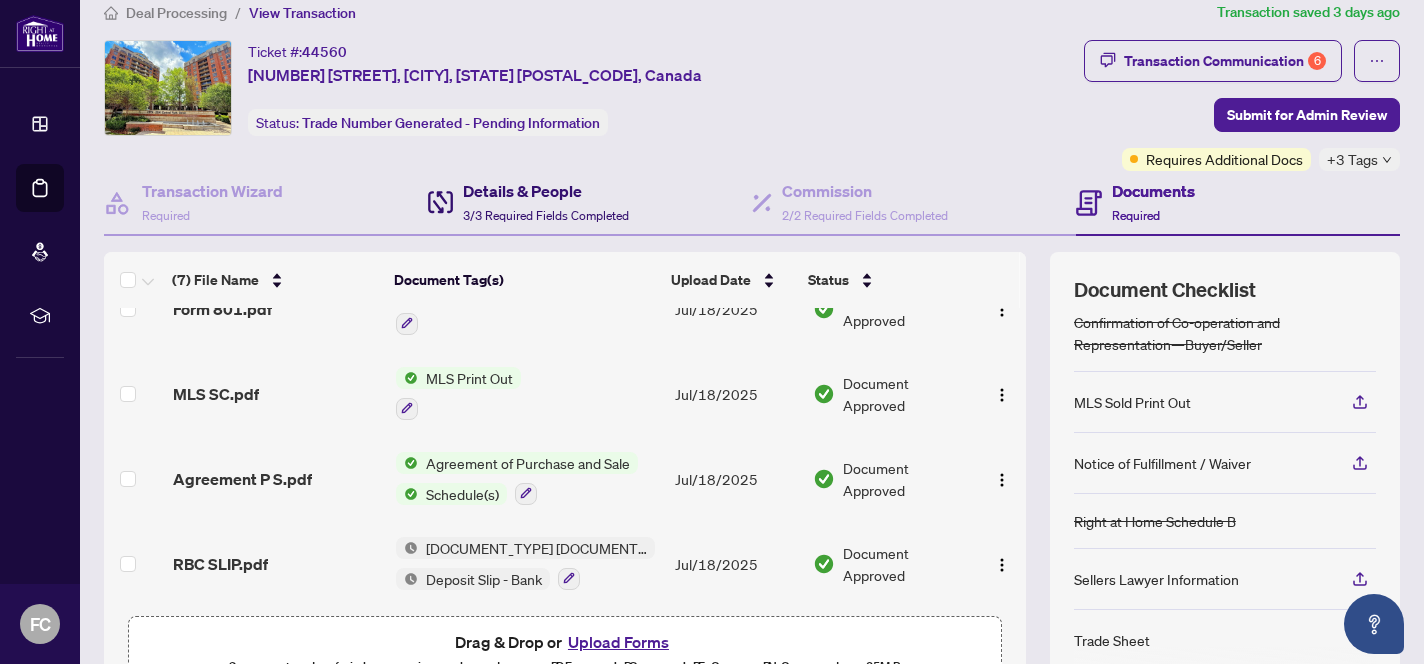 click on "3/3 Required Fields Completed" at bounding box center [546, 215] 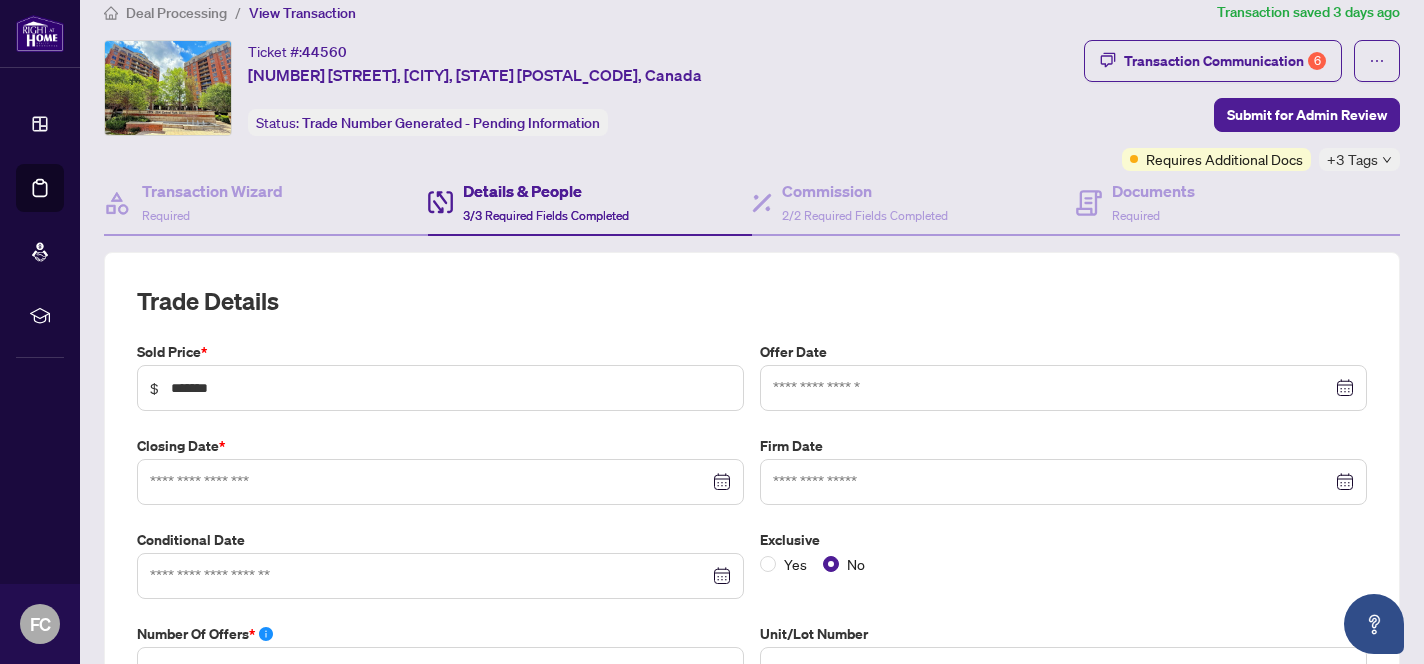 type on "**********" 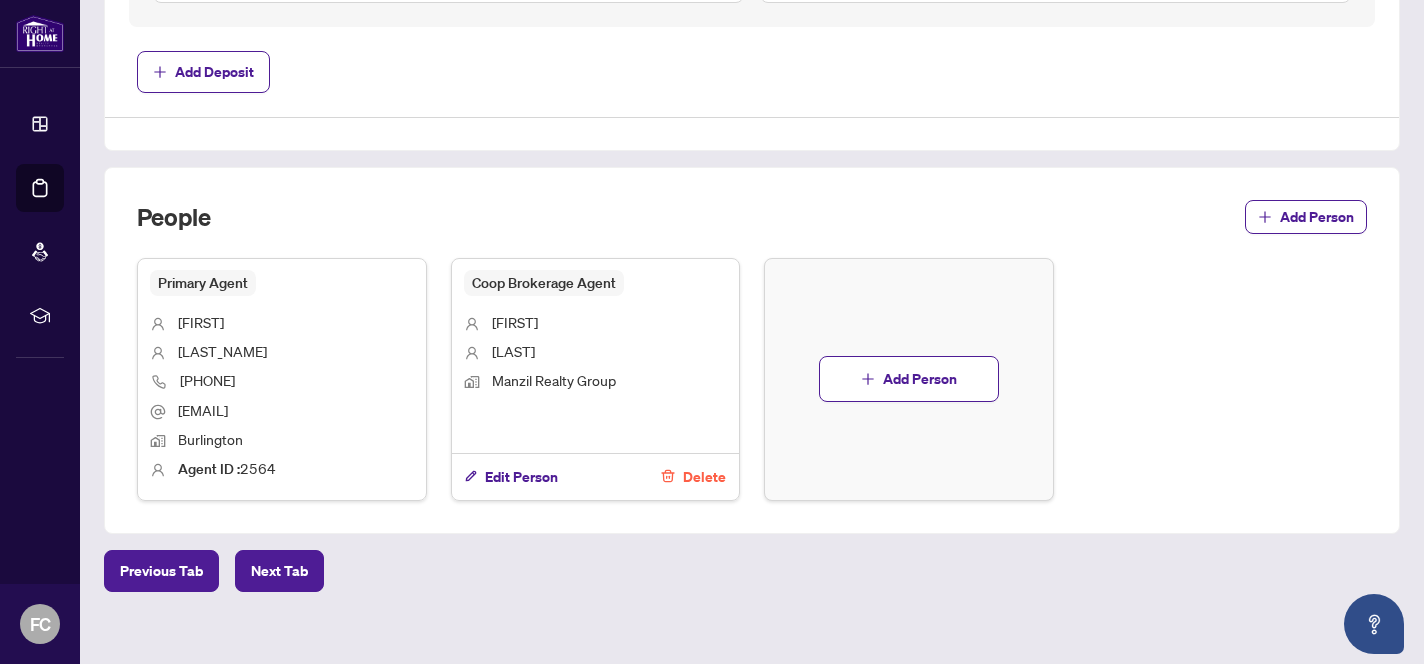 scroll, scrollTop: 1122, scrollLeft: 0, axis: vertical 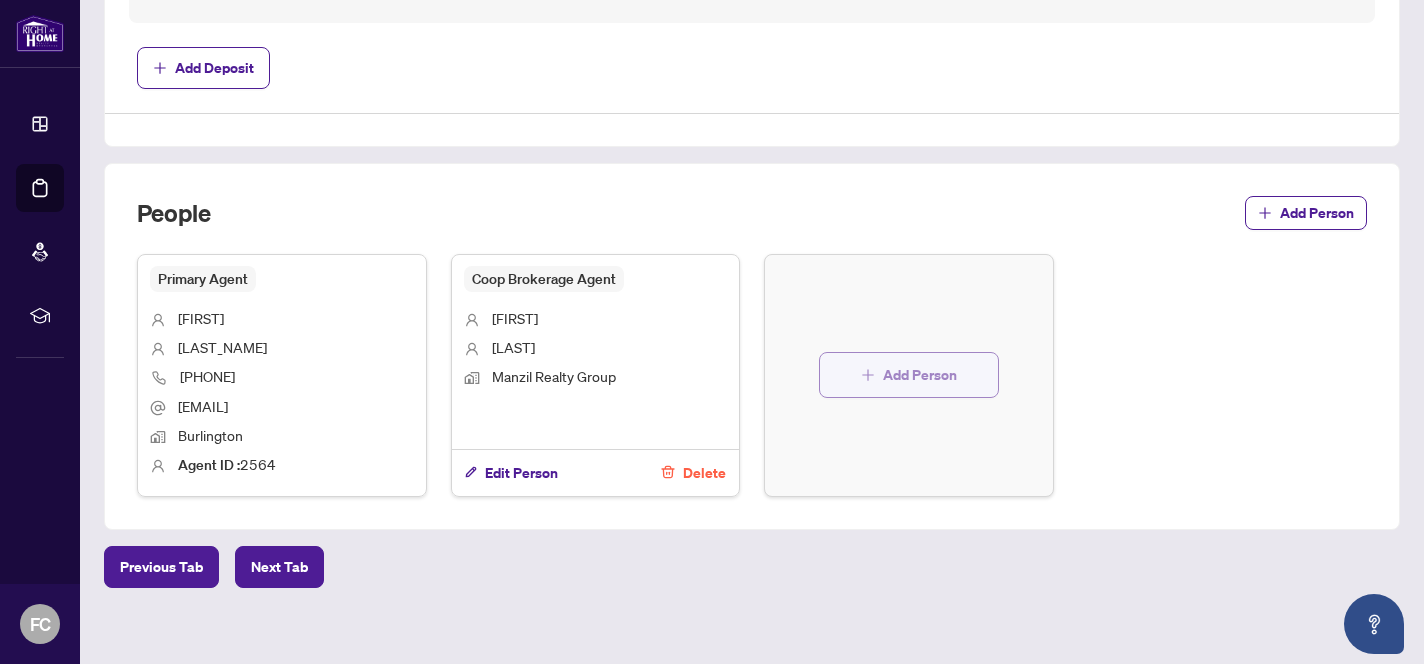 click on "Add Person" at bounding box center [909, 375] 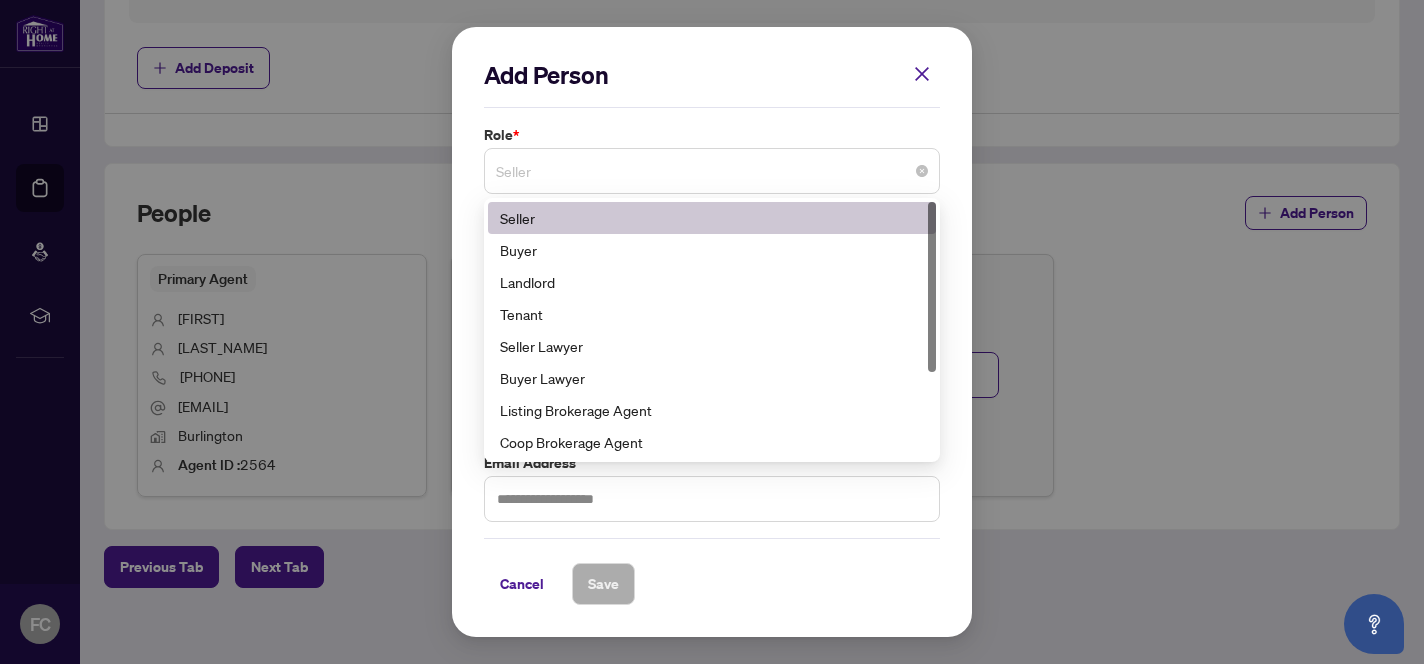 click on "Seller" at bounding box center (712, 171) 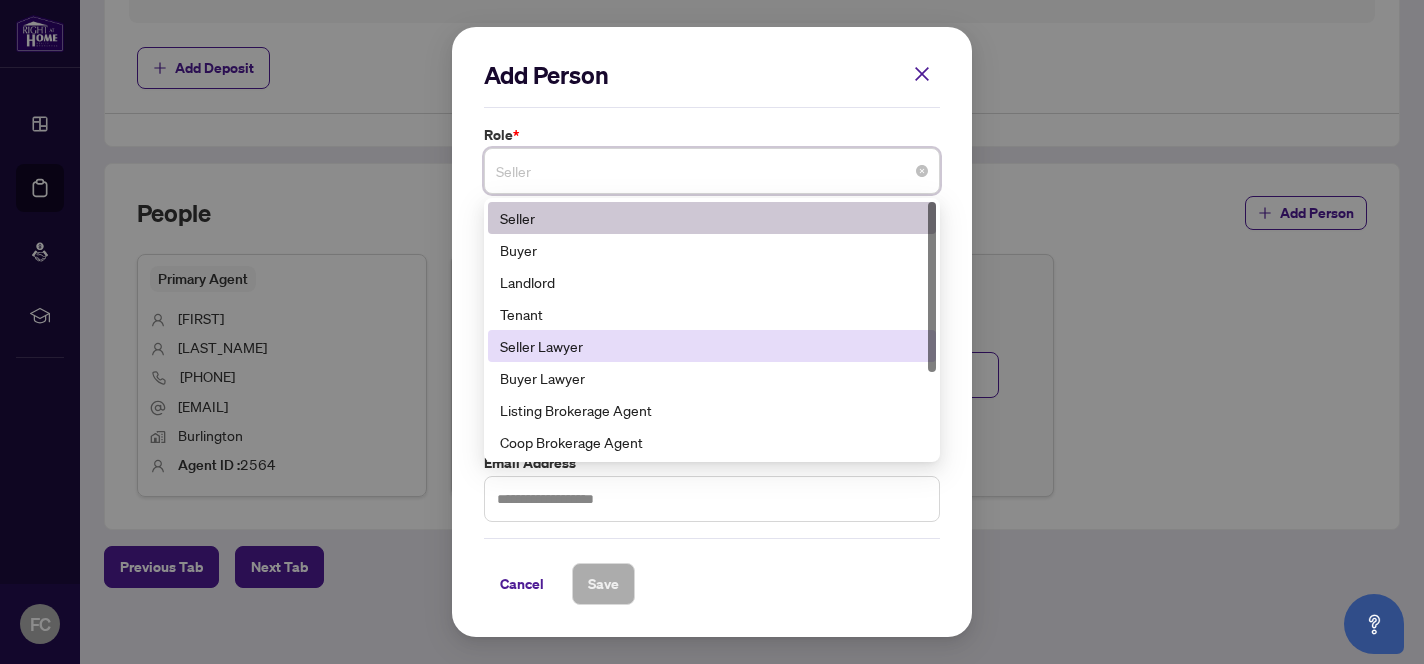 click on "Seller Lawyer" at bounding box center [712, 346] 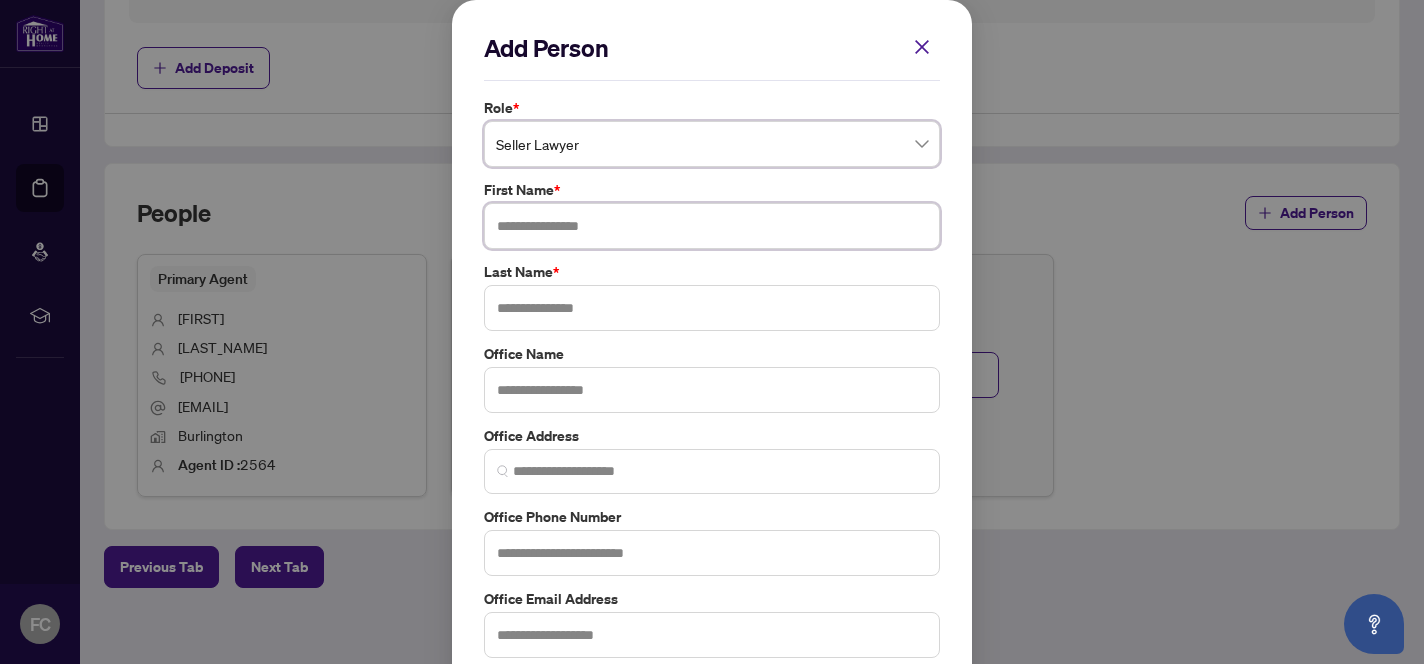 click at bounding box center (712, 226) 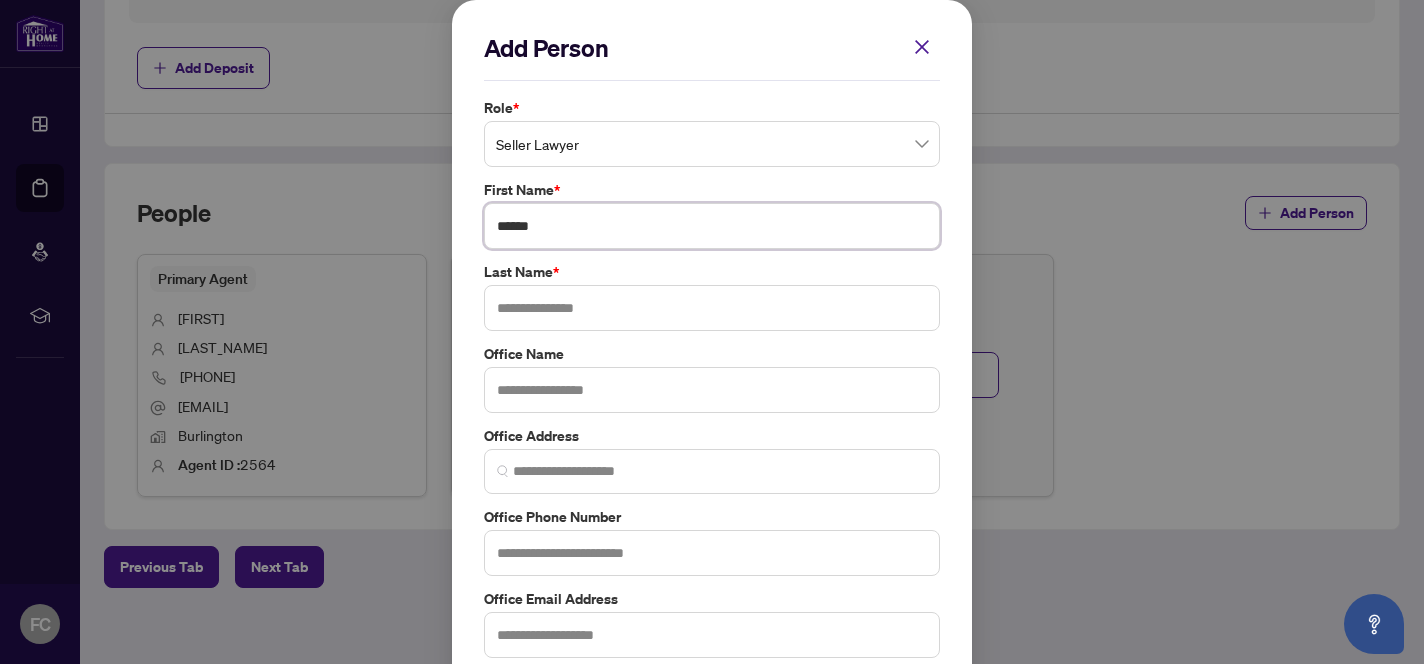 type on "******" 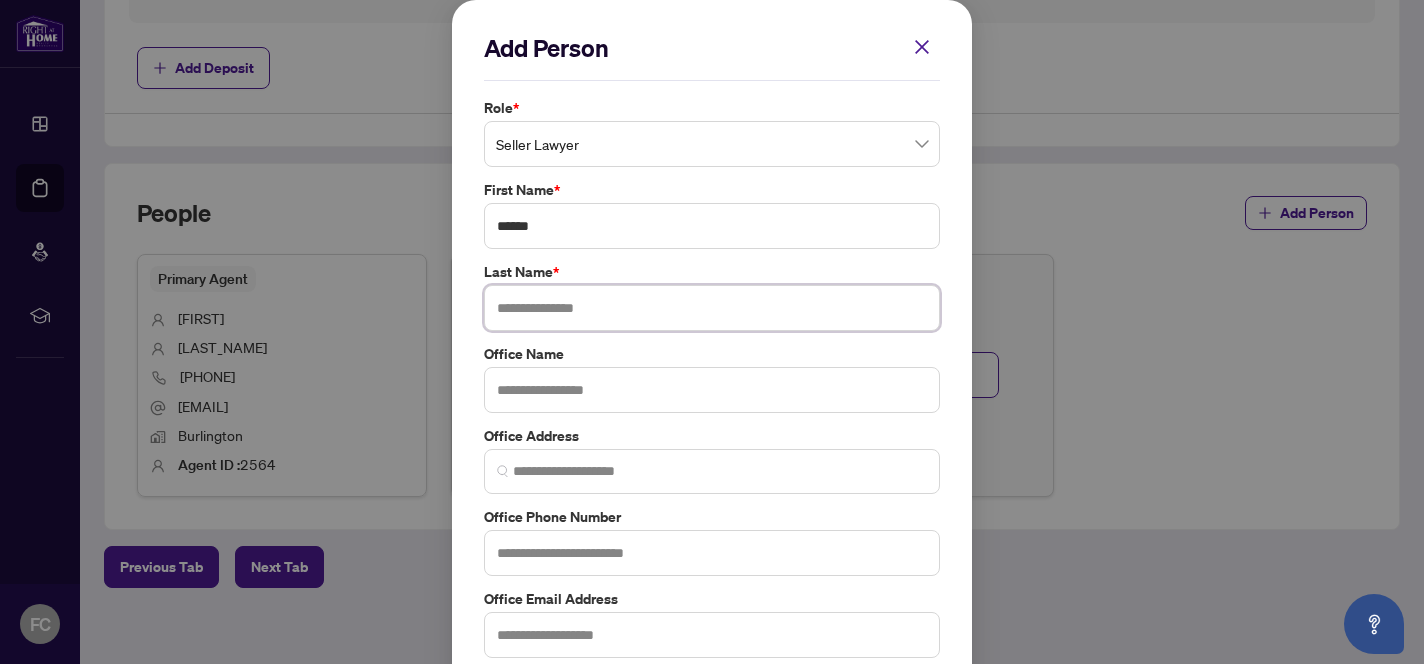 click at bounding box center [712, 308] 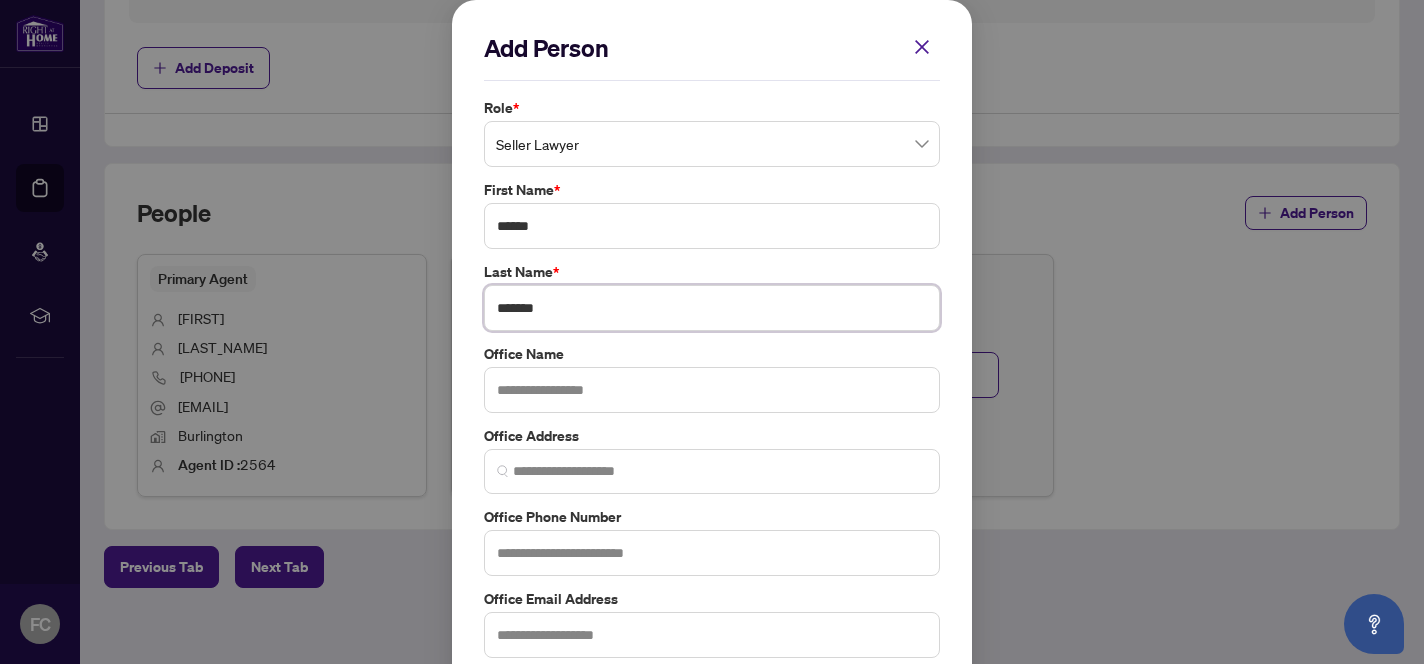 click on "*******" at bounding box center (712, 308) 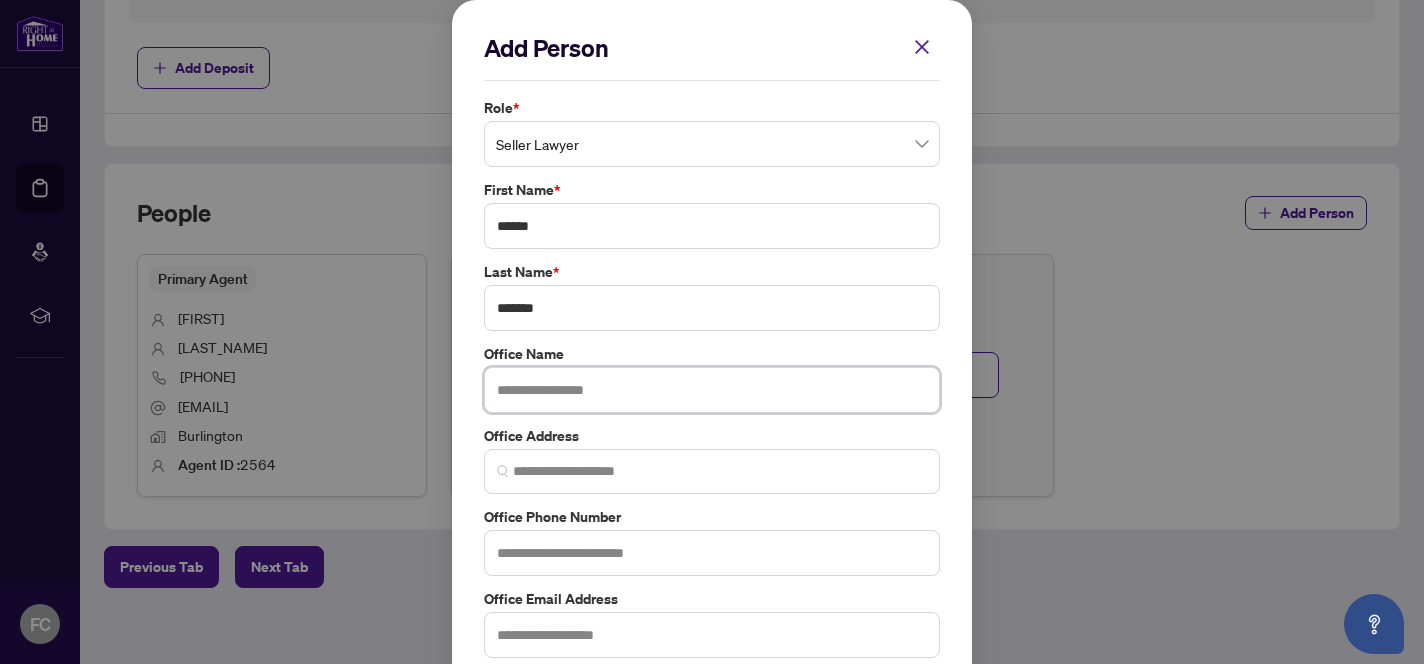 click at bounding box center [712, 390] 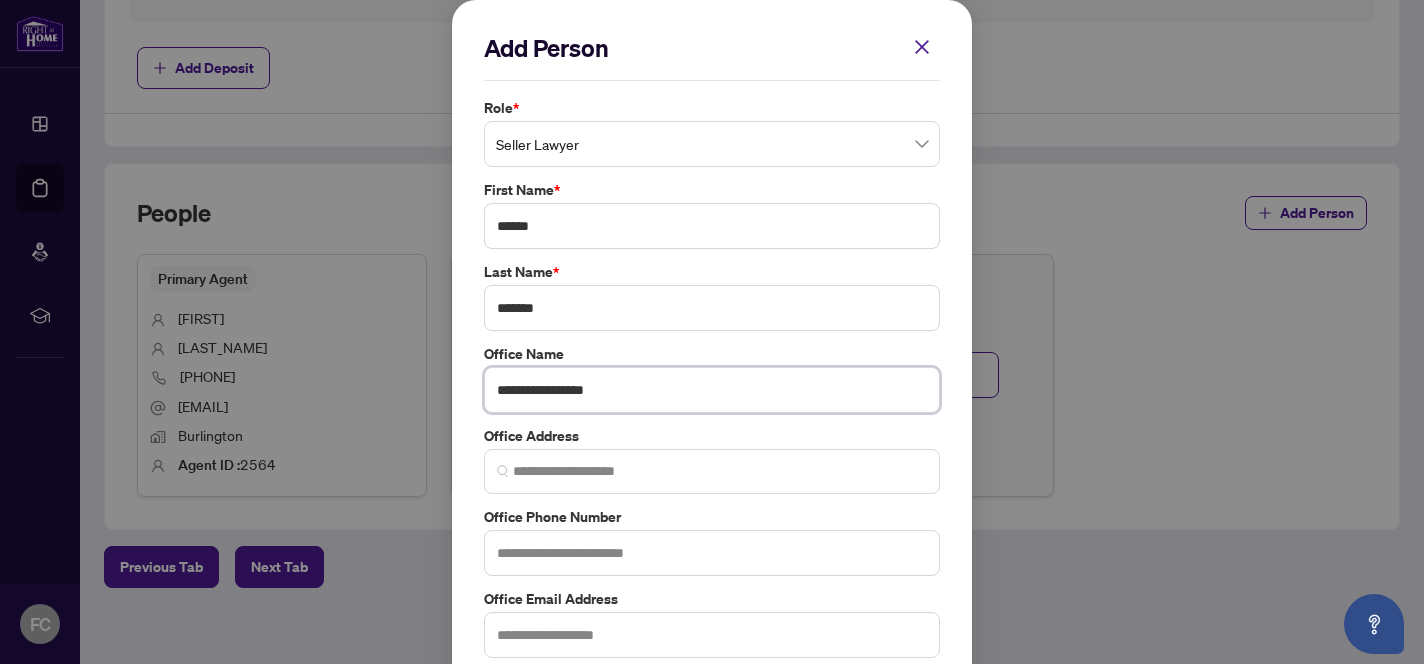 type on "**********" 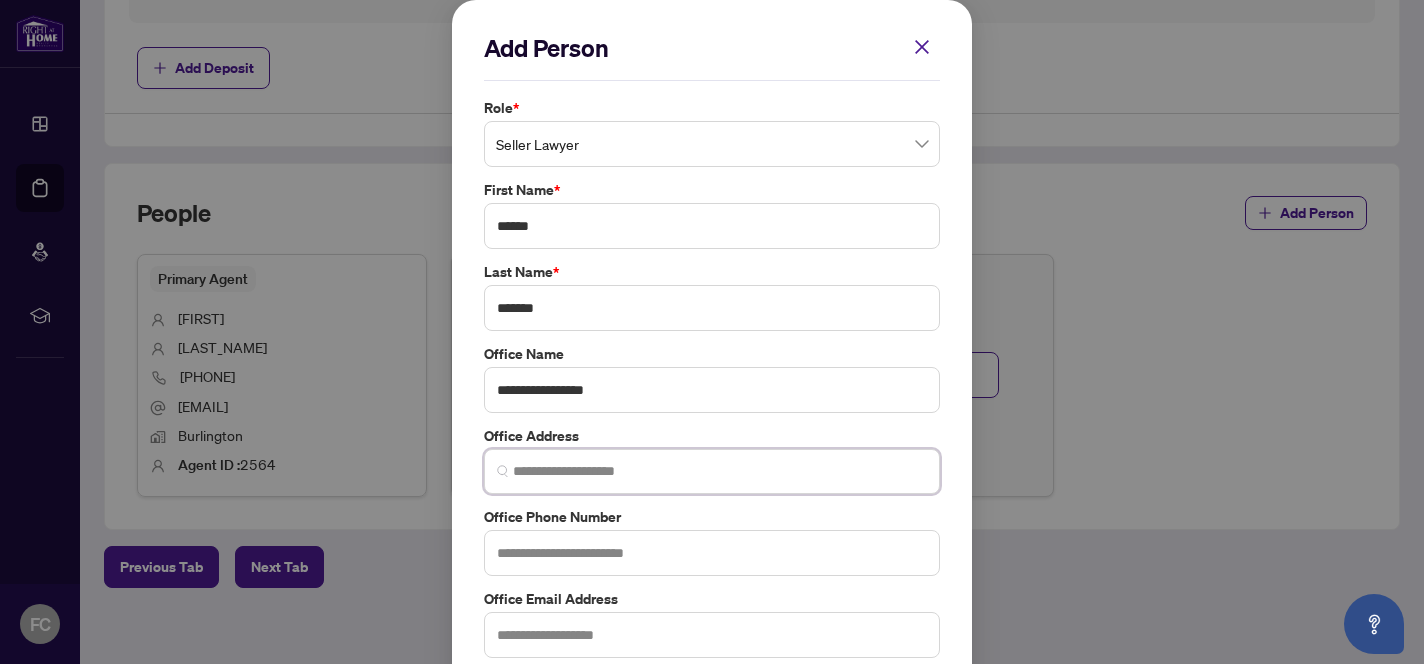 click at bounding box center [720, 471] 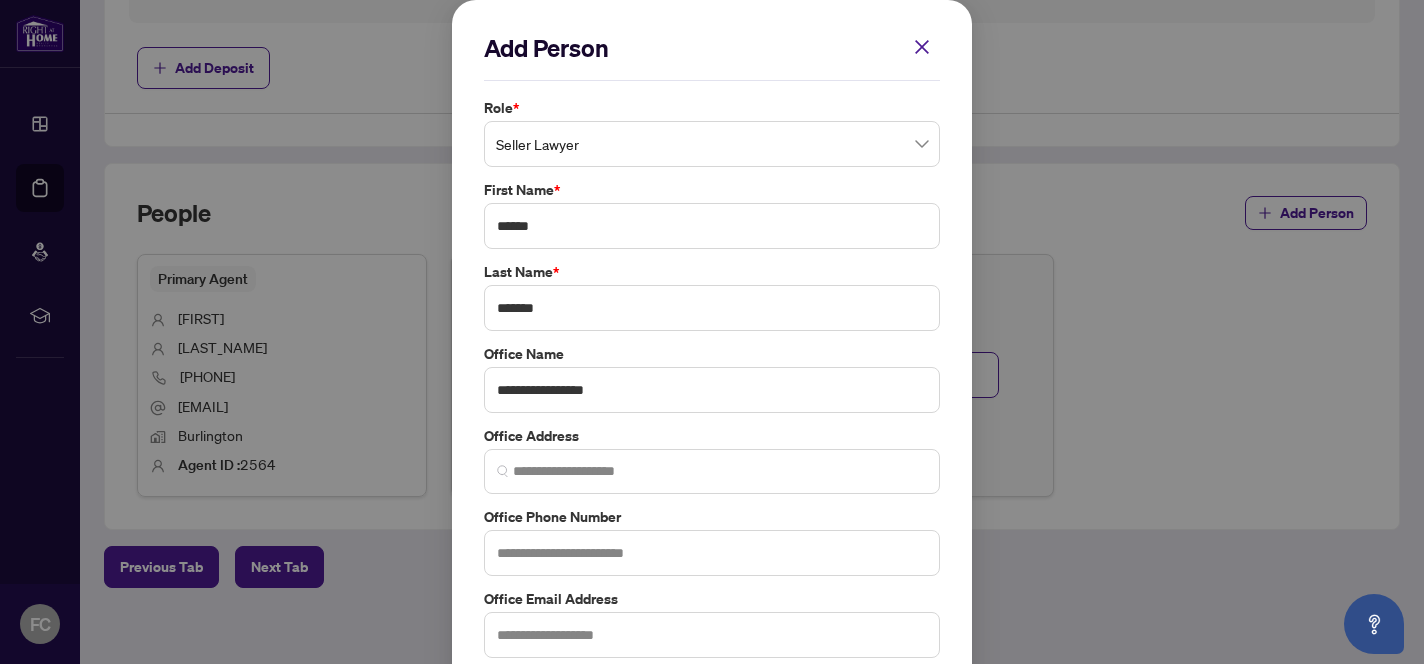 click on "Add Person Role * Seller Lawyer 4 5 6 Seller Buyer Landlord Tenant Seller Lawyer Buyer Lawyer Listing Brokerage Agent Coop Brokerage Agent Additional RAHR agent Corporation Buyer First Name * [FIRST_NAME] Last Name * [LAST_NAME] Office Name * [OFFICE_NAME] Office Address [ADDRESS] Office Phone Number [PHONE] Office Email Address [EMAIL] Cancel Save Cancel OK" at bounding box center (712, 332) 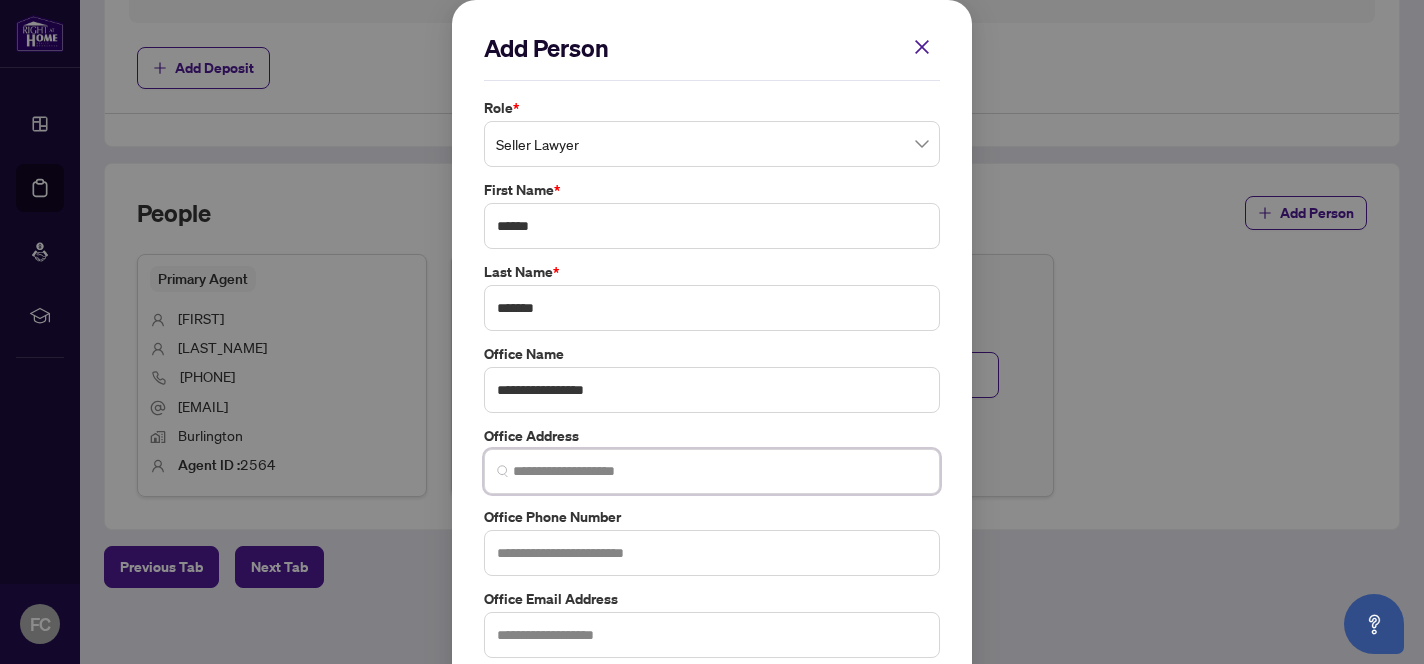 click at bounding box center (720, 471) 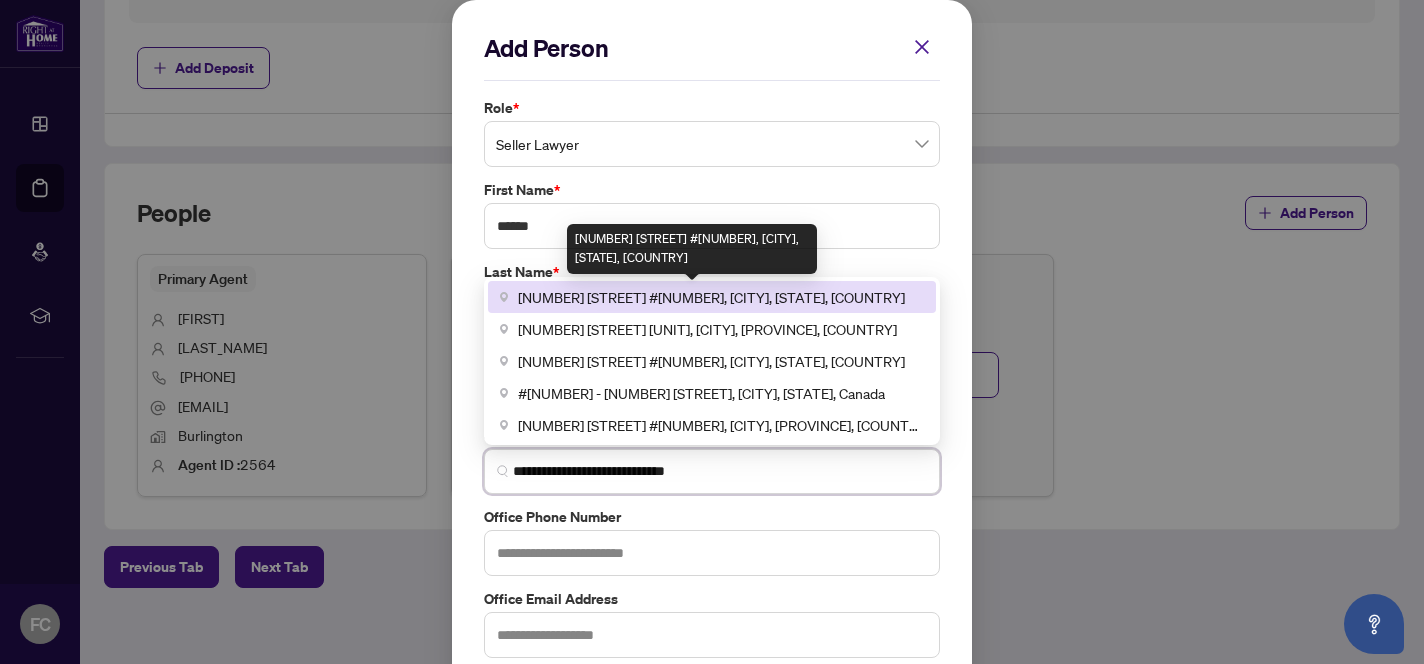 click on "[NUMBER] [STREET] #[NUMBER], [CITY], [STATE], [COUNTRY]" at bounding box center [711, 297] 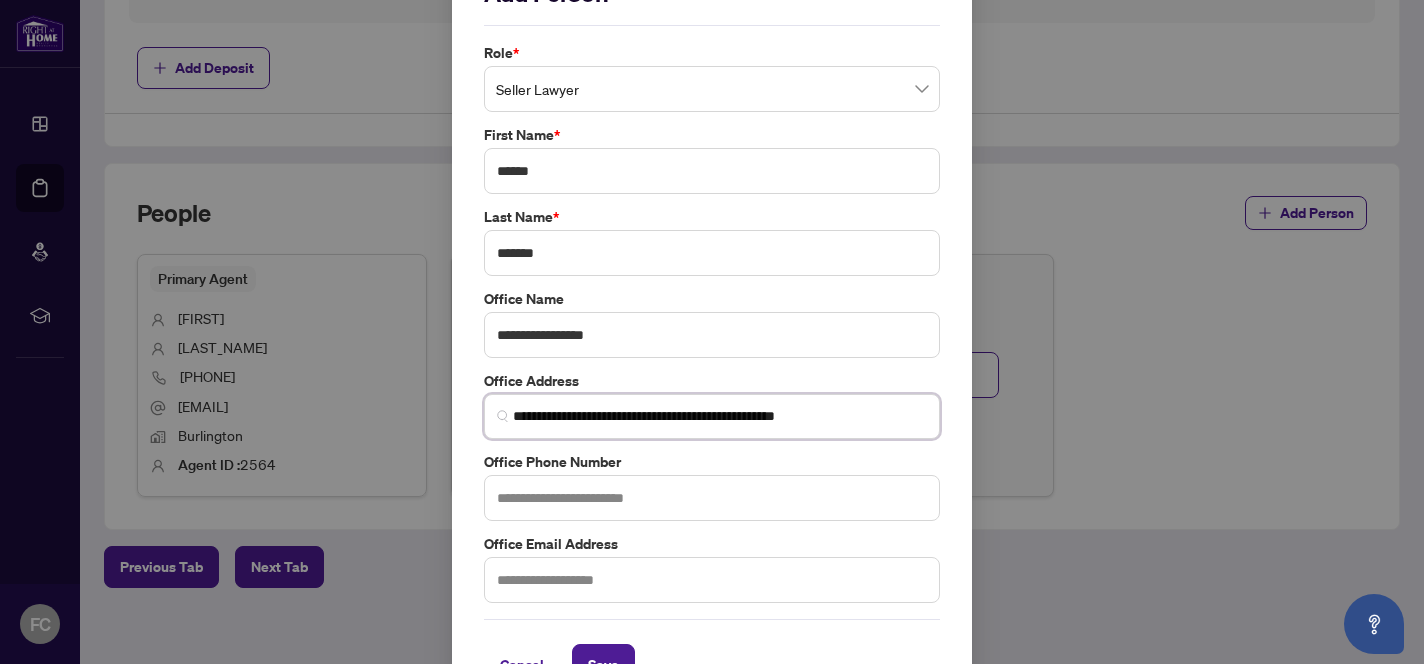 scroll, scrollTop: 60, scrollLeft: 0, axis: vertical 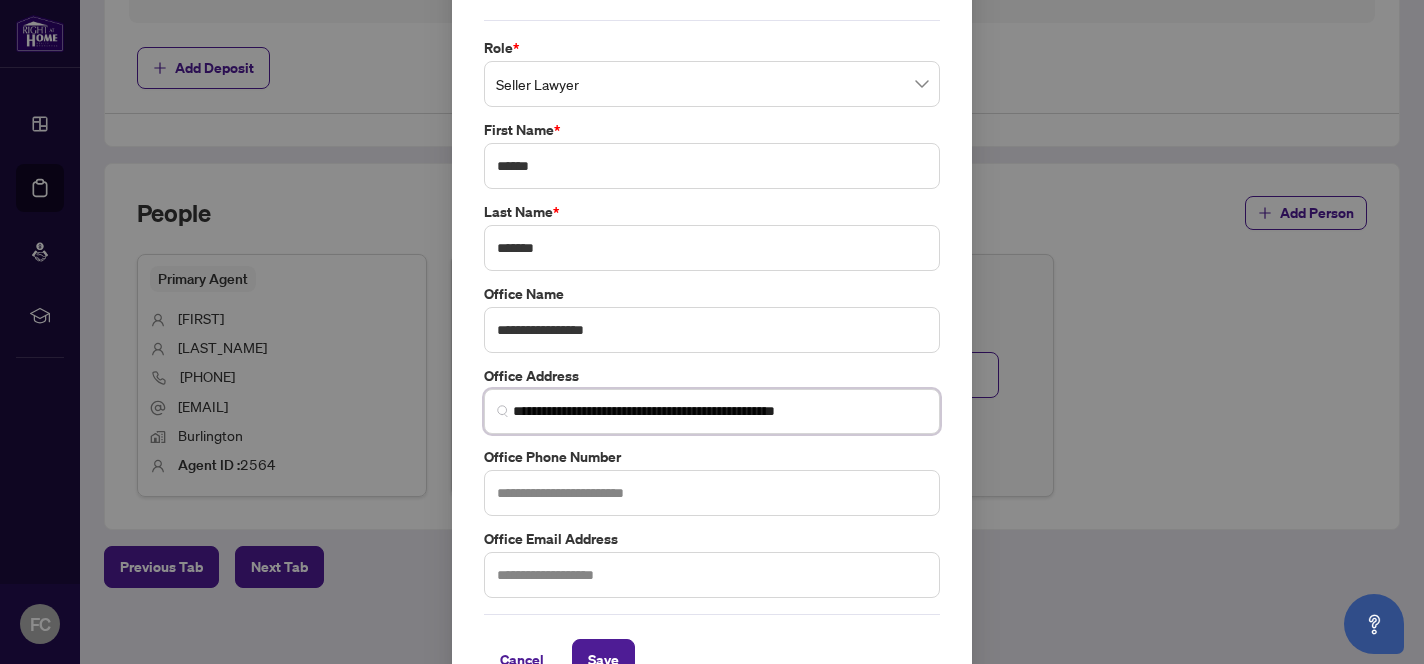 type on "**********" 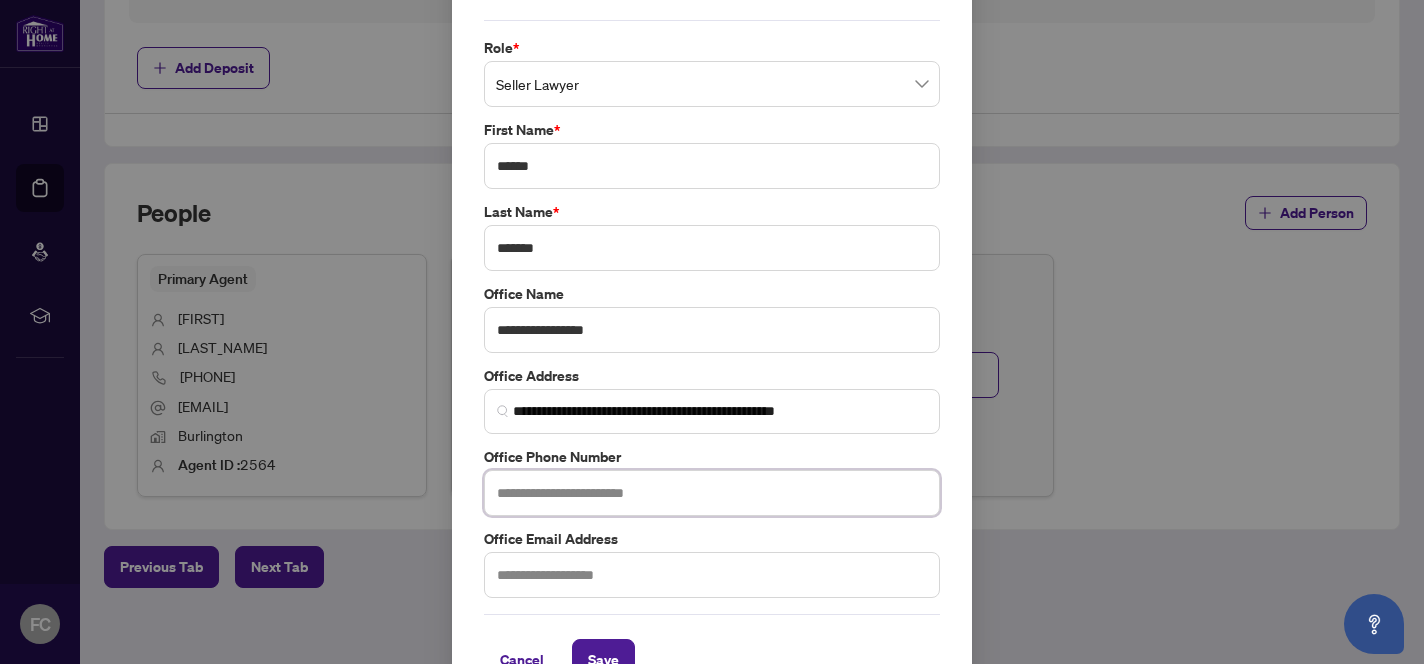 click at bounding box center [712, 493] 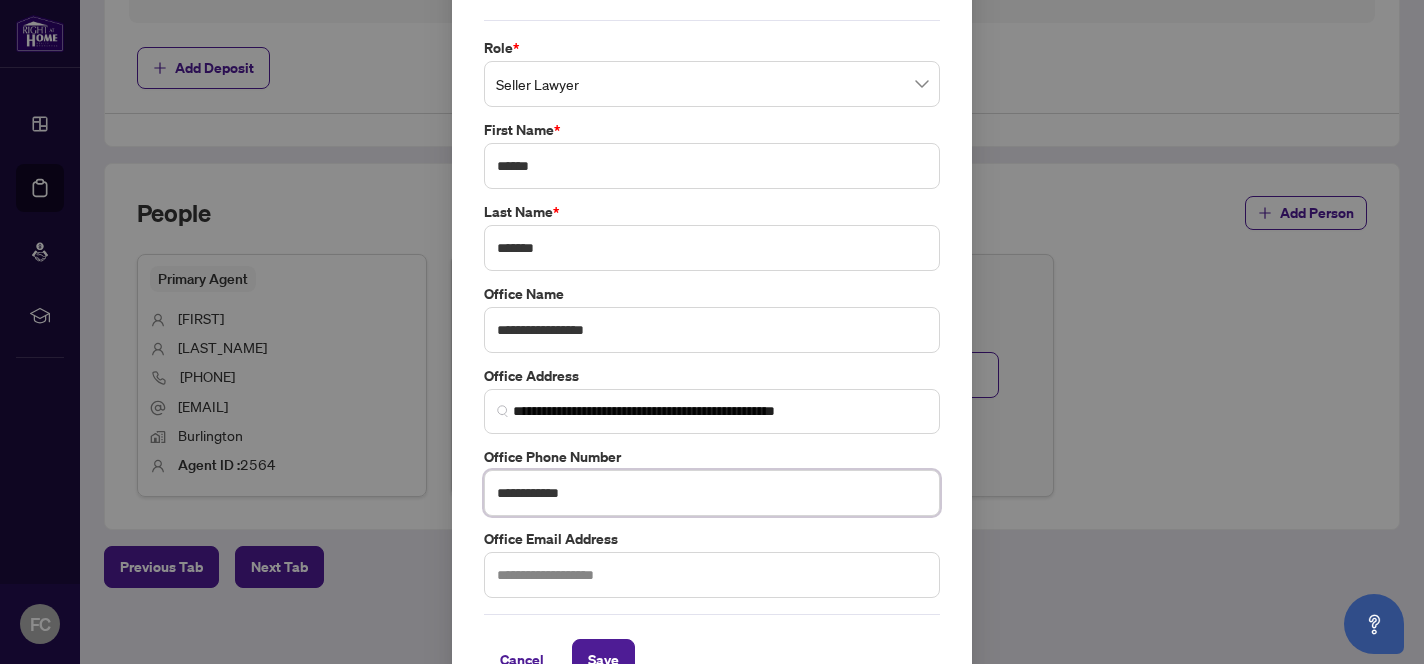 type on "**********" 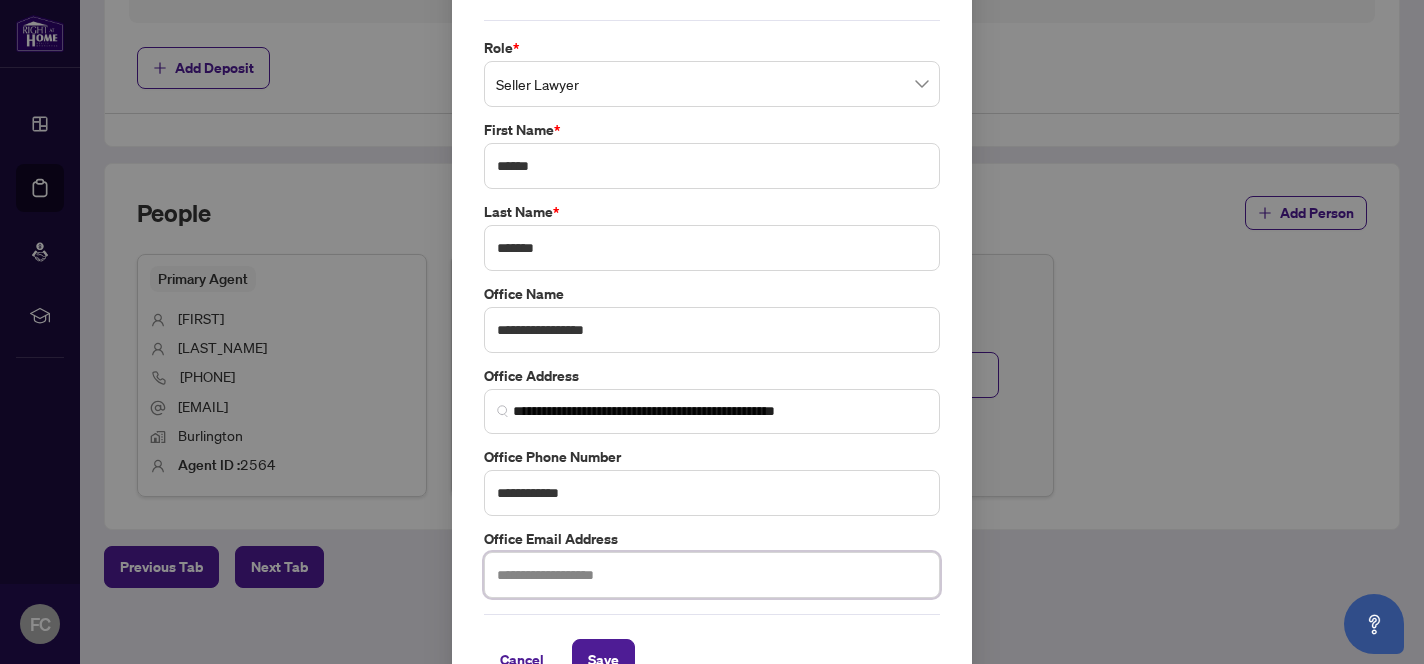 click at bounding box center [712, 575] 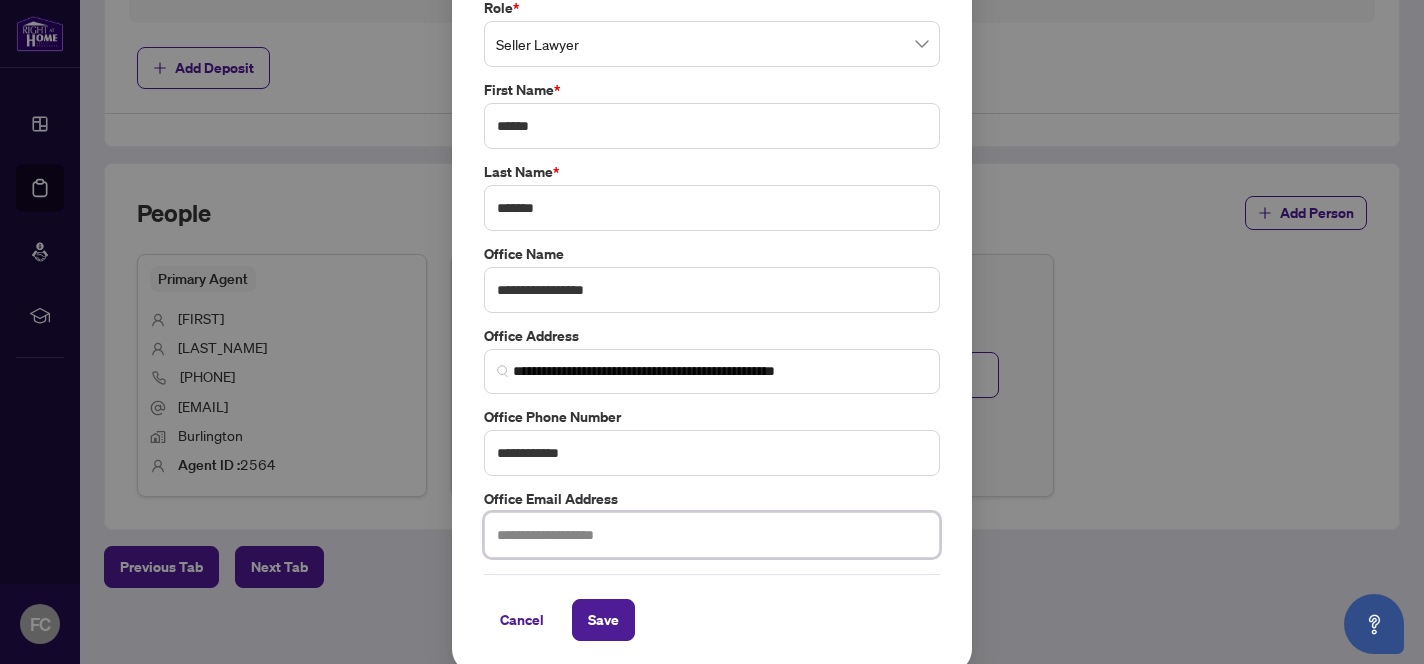 scroll, scrollTop: 109, scrollLeft: 0, axis: vertical 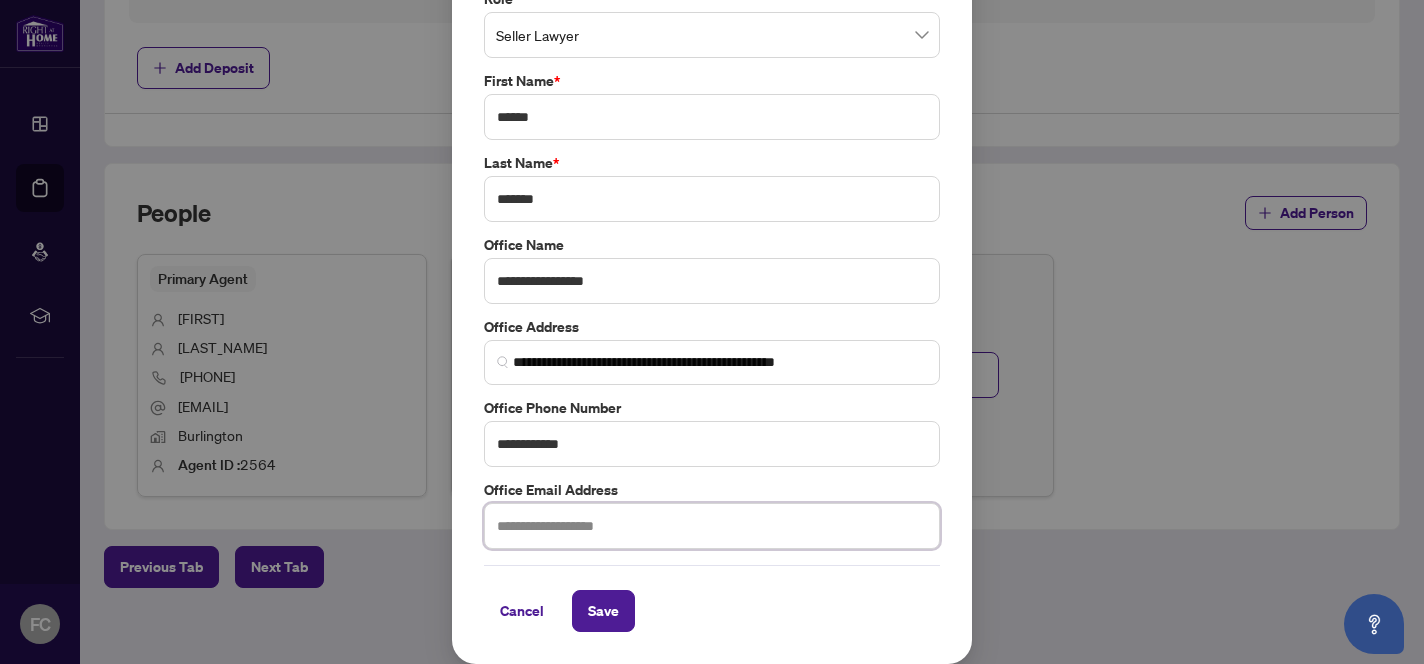 click at bounding box center [712, 526] 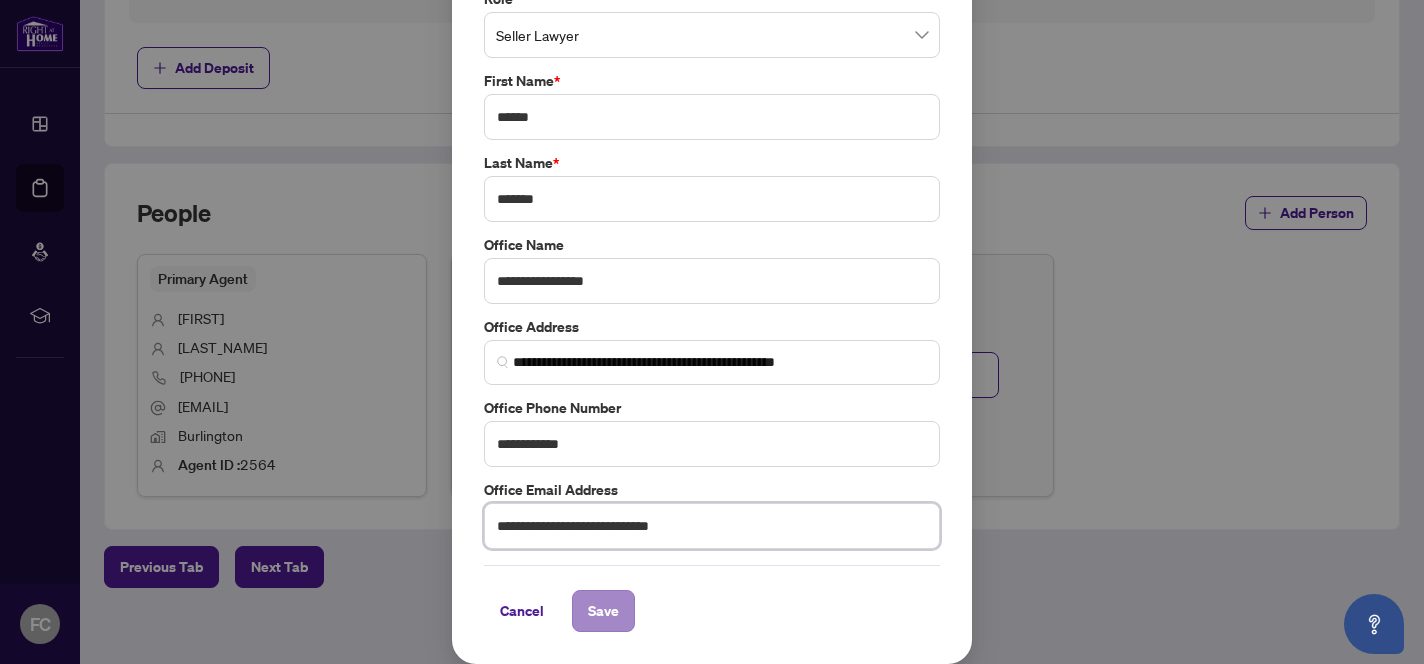 type on "**********" 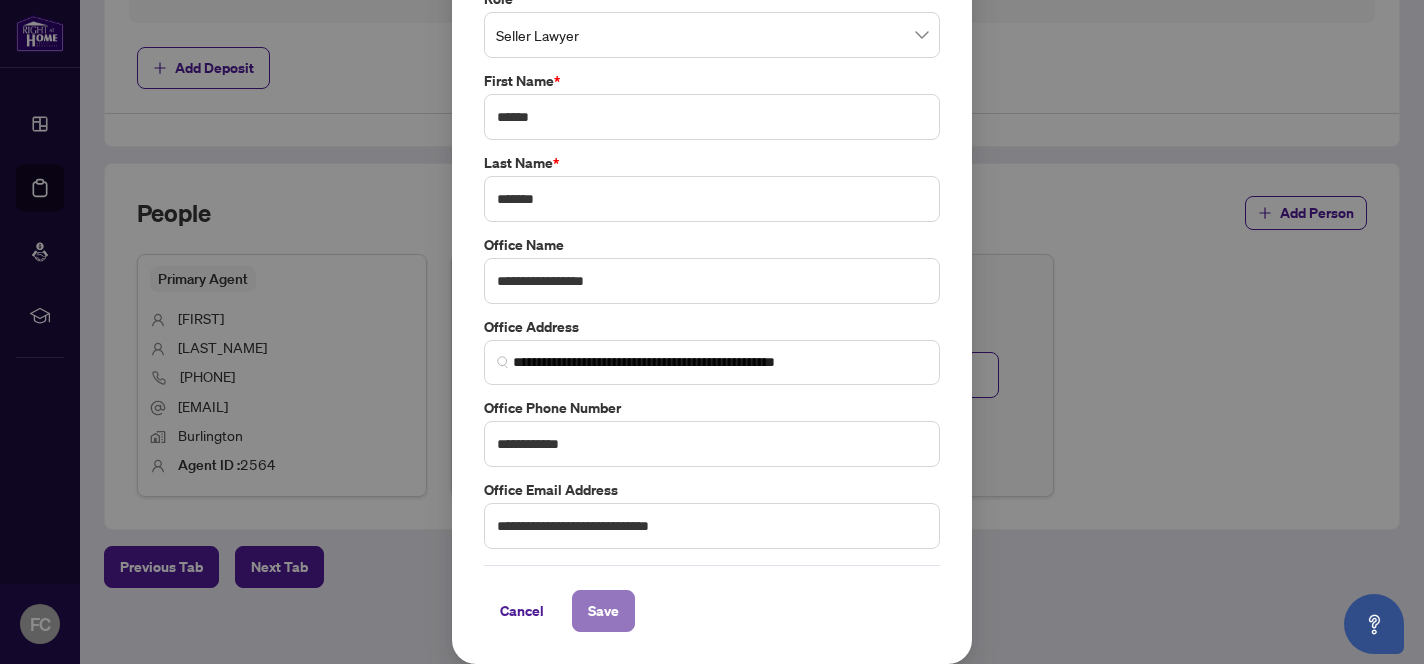 click on "Save" at bounding box center (603, 611) 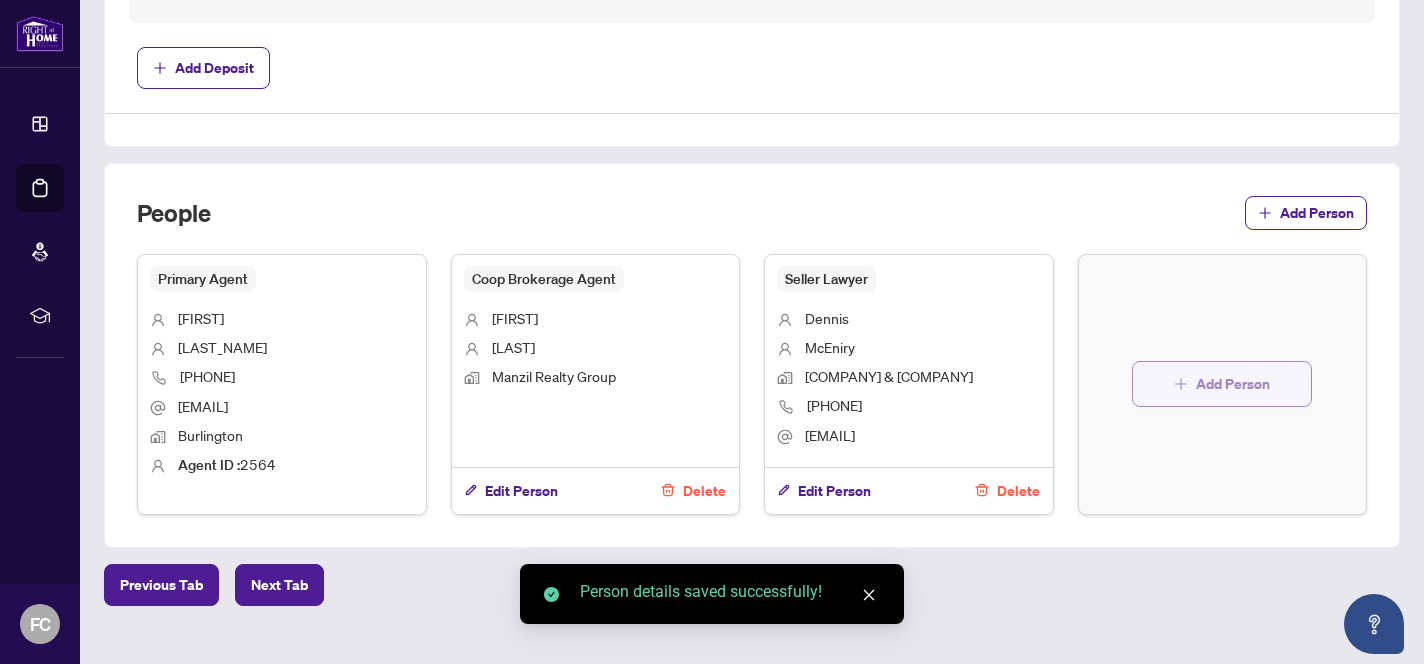 click on "Add Person" at bounding box center (1233, 384) 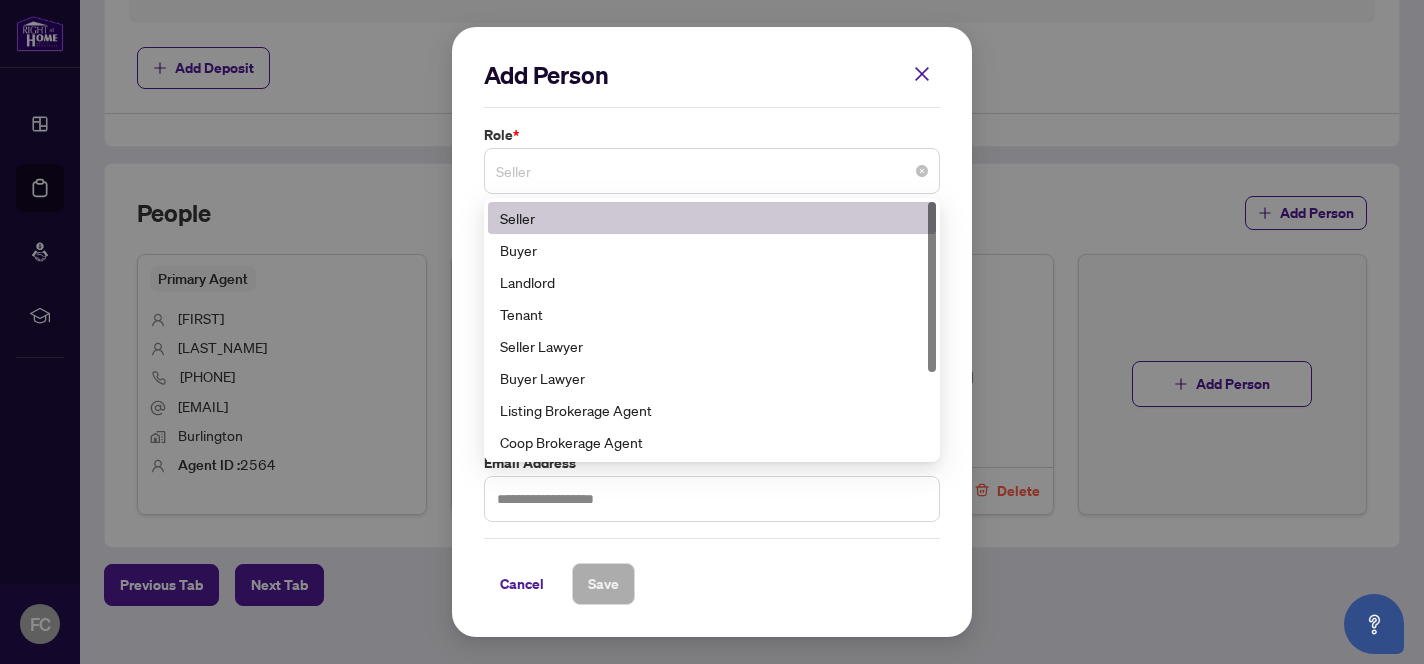click on "Seller" at bounding box center [712, 171] 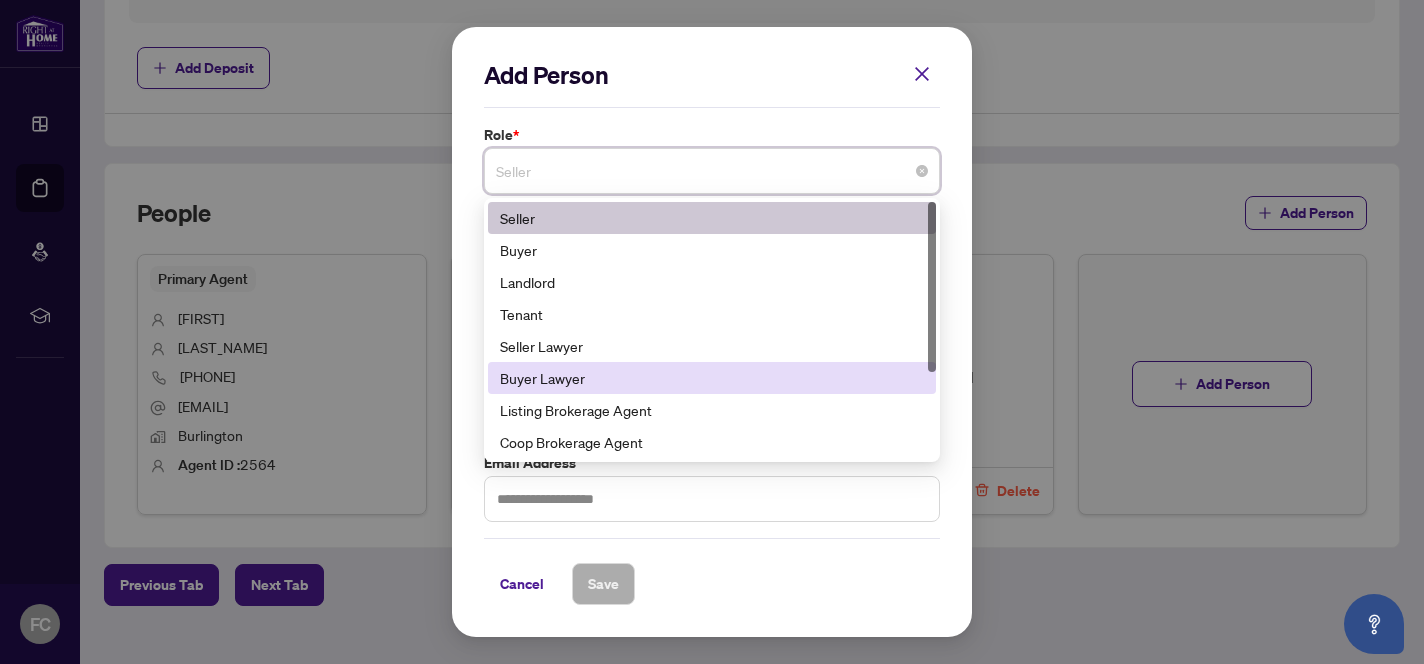 click on "Buyer Lawyer" at bounding box center [712, 378] 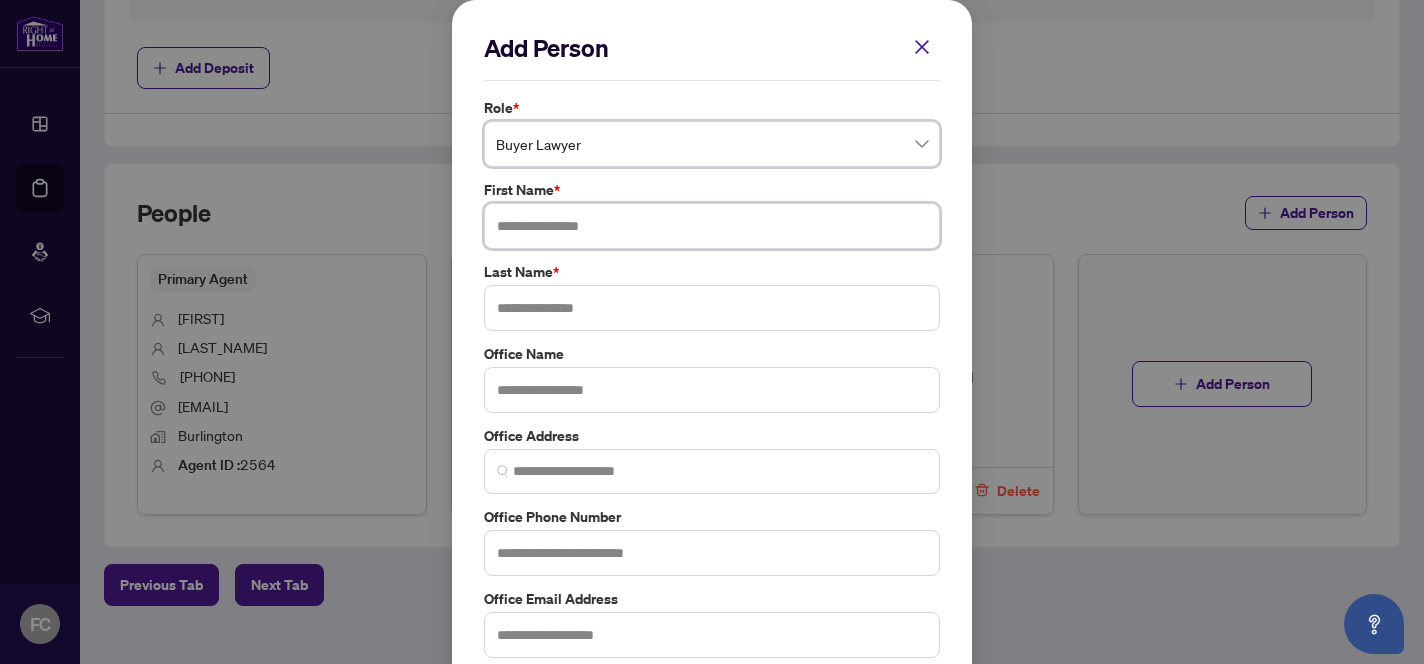 click at bounding box center (712, 226) 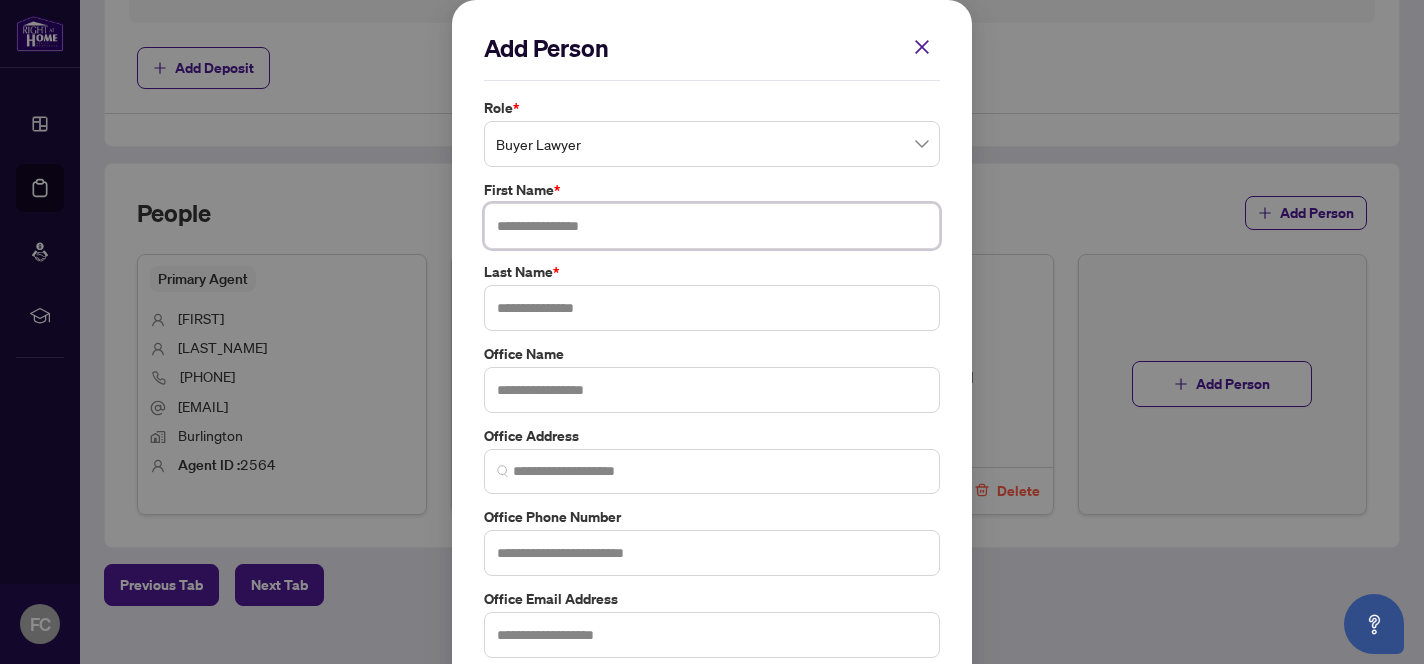 click at bounding box center (712, 226) 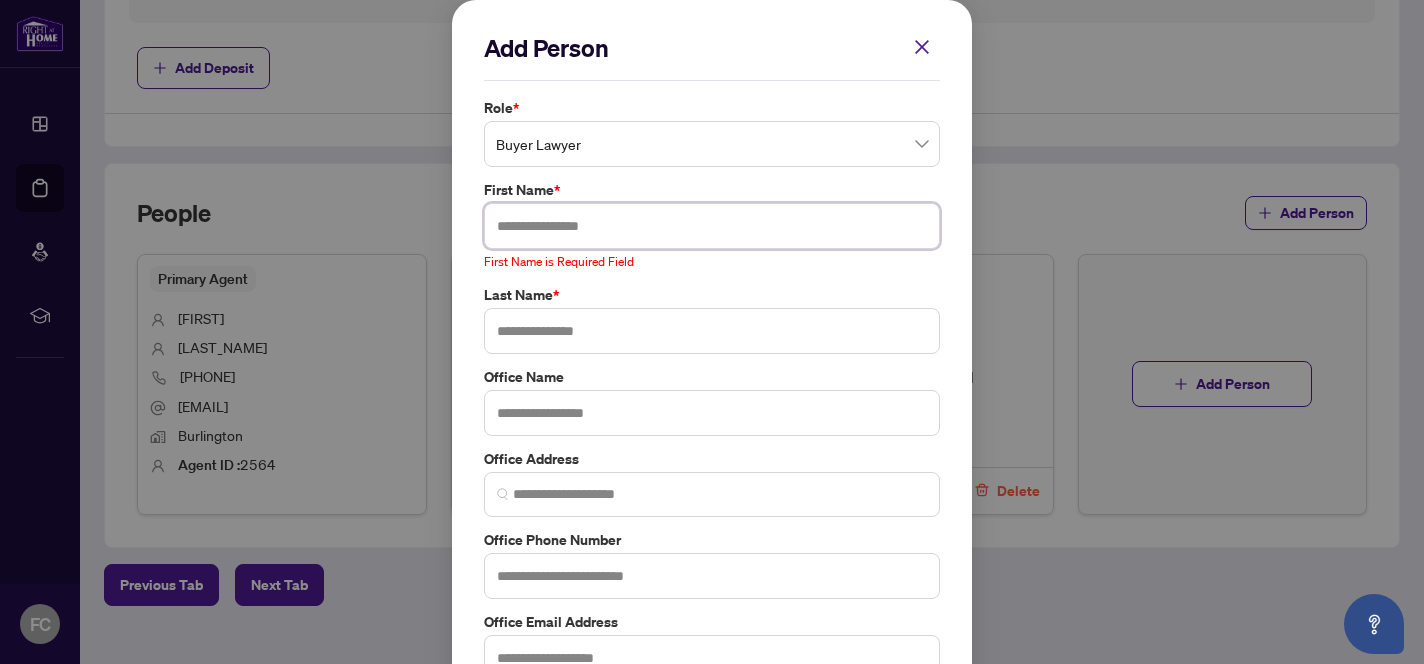 click at bounding box center [712, 226] 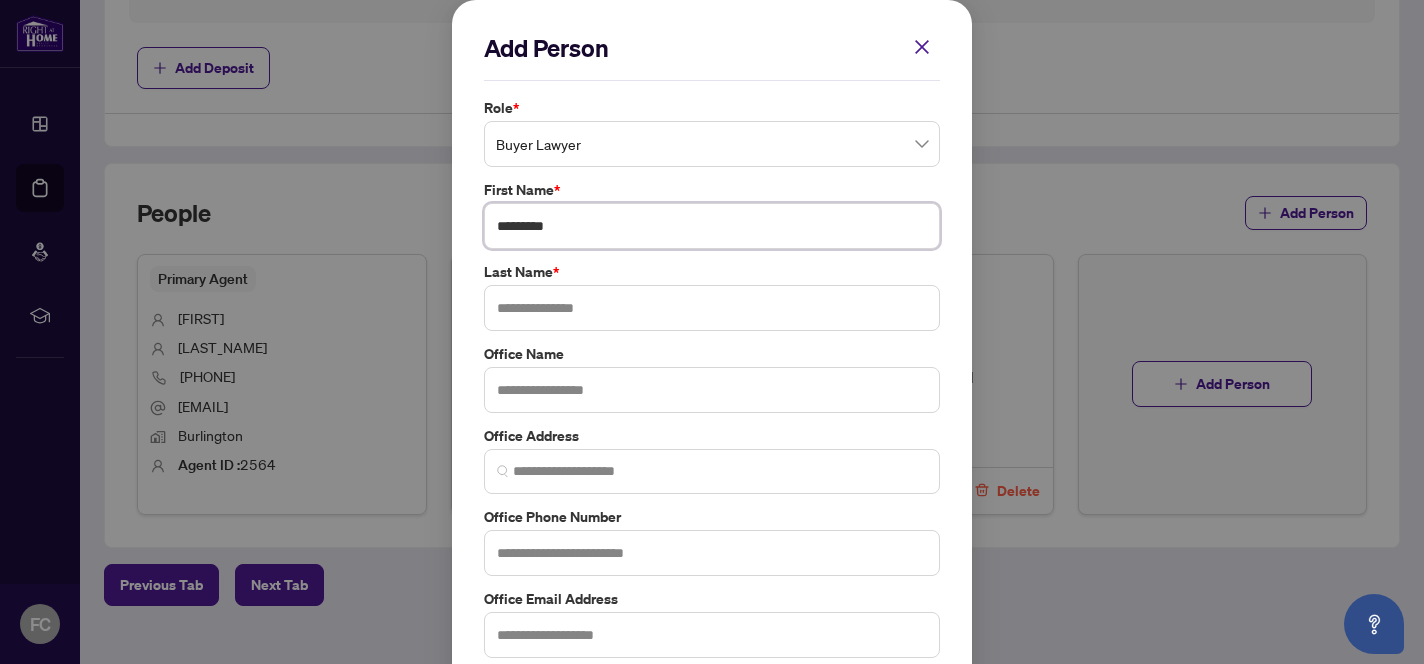 type on "*********" 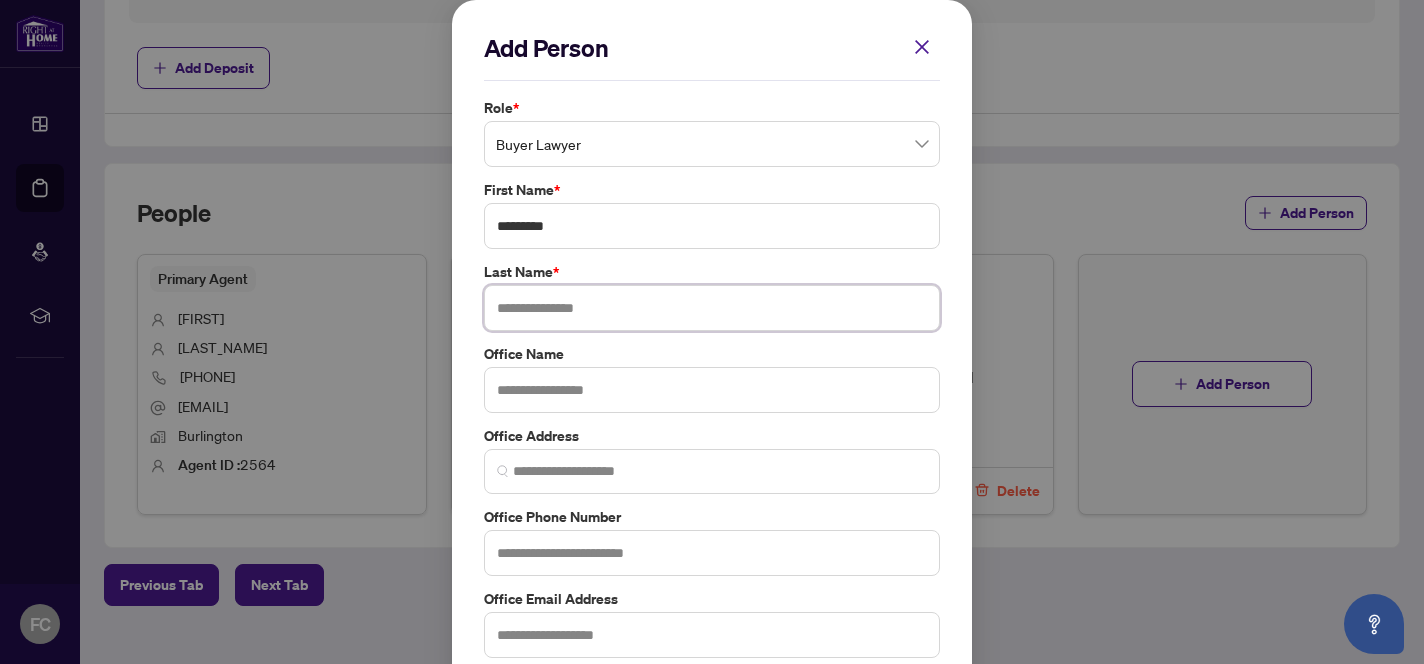 click at bounding box center (712, 308) 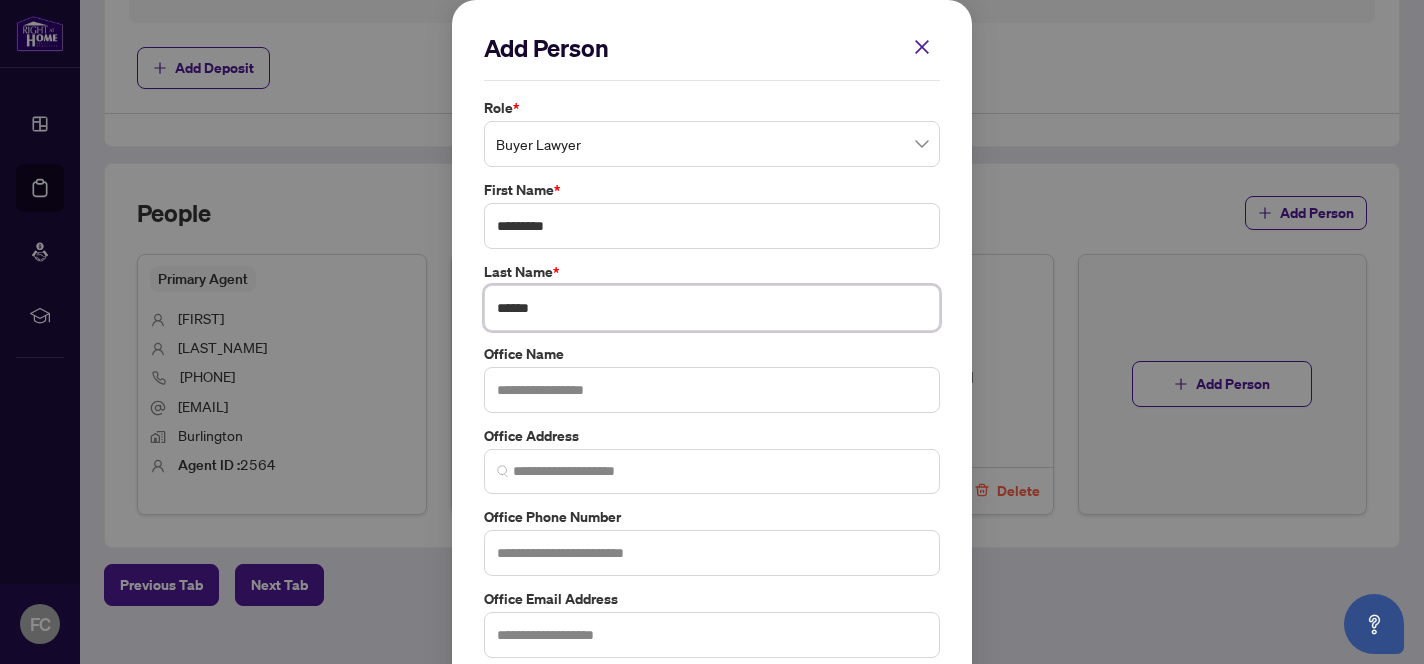 type on "******" 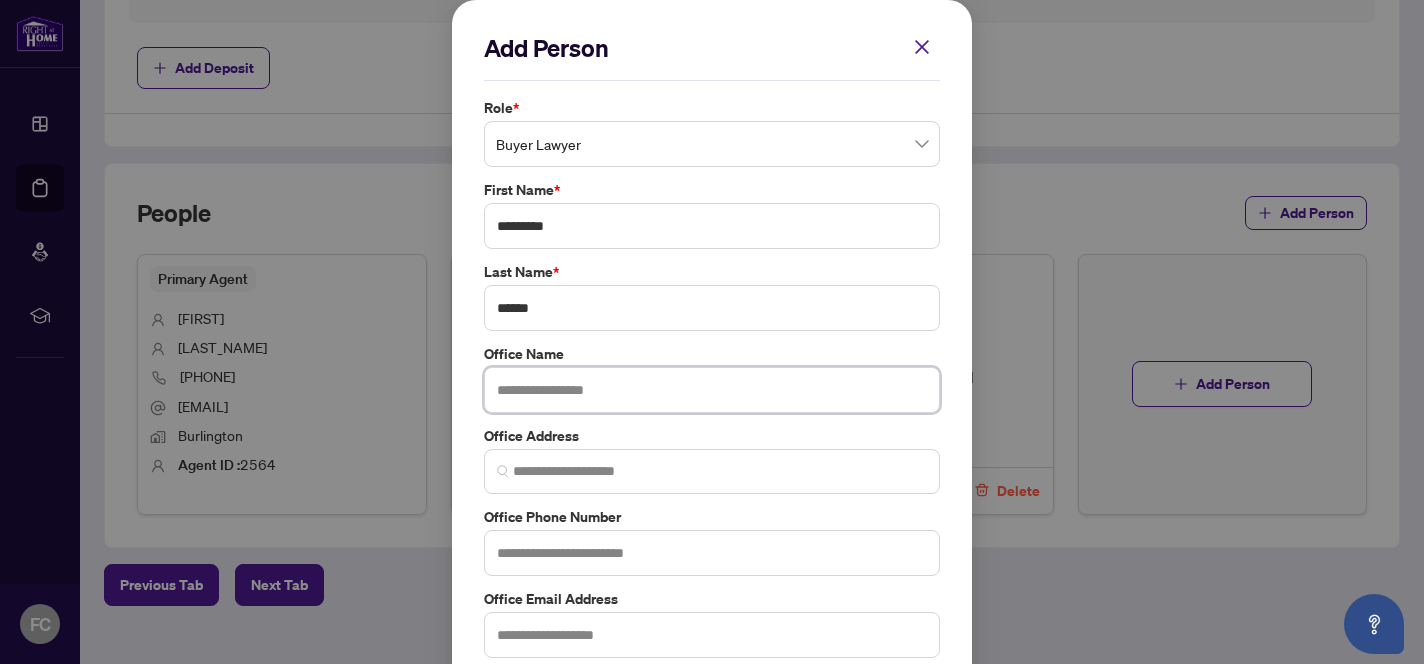 click at bounding box center [712, 390] 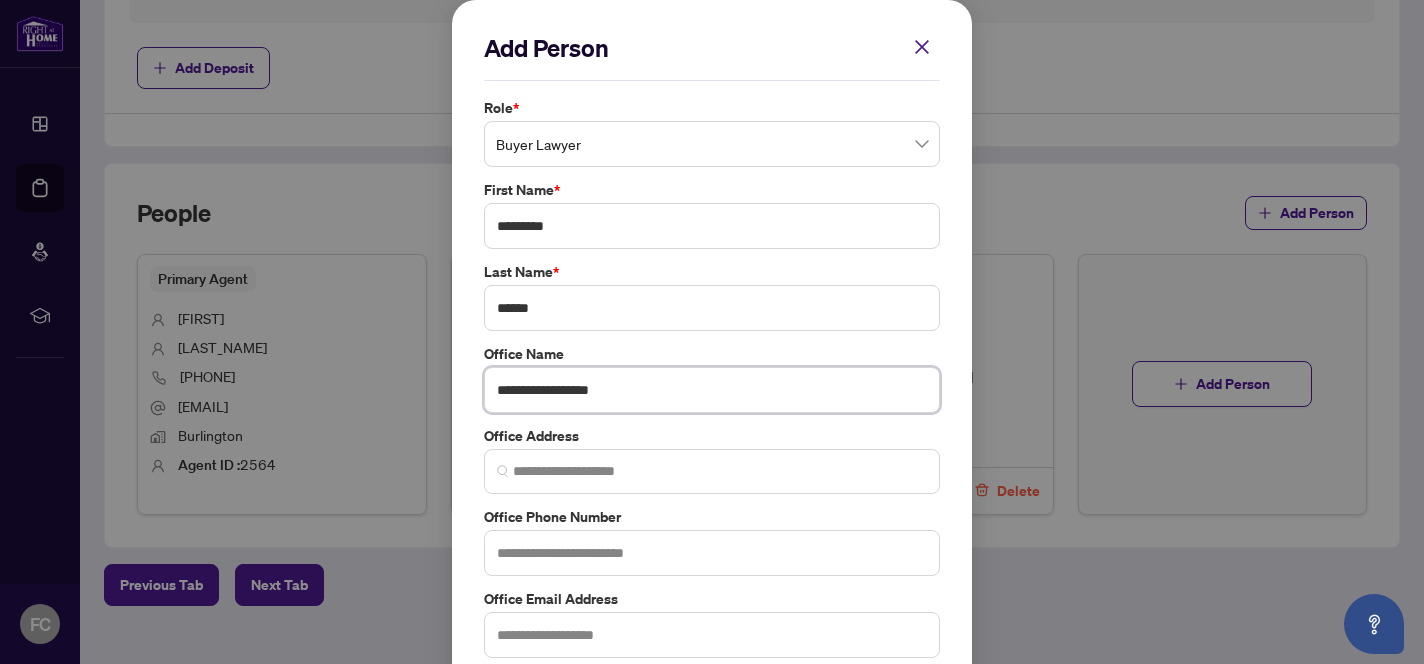 type on "**********" 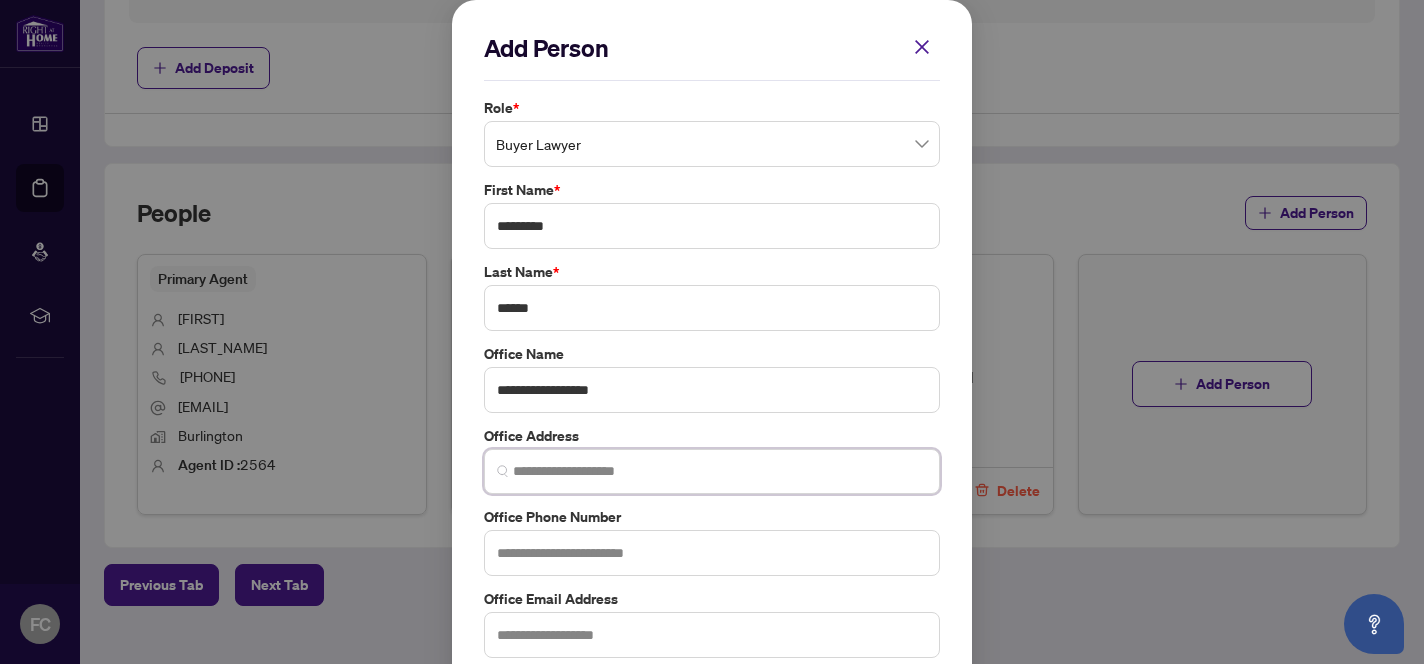 click at bounding box center [720, 471] 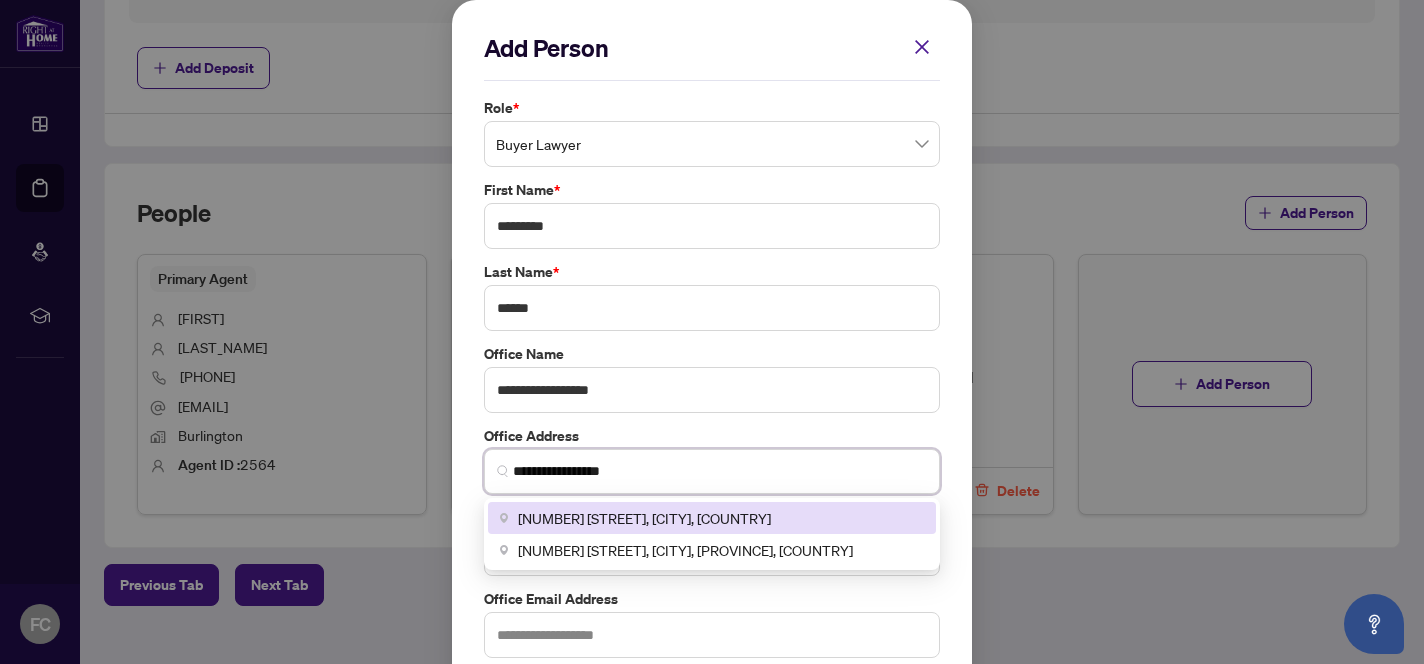 click on "**********" at bounding box center [720, 471] 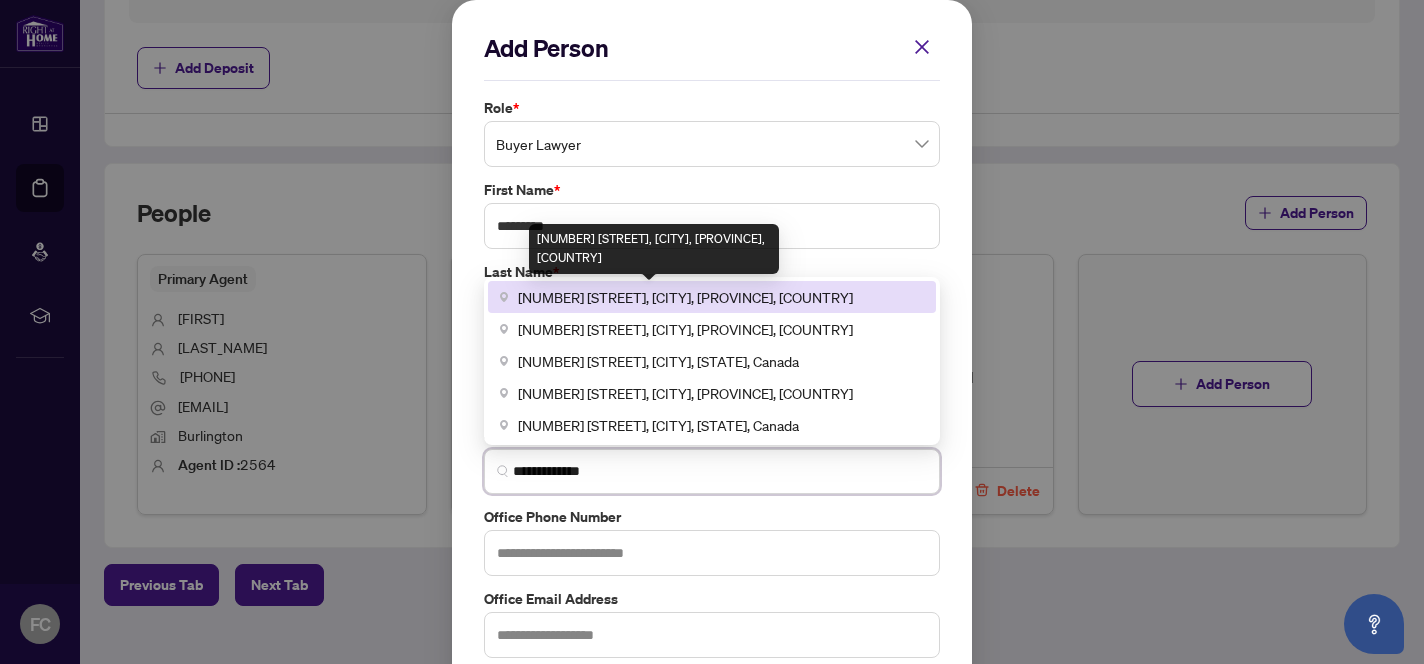 click on "[NUMBER] [STREET], [CITY], [PROVINCE], [COUNTRY]" at bounding box center [685, 297] 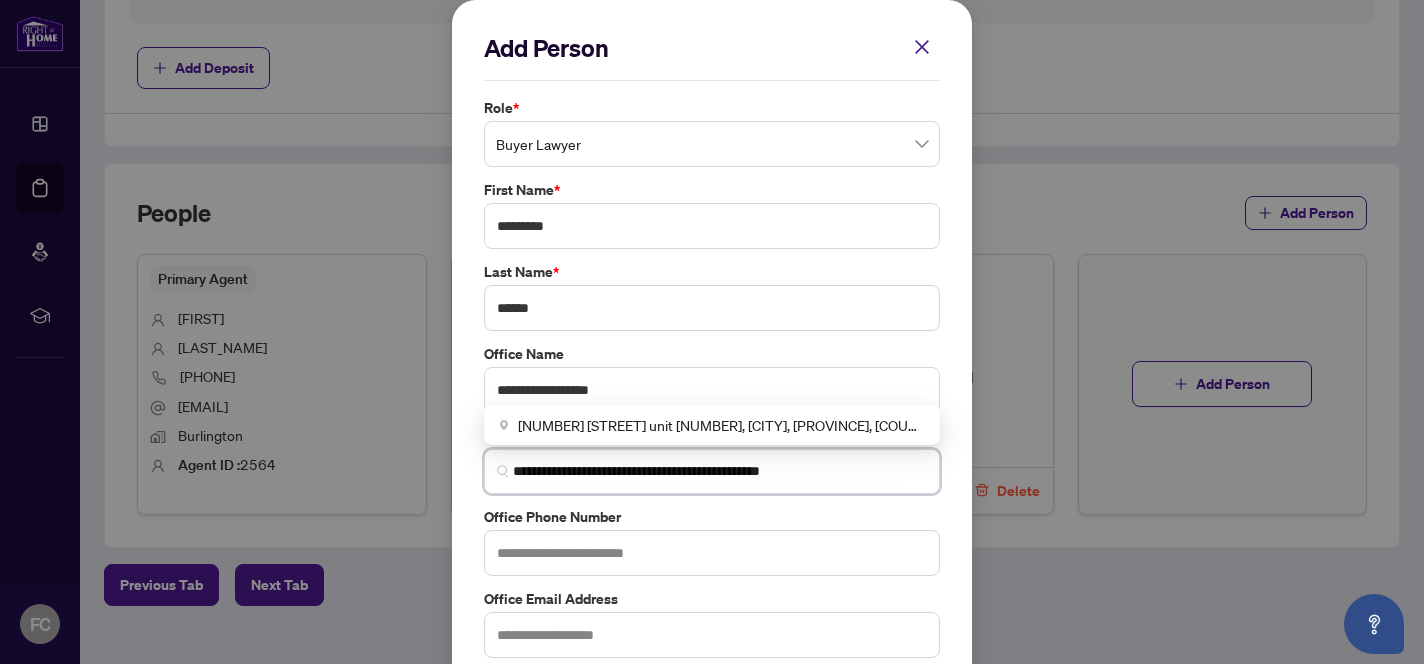type on "**********" 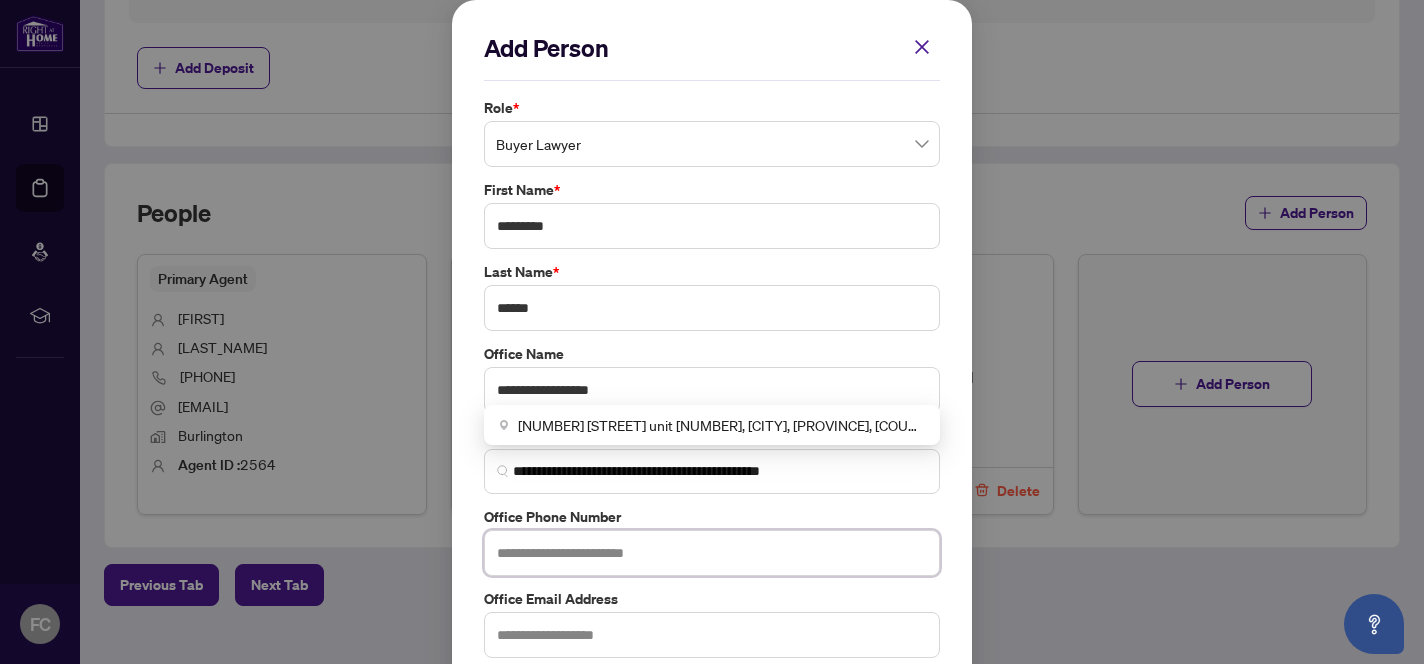 click at bounding box center [712, 553] 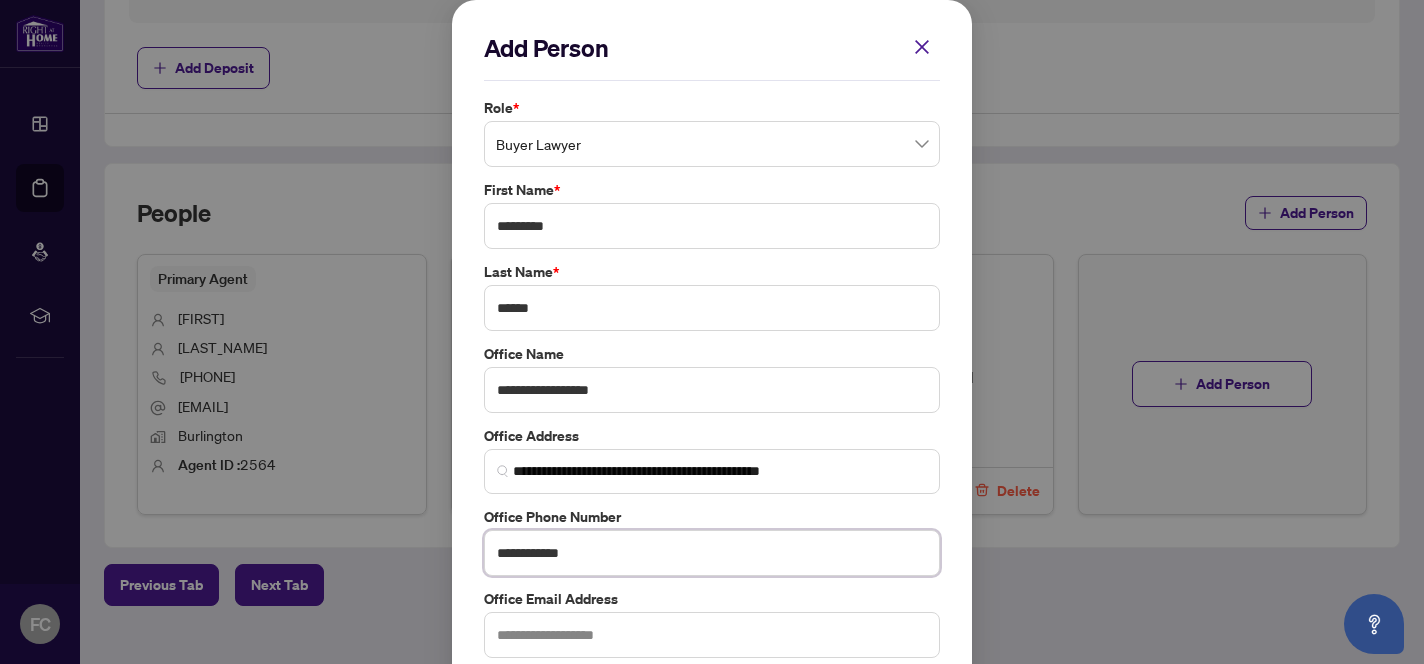 type on "**********" 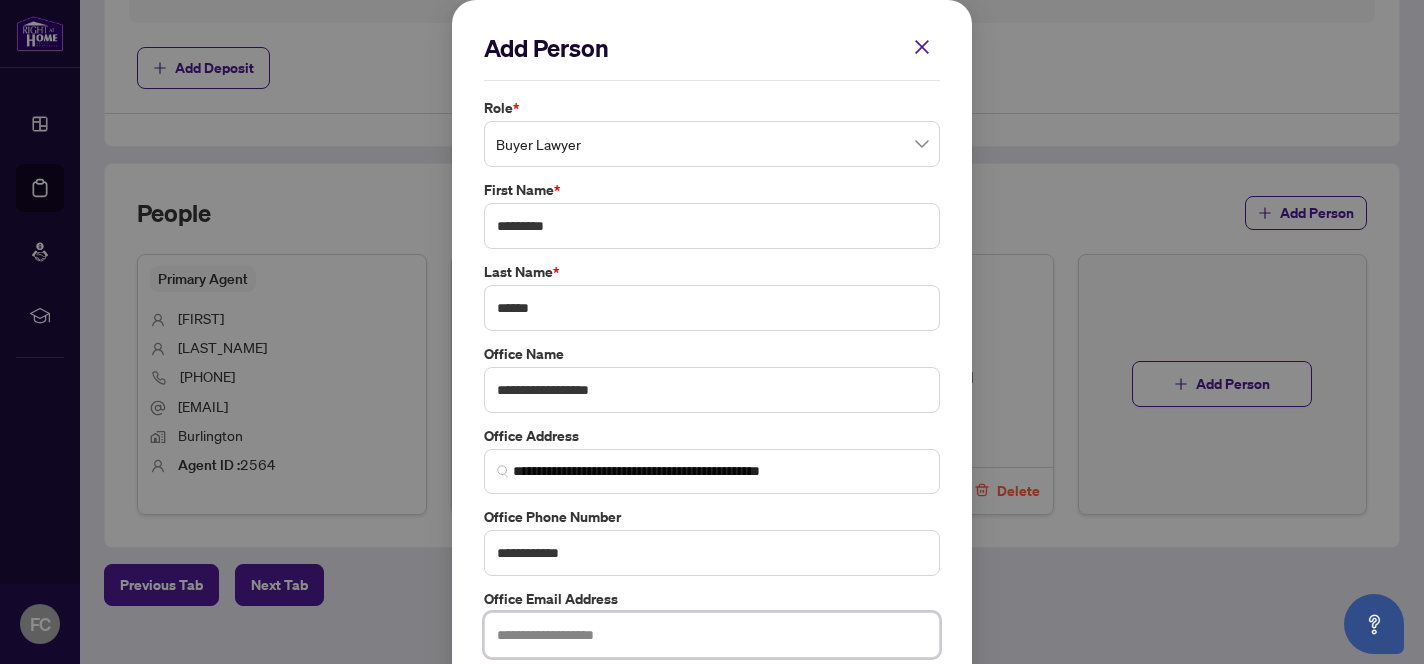 click at bounding box center [712, 635] 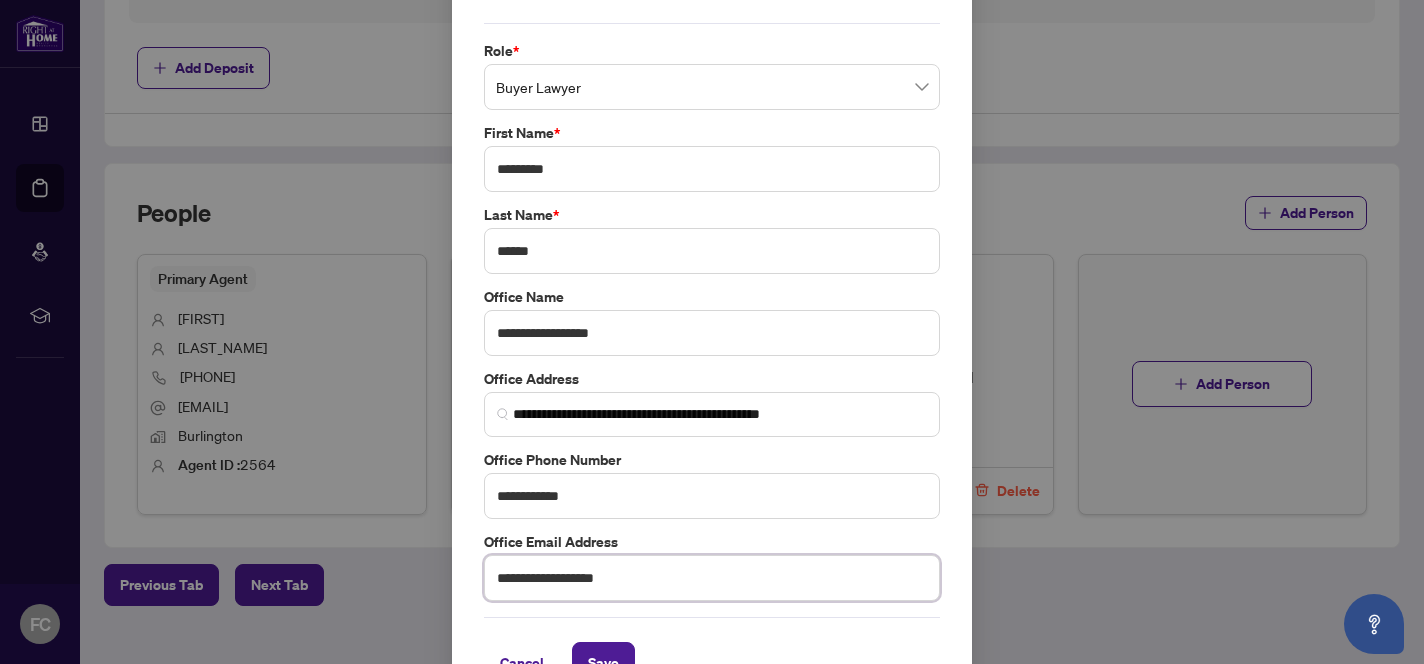 scroll, scrollTop: 109, scrollLeft: 0, axis: vertical 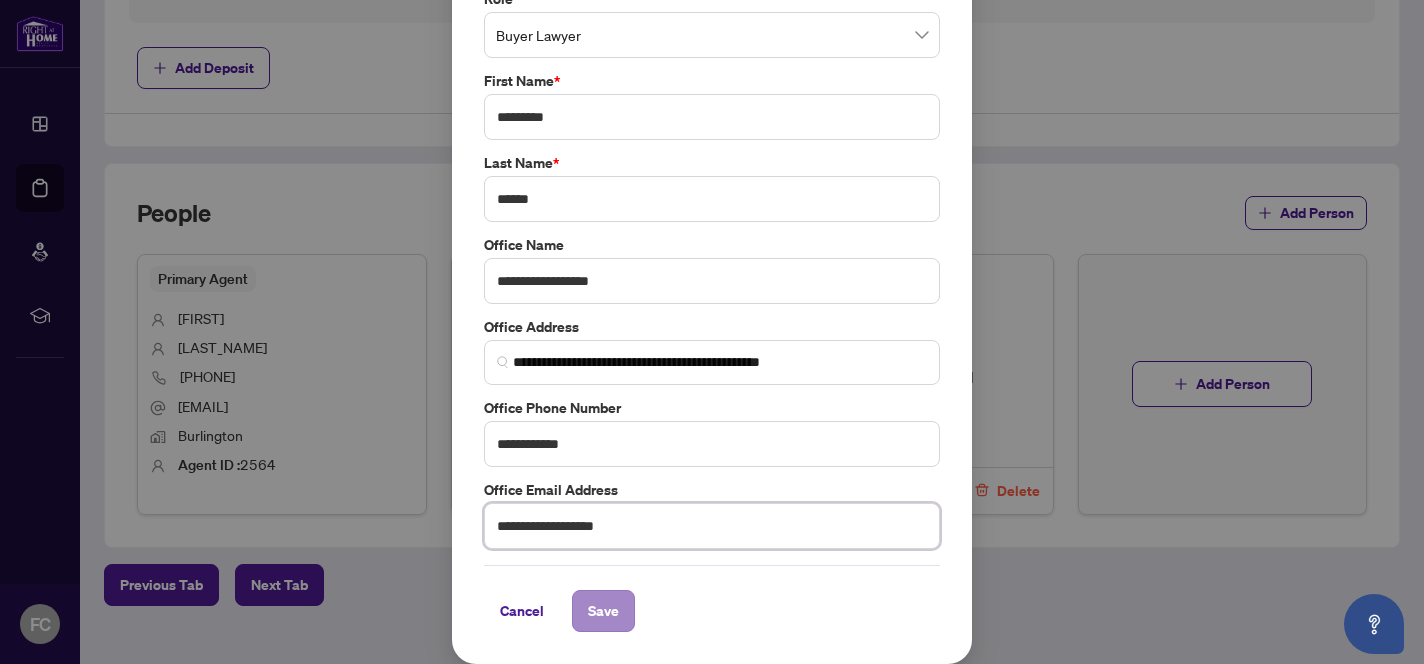 type on "**********" 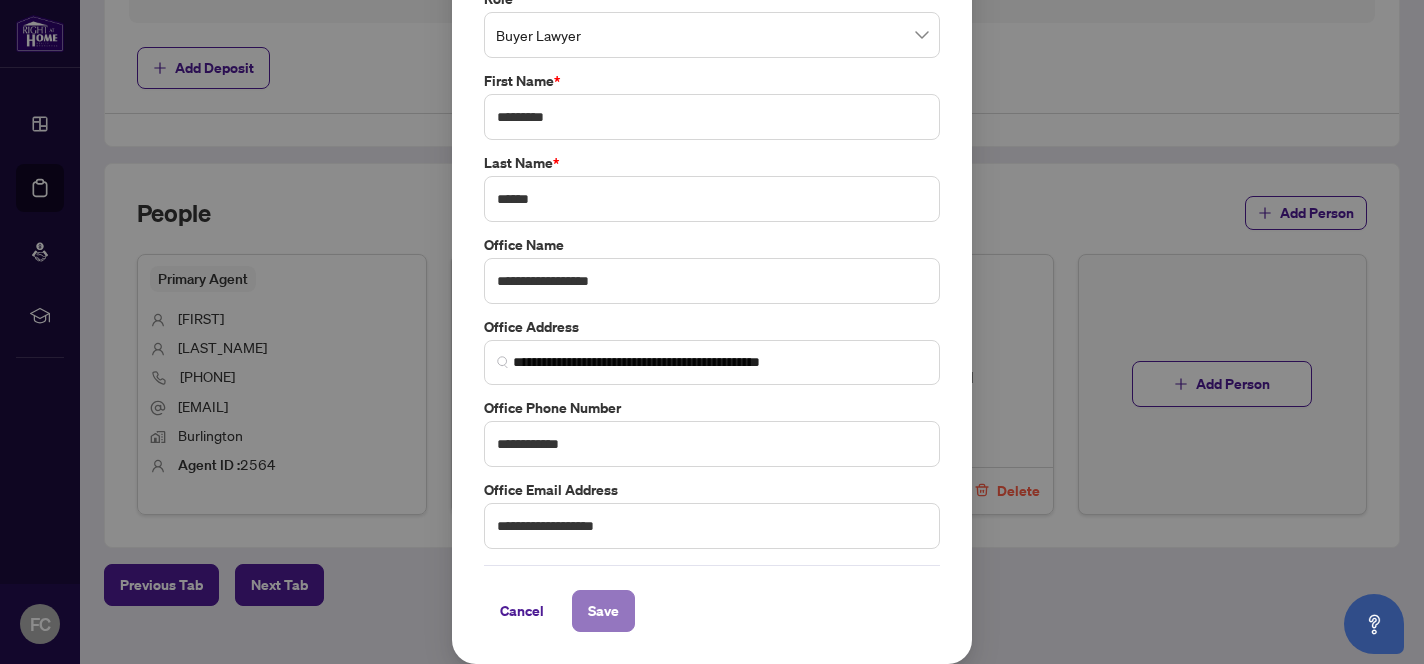 click on "Save" at bounding box center [603, 611] 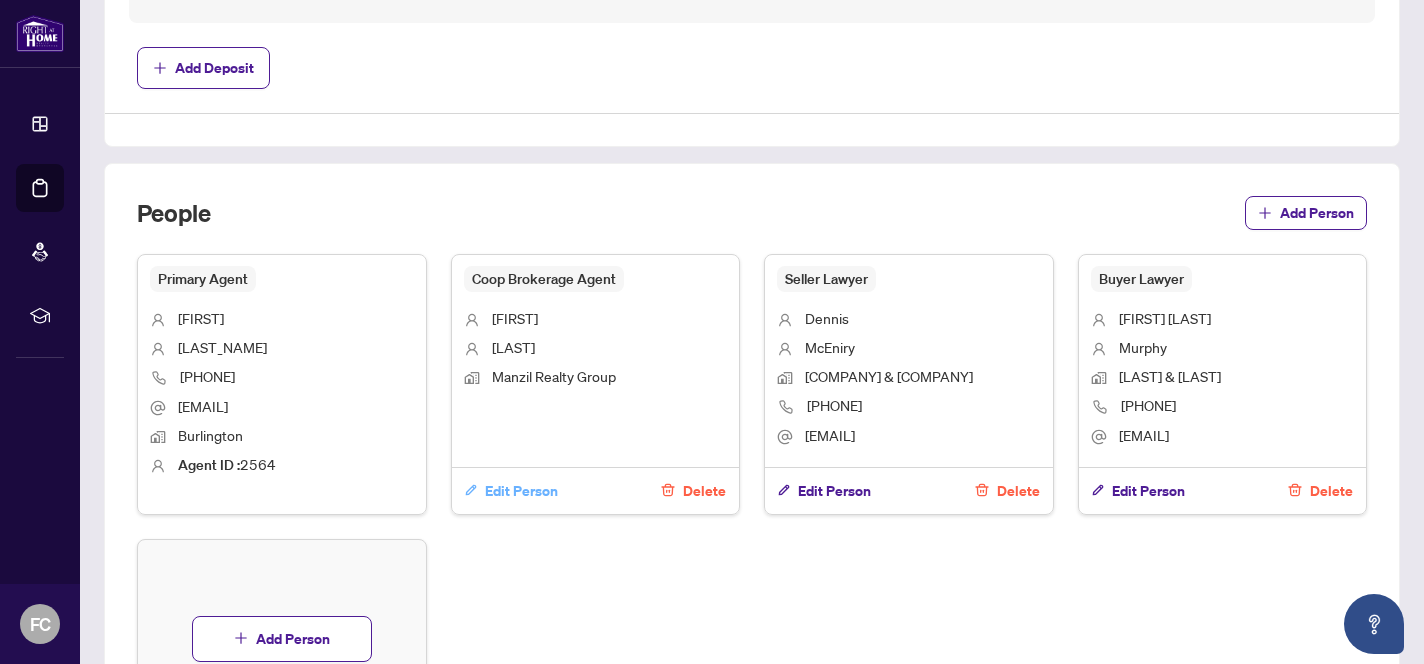 click on "Edit Person" at bounding box center (521, 491) 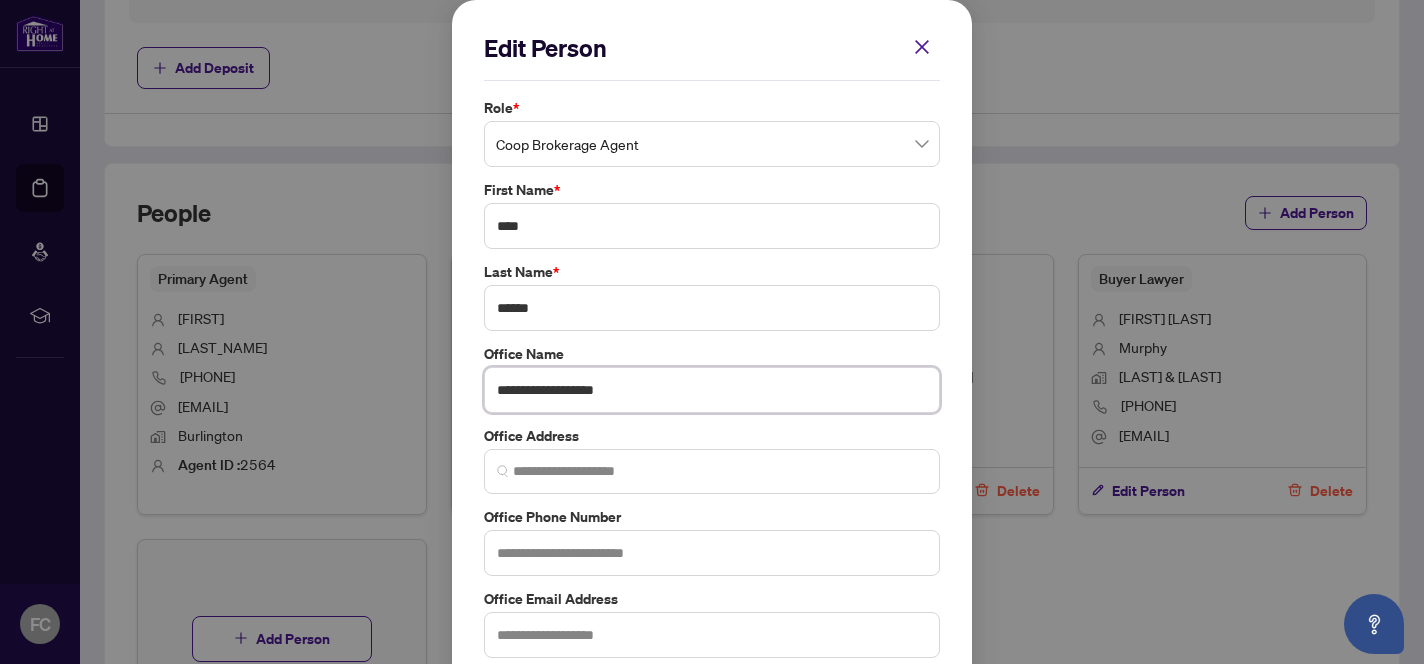drag, startPoint x: 646, startPoint y: 395, endPoint x: 438, endPoint y: 395, distance: 208 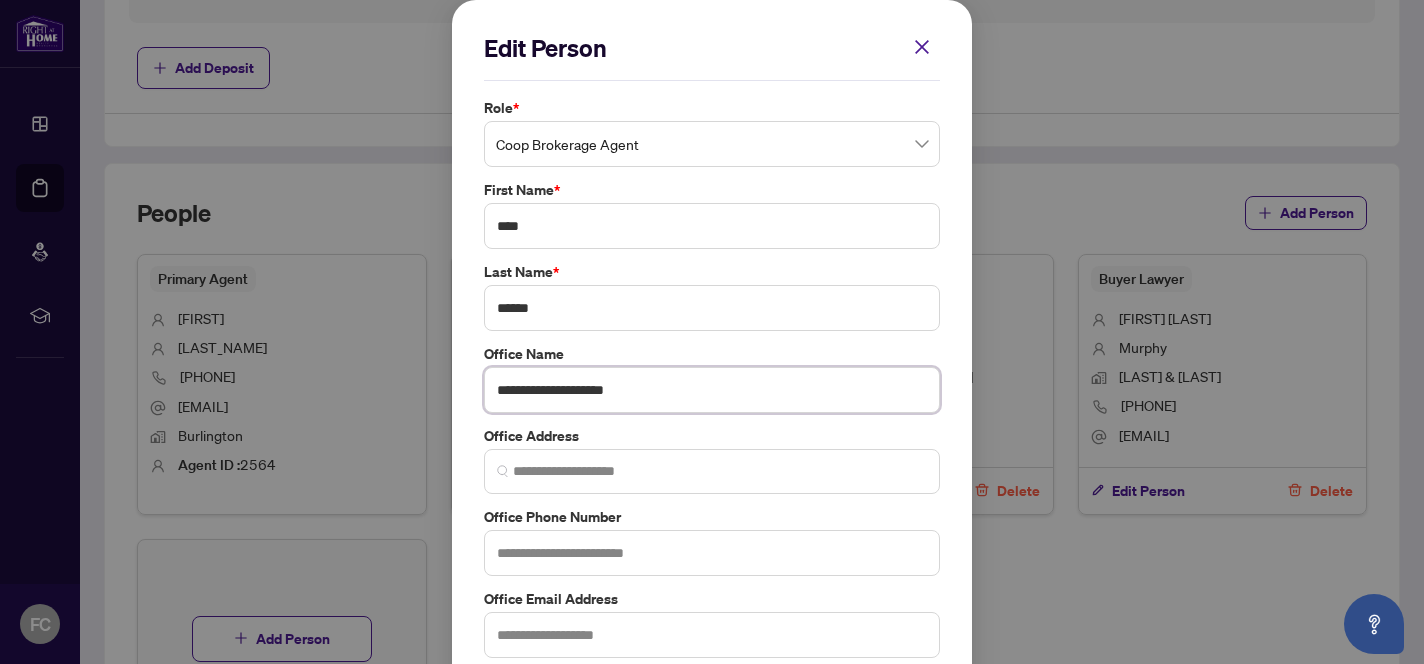 type on "**********" 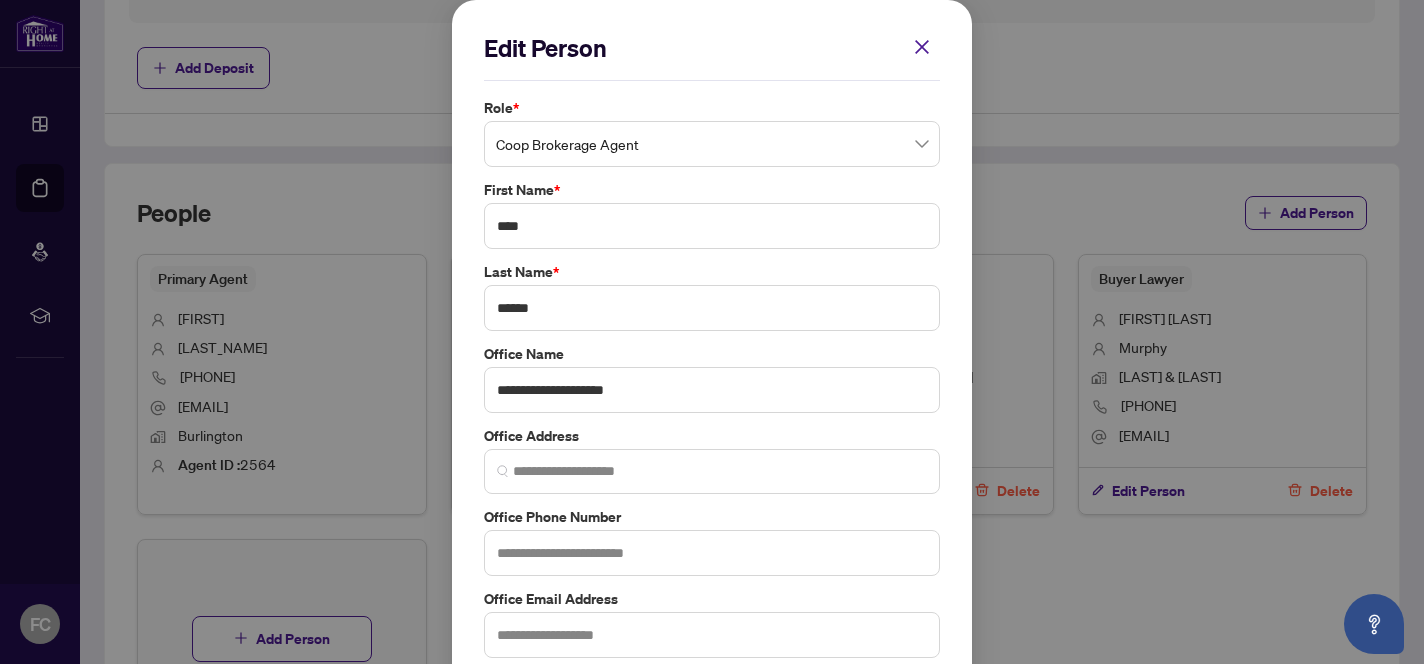 click on "**********" at bounding box center (712, 332) 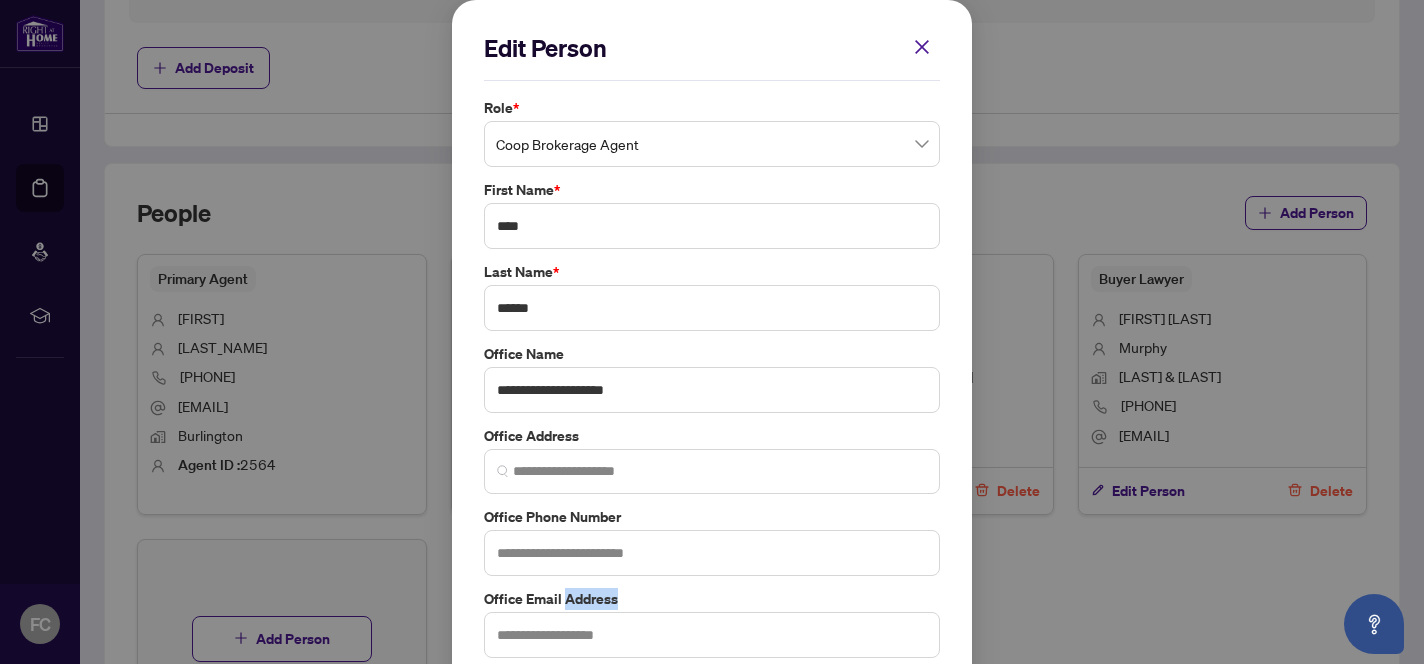 click on "**********" at bounding box center [712, 332] 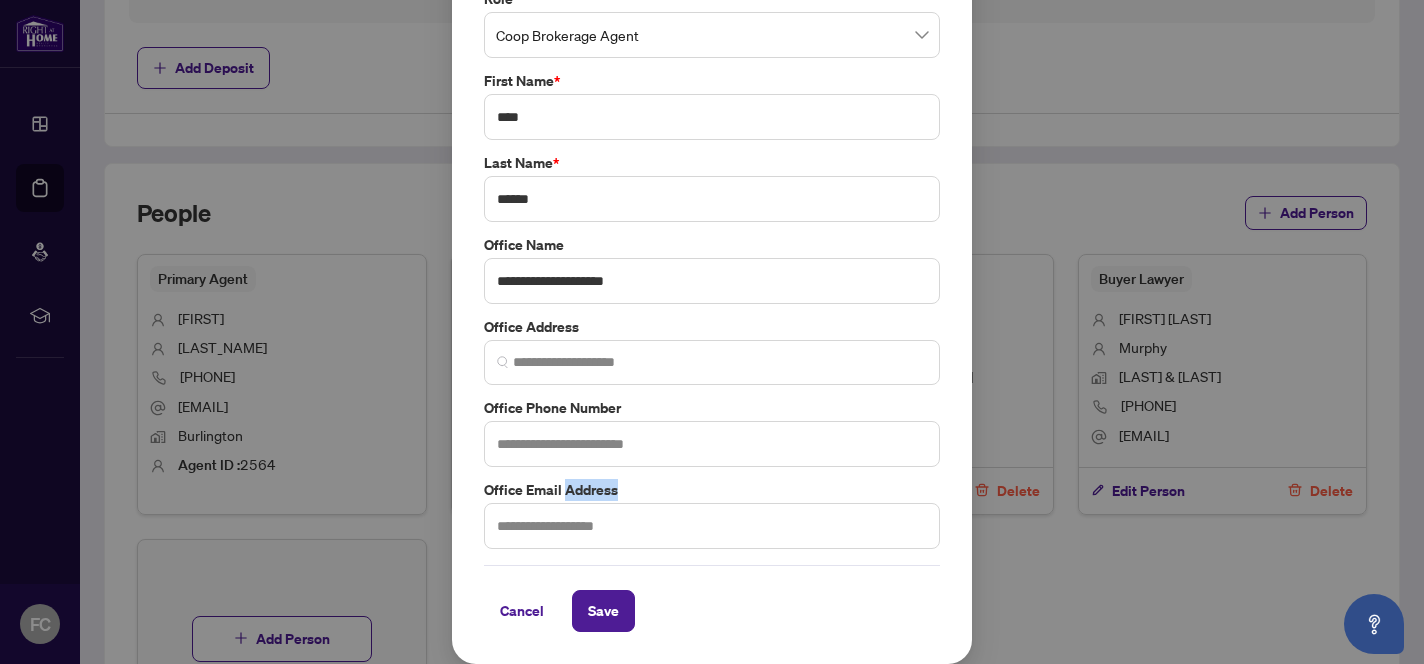 scroll, scrollTop: 0, scrollLeft: 0, axis: both 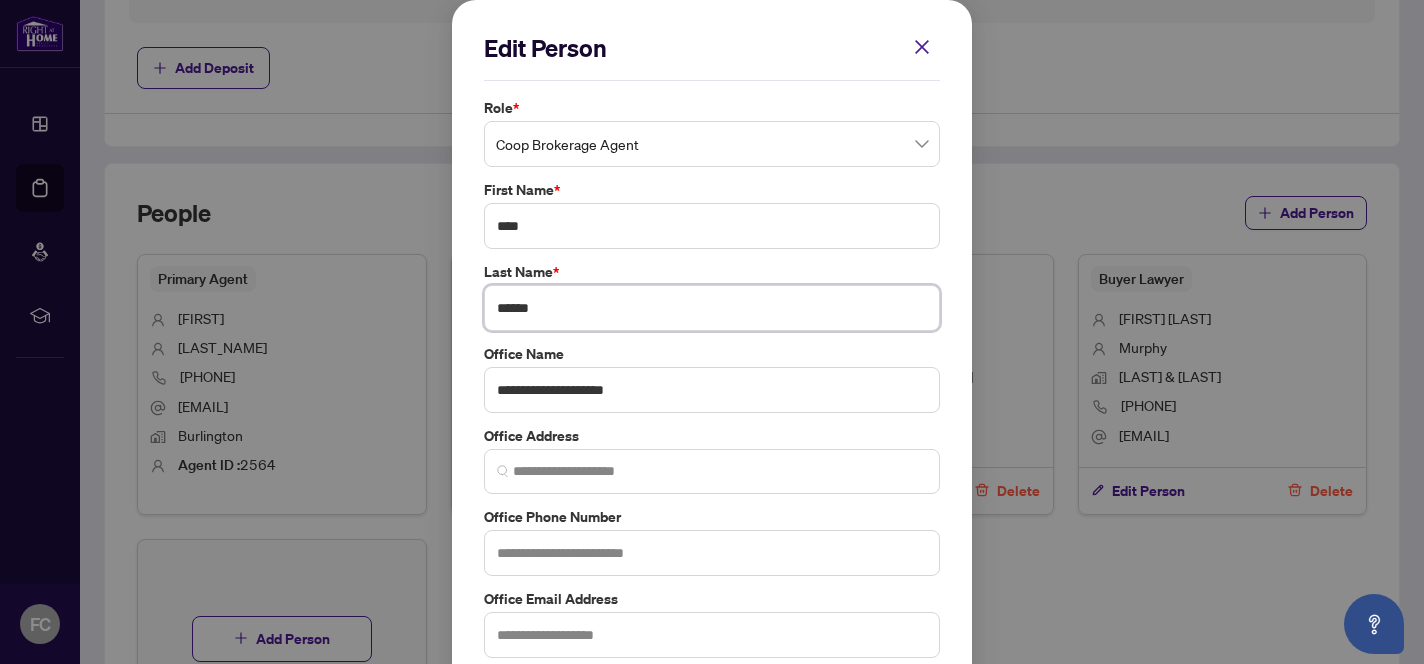 drag, startPoint x: 551, startPoint y: 311, endPoint x: 451, endPoint y: 287, distance: 102.83968 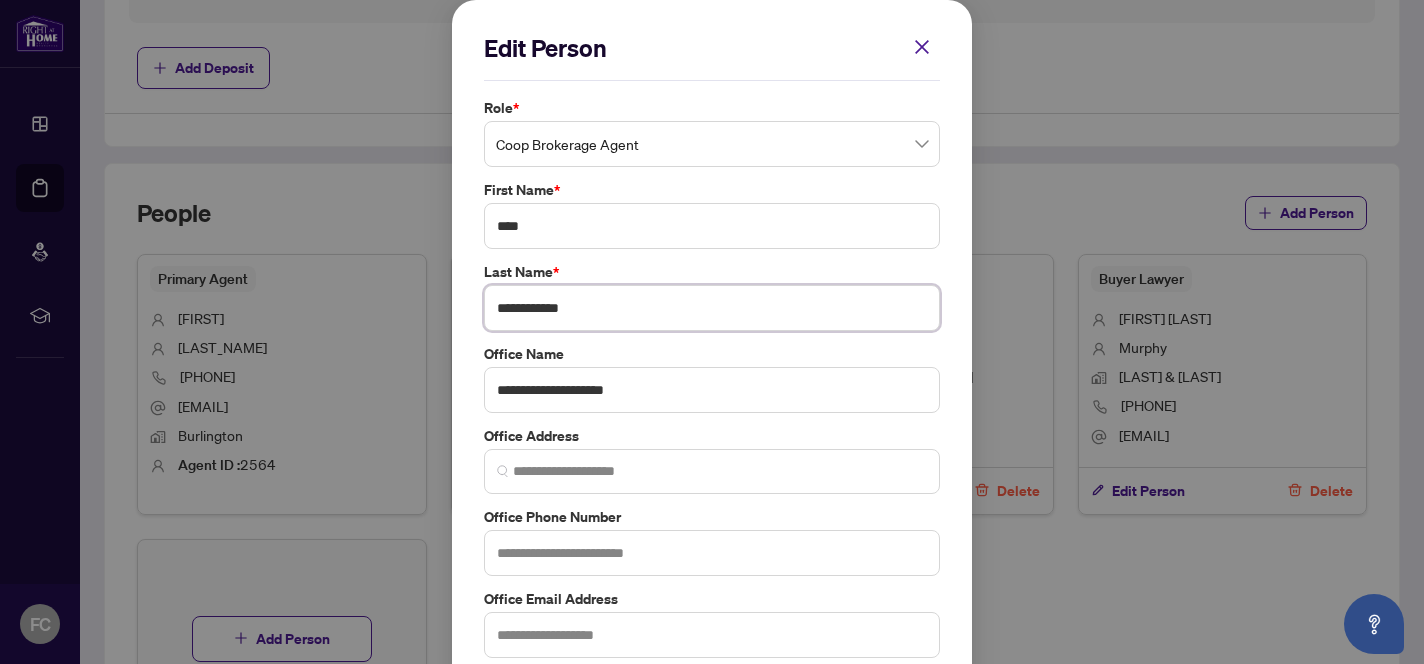 drag, startPoint x: 539, startPoint y: 309, endPoint x: 424, endPoint y: 303, distance: 115.15642 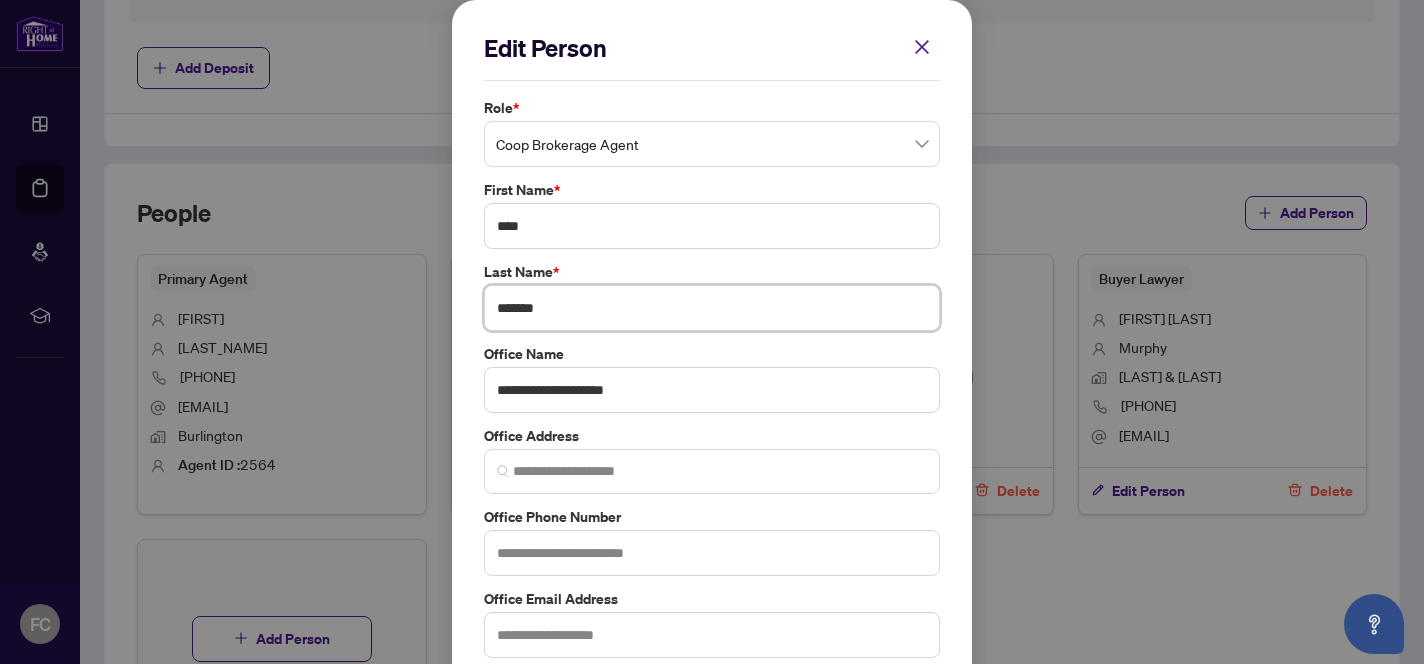 type on "*******" 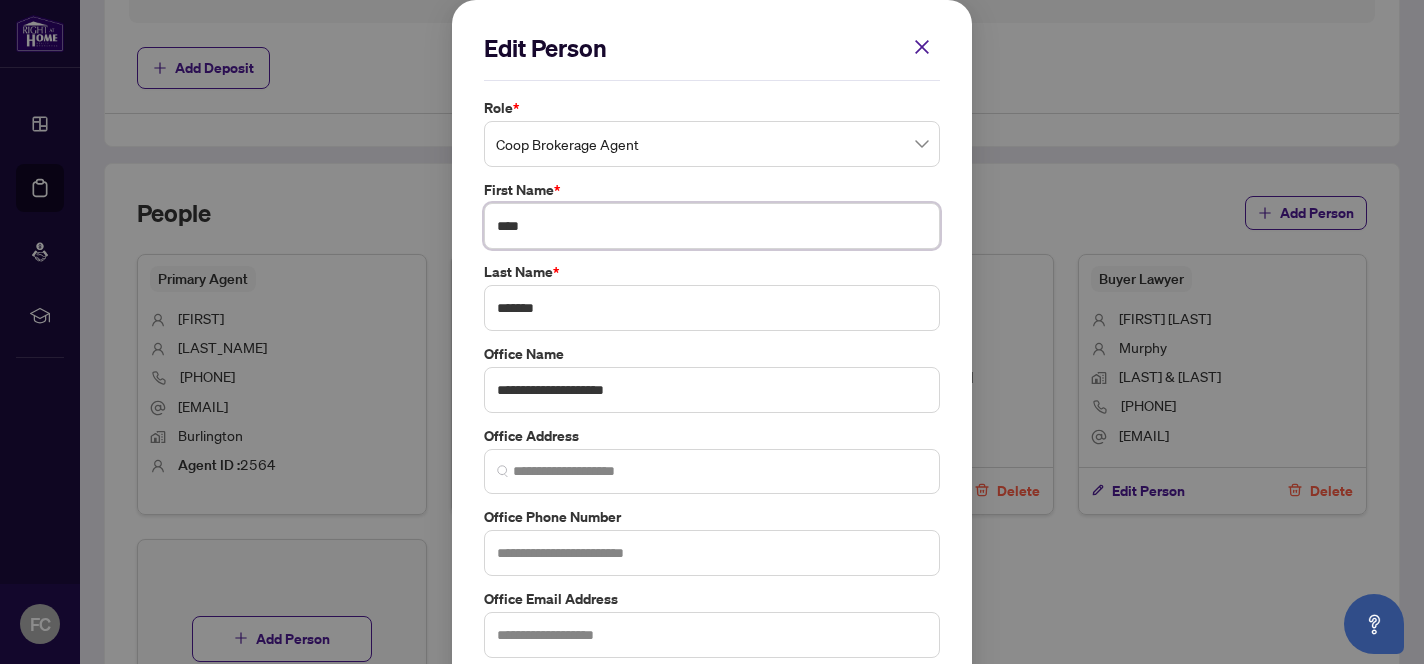 click on "****" at bounding box center (712, 226) 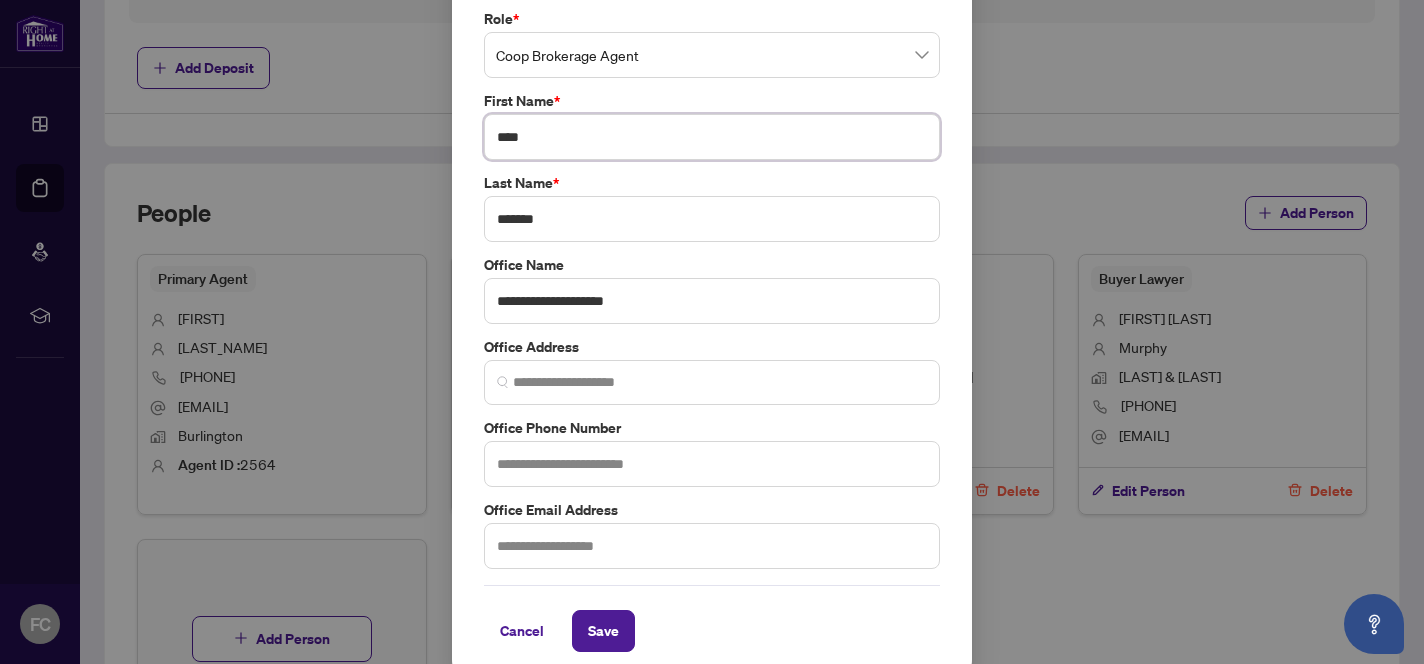 scroll, scrollTop: 109, scrollLeft: 0, axis: vertical 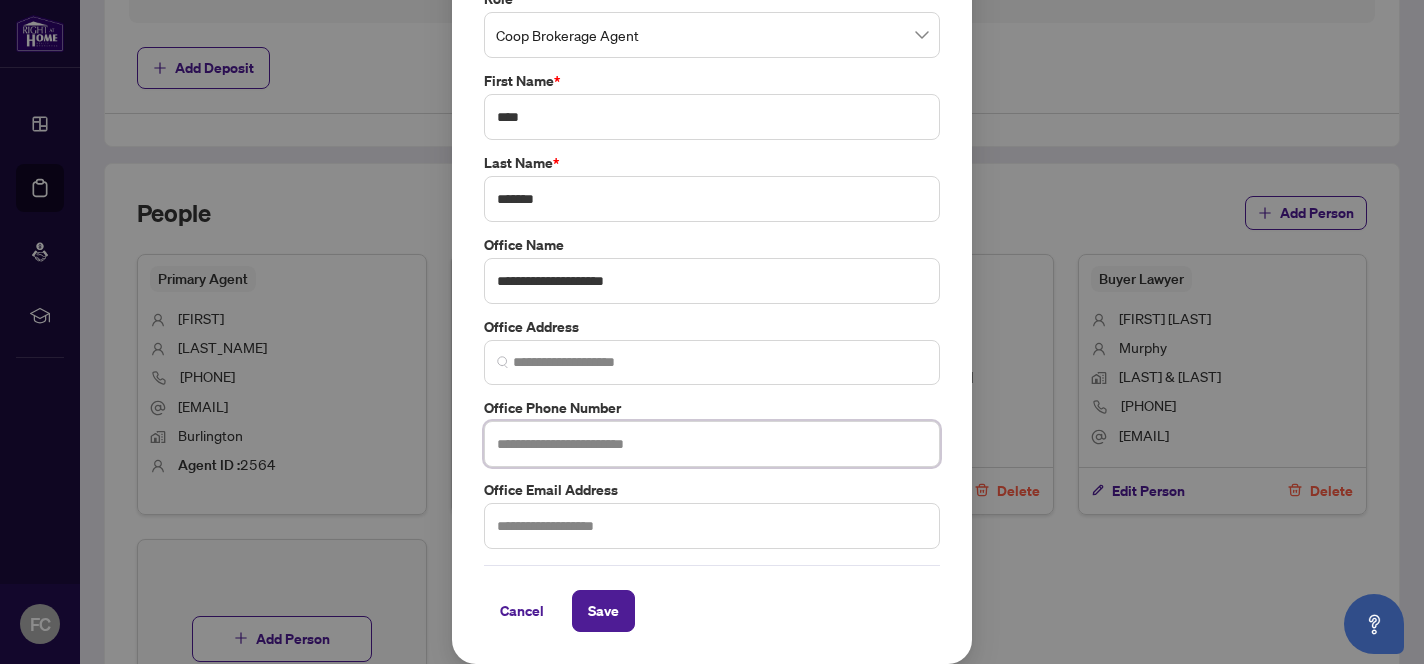 click at bounding box center [712, 444] 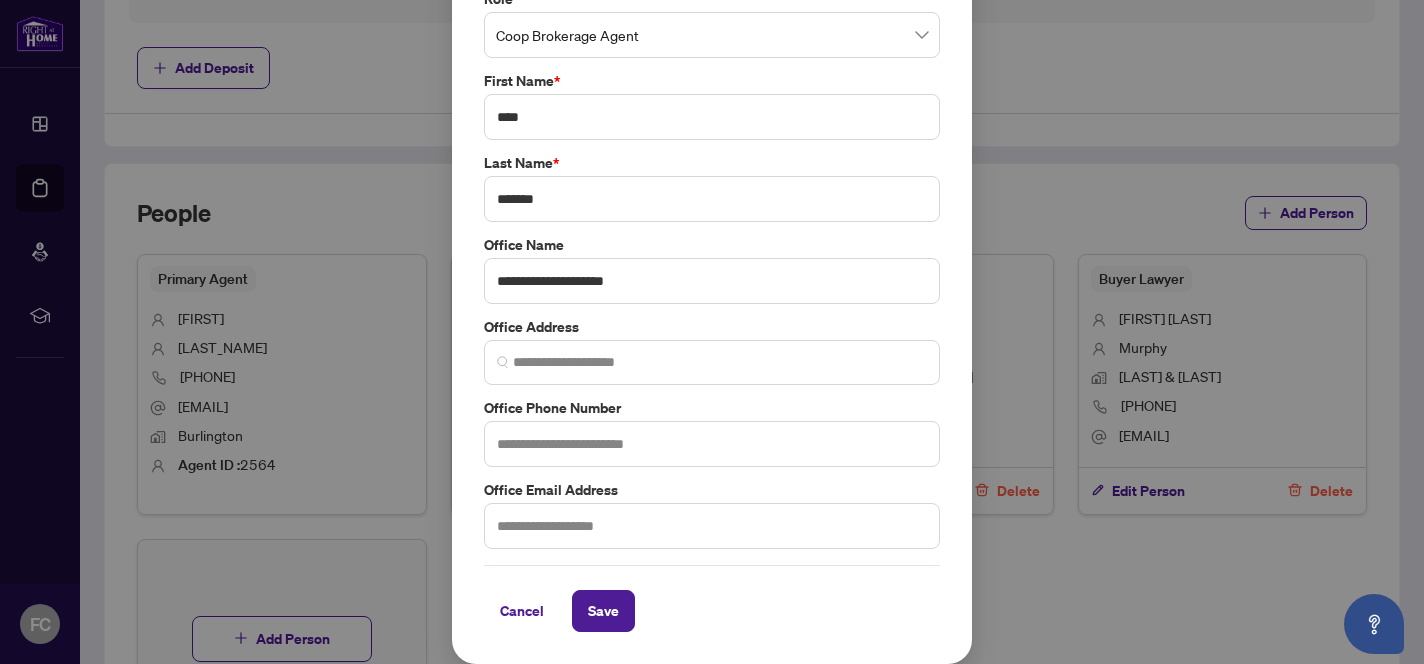 click on "Last Name *" at bounding box center (712, 163) 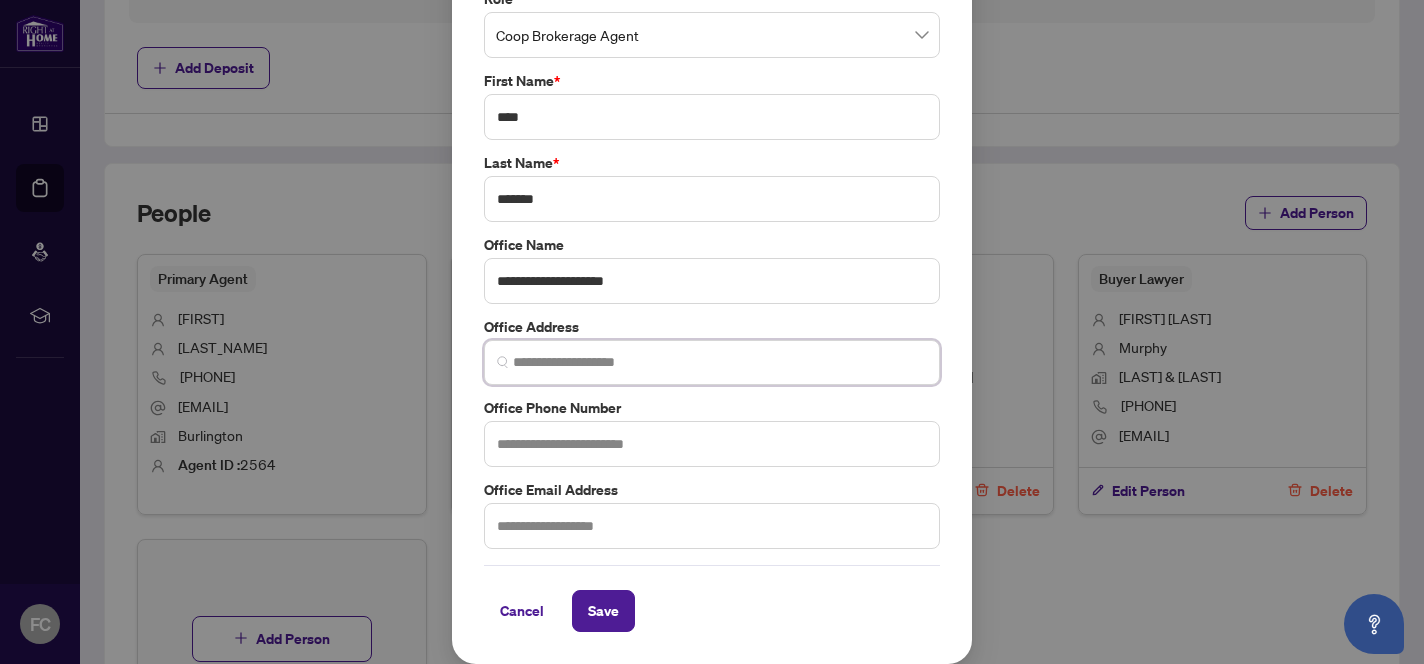 click at bounding box center (720, 362) 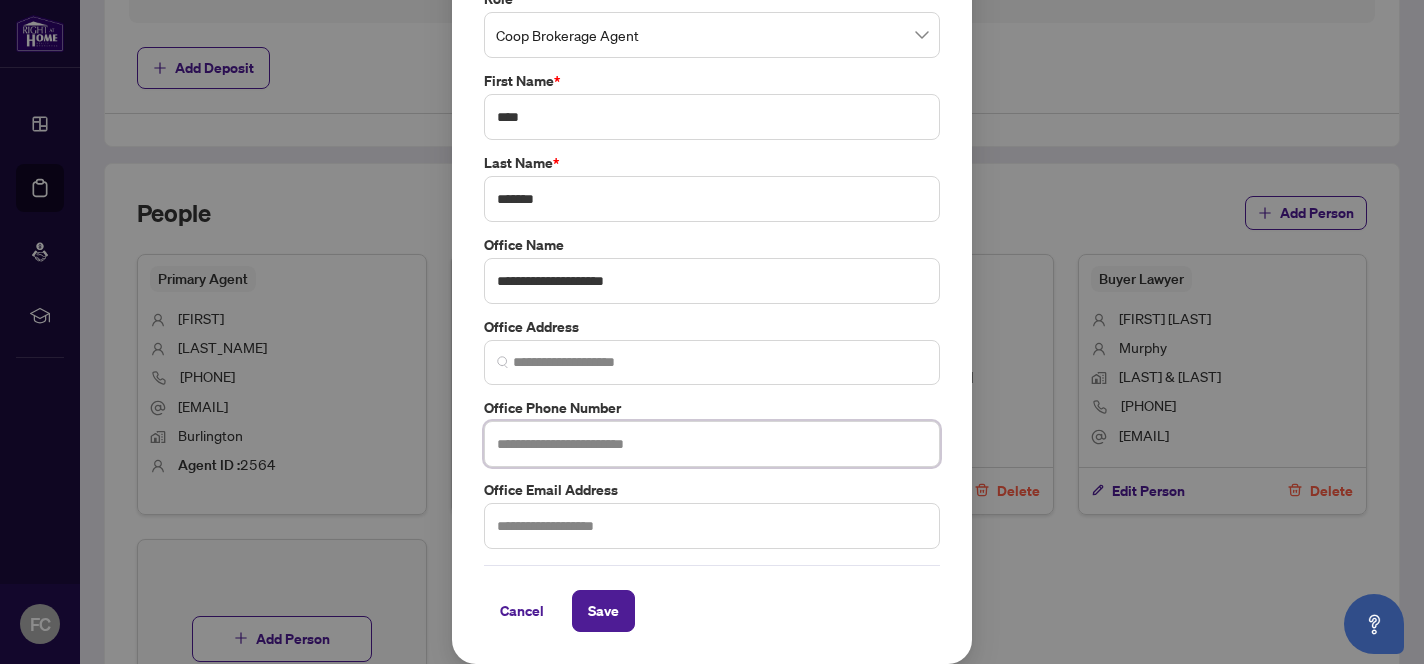 click at bounding box center (712, 444) 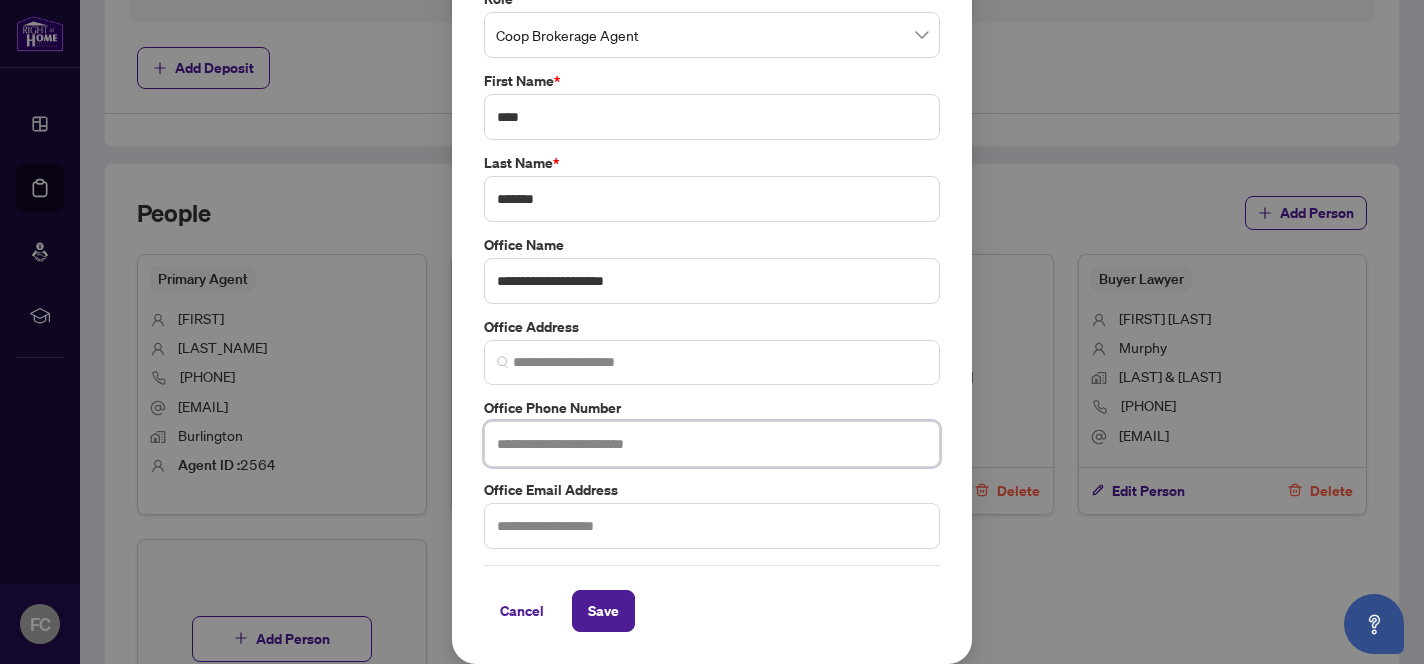 paste on "**********" 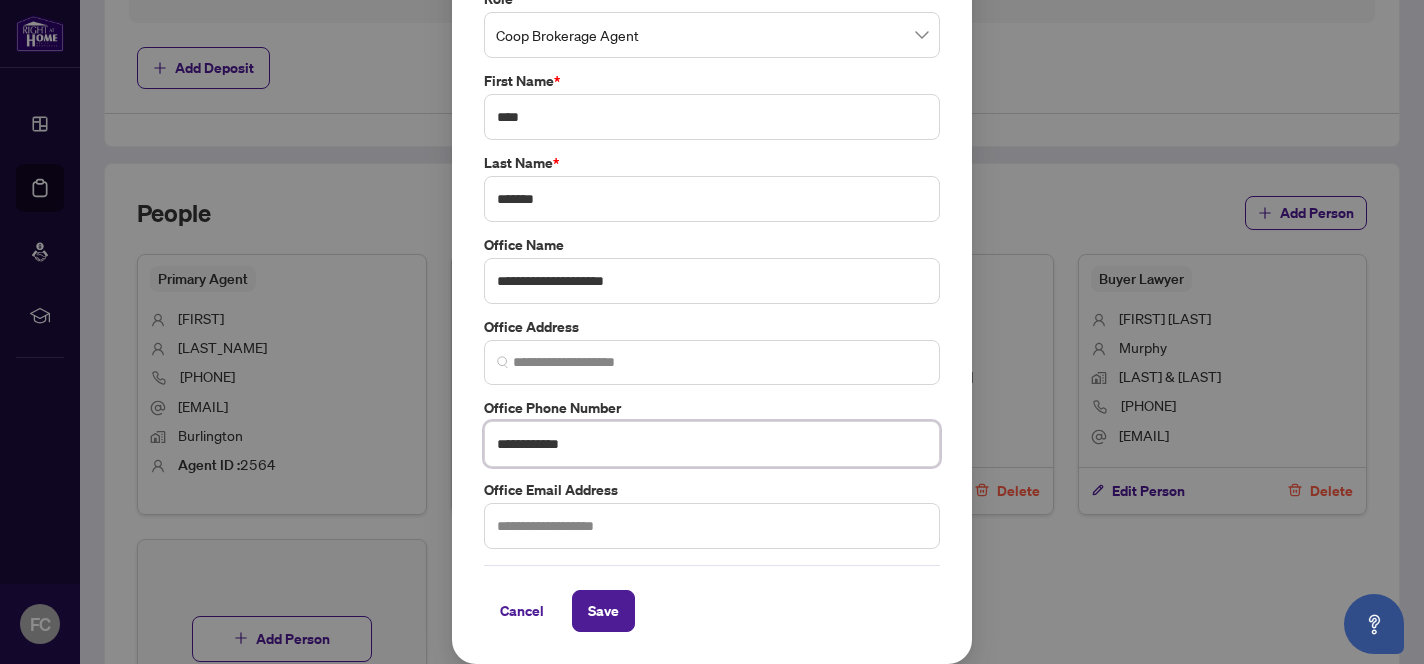 type on "**********" 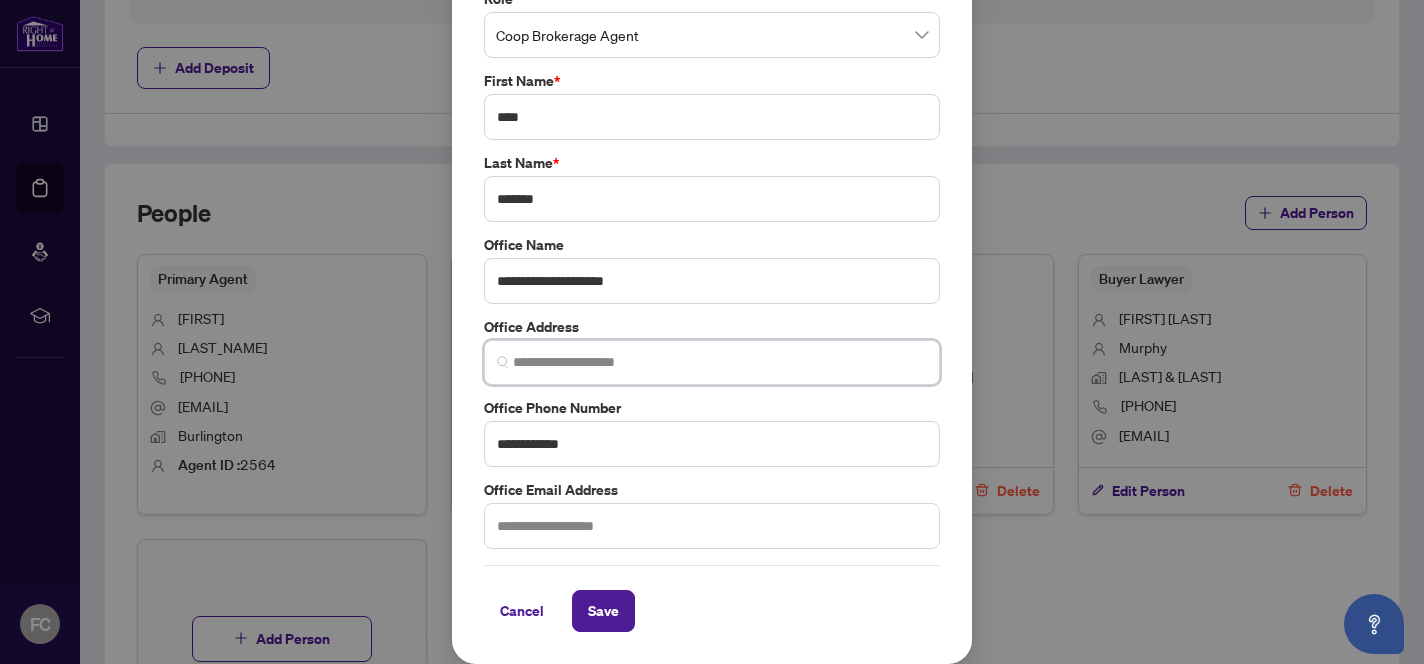 click at bounding box center [720, 362] 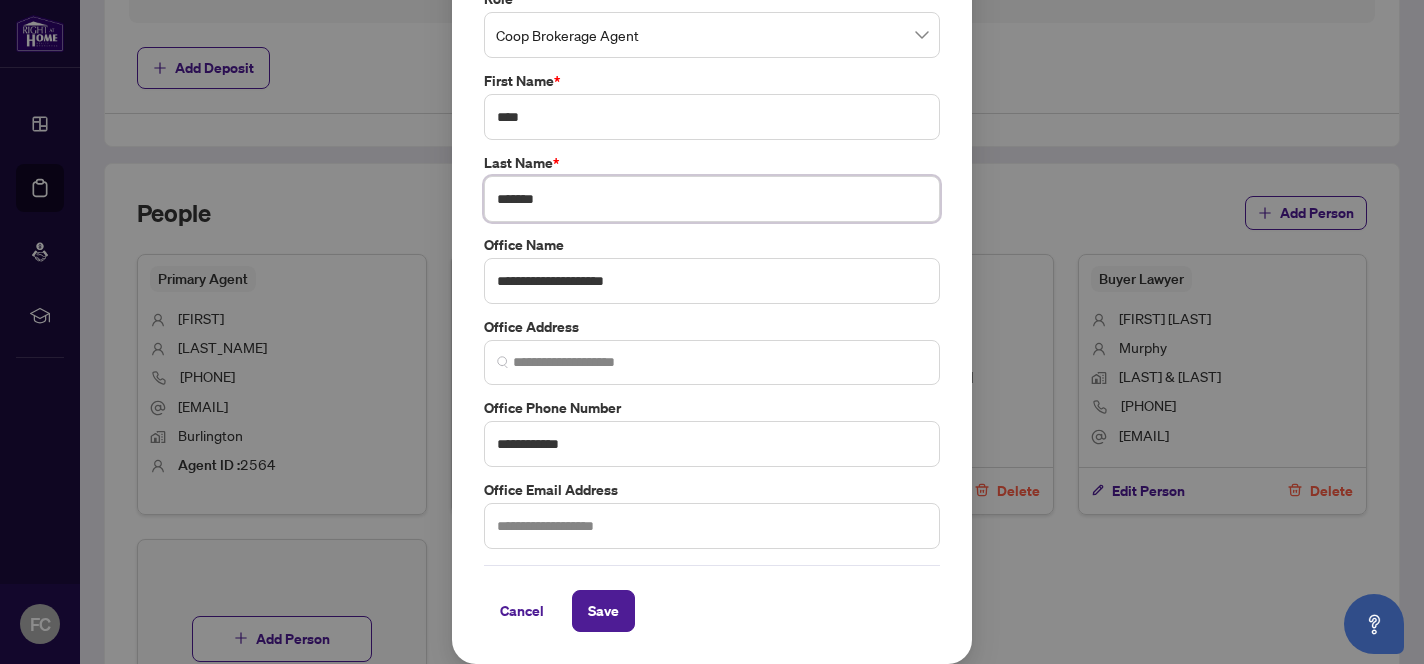 click on "*******" at bounding box center [712, 199] 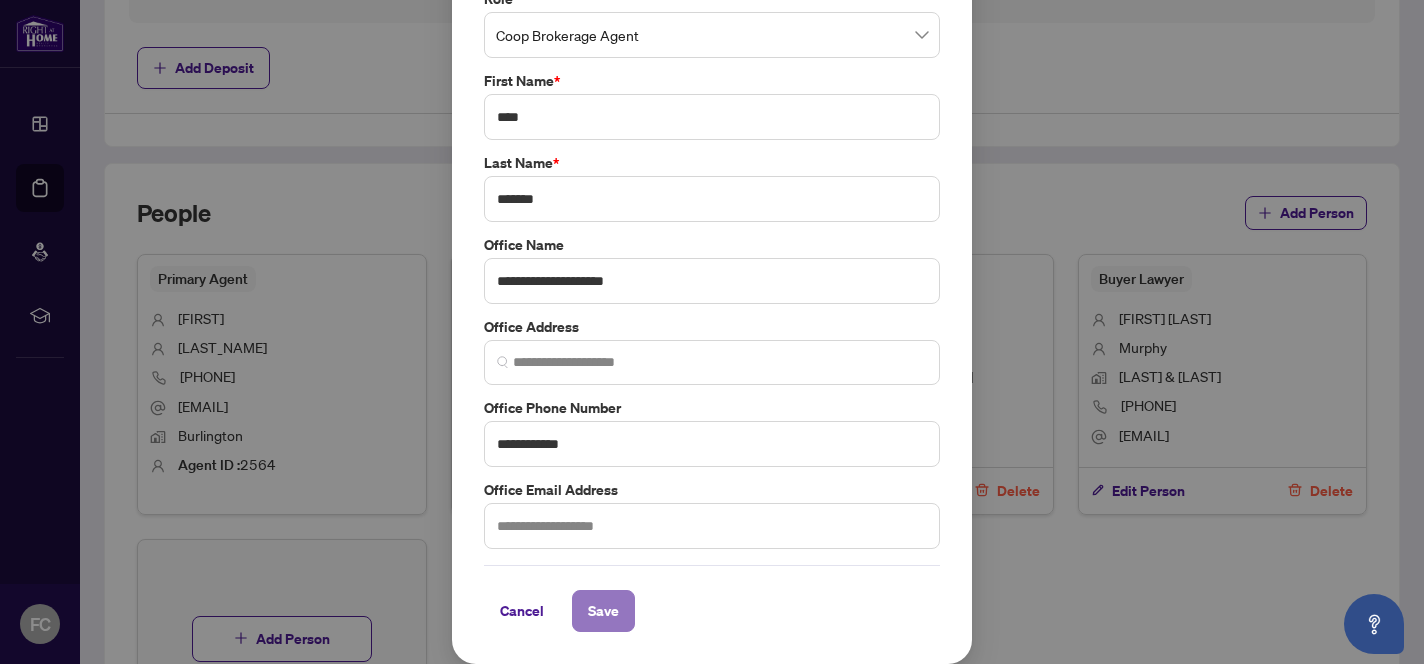 click on "Save" at bounding box center (603, 611) 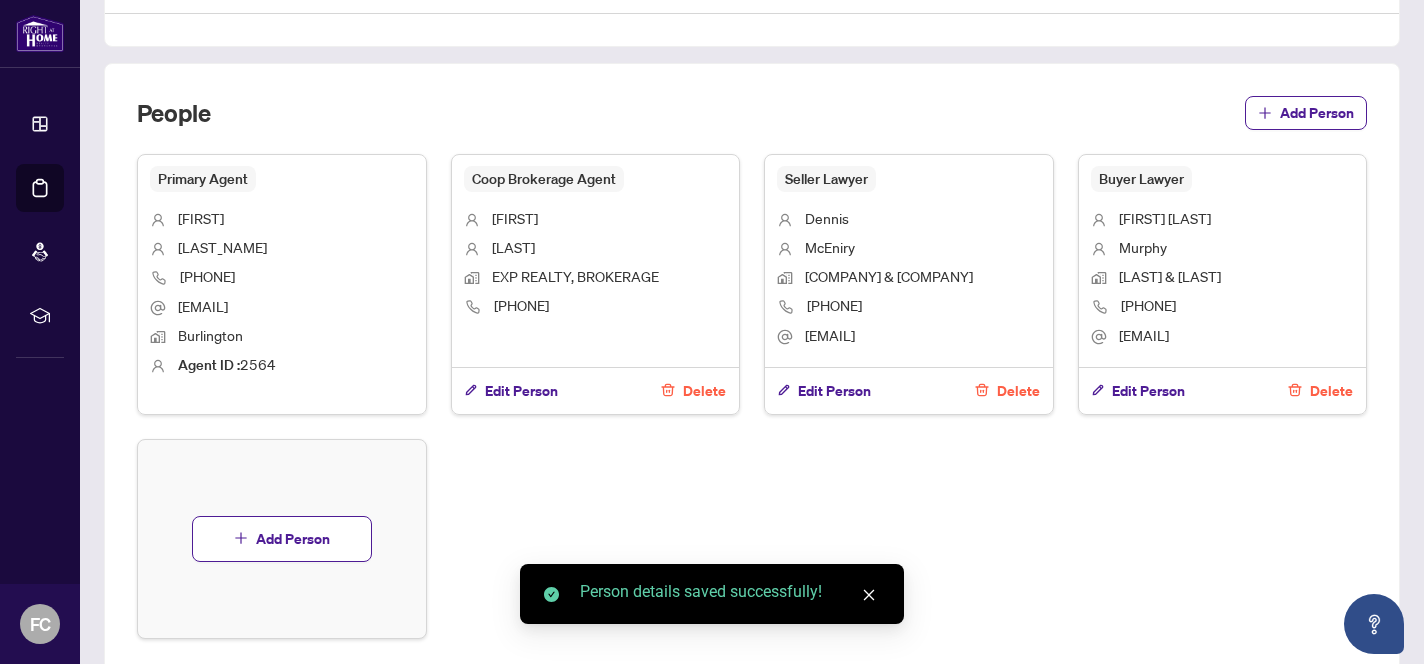 scroll, scrollTop: 1224, scrollLeft: 0, axis: vertical 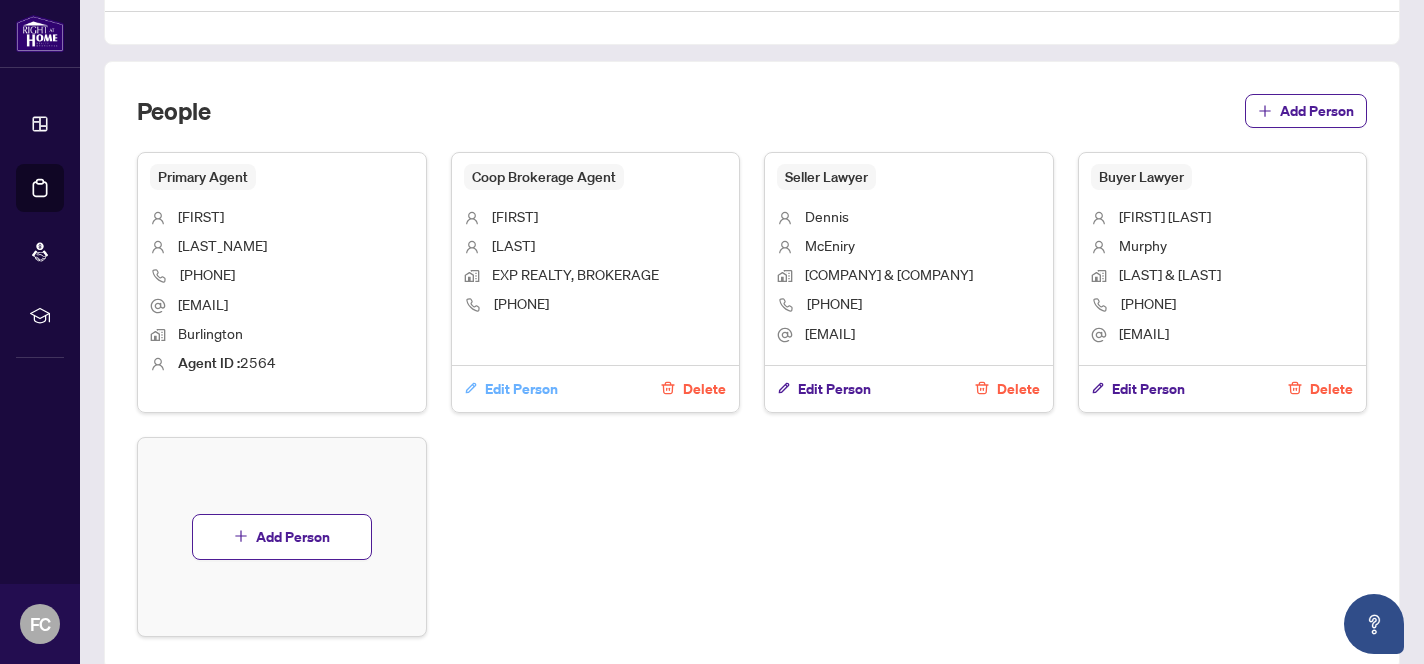 click on "Edit Person" at bounding box center (521, 389) 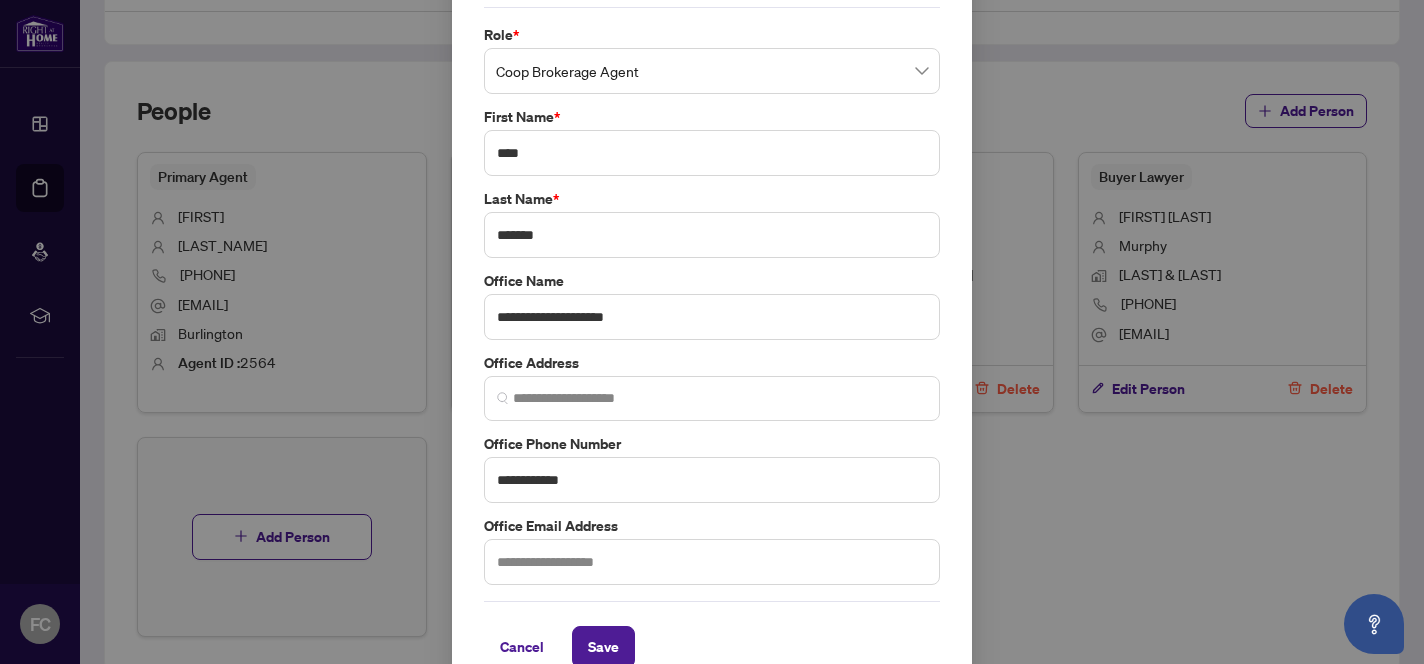 scroll, scrollTop: 109, scrollLeft: 0, axis: vertical 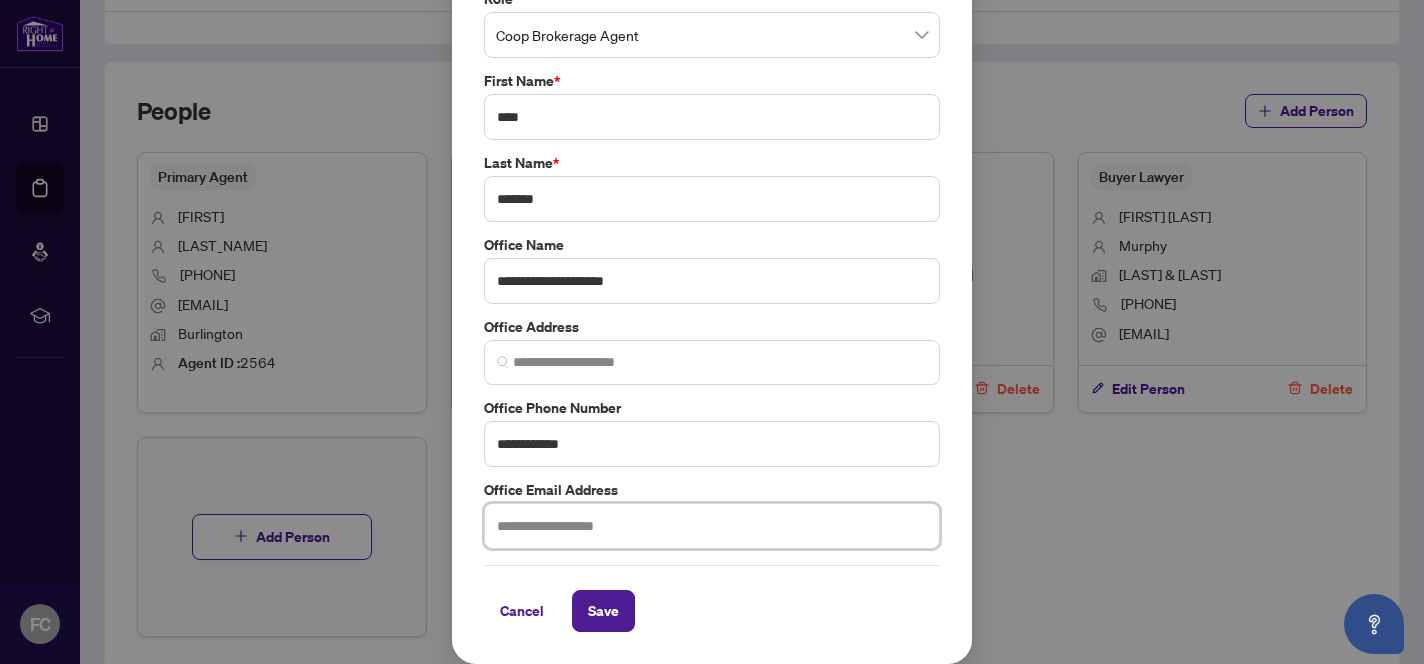 click at bounding box center [712, 526] 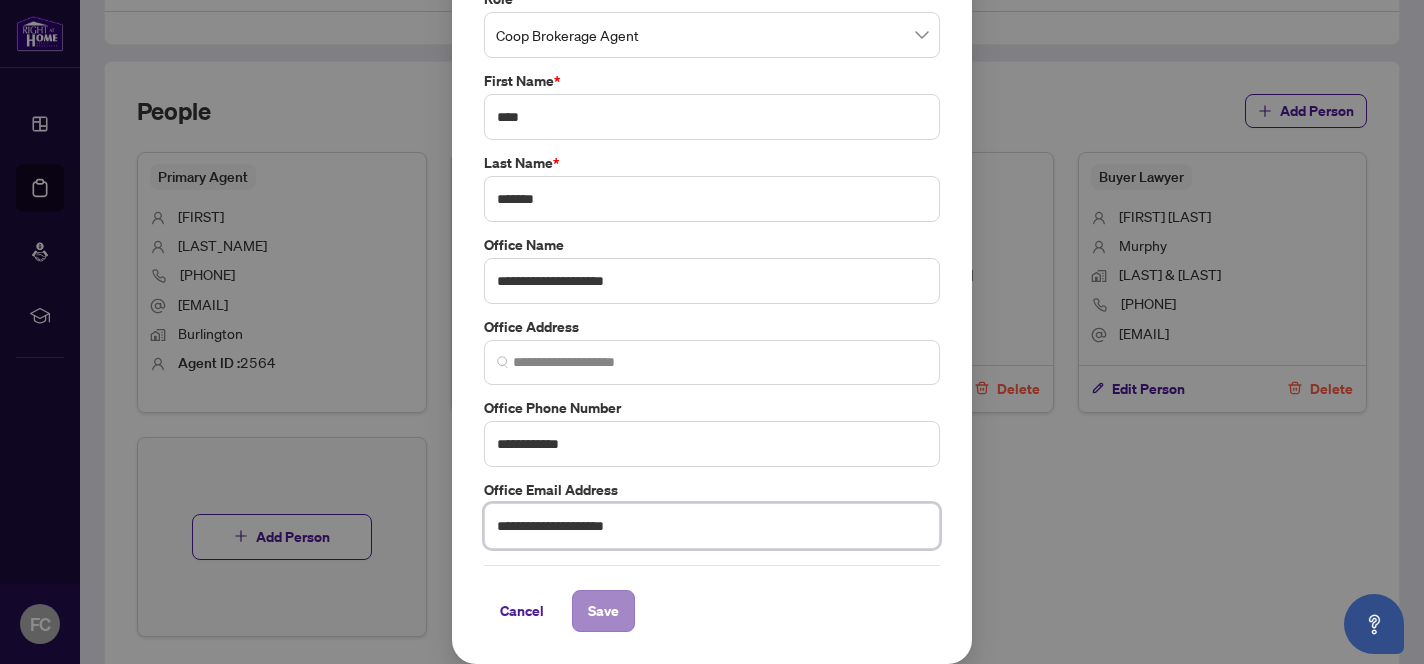 type on "**********" 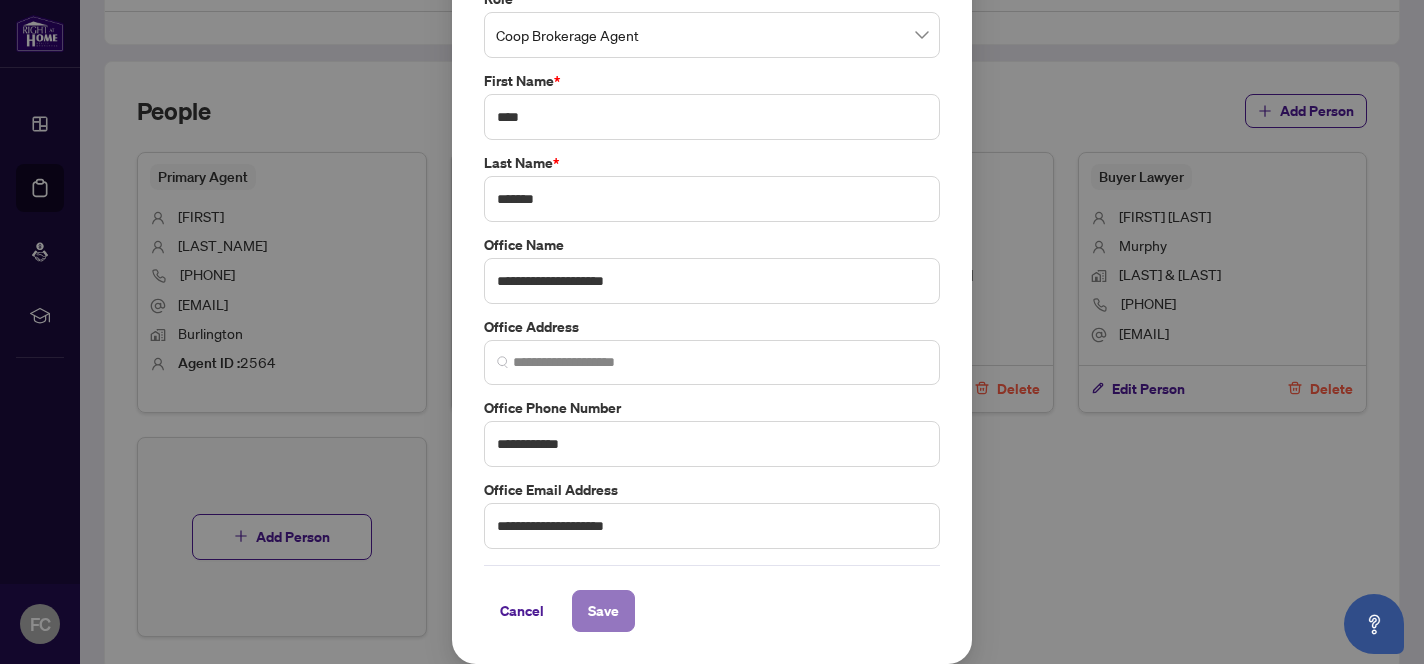 click on "Save" at bounding box center [603, 611] 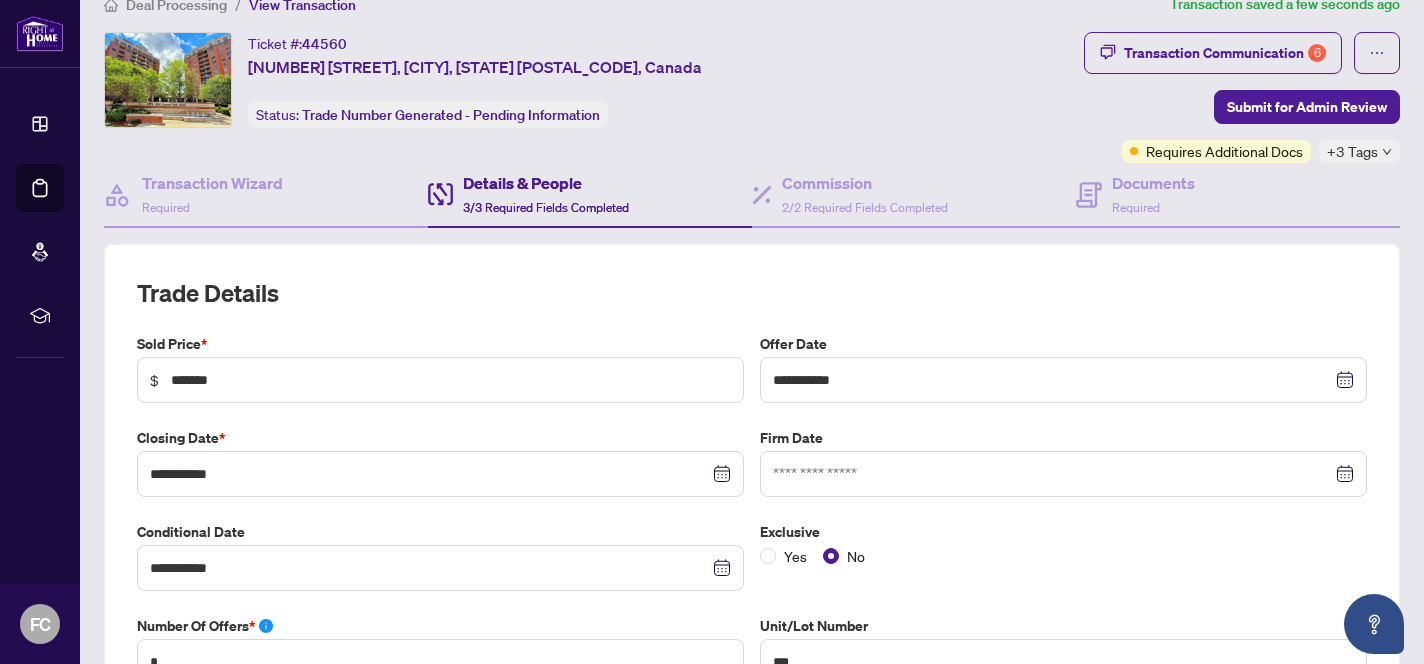 scroll, scrollTop: 30, scrollLeft: 0, axis: vertical 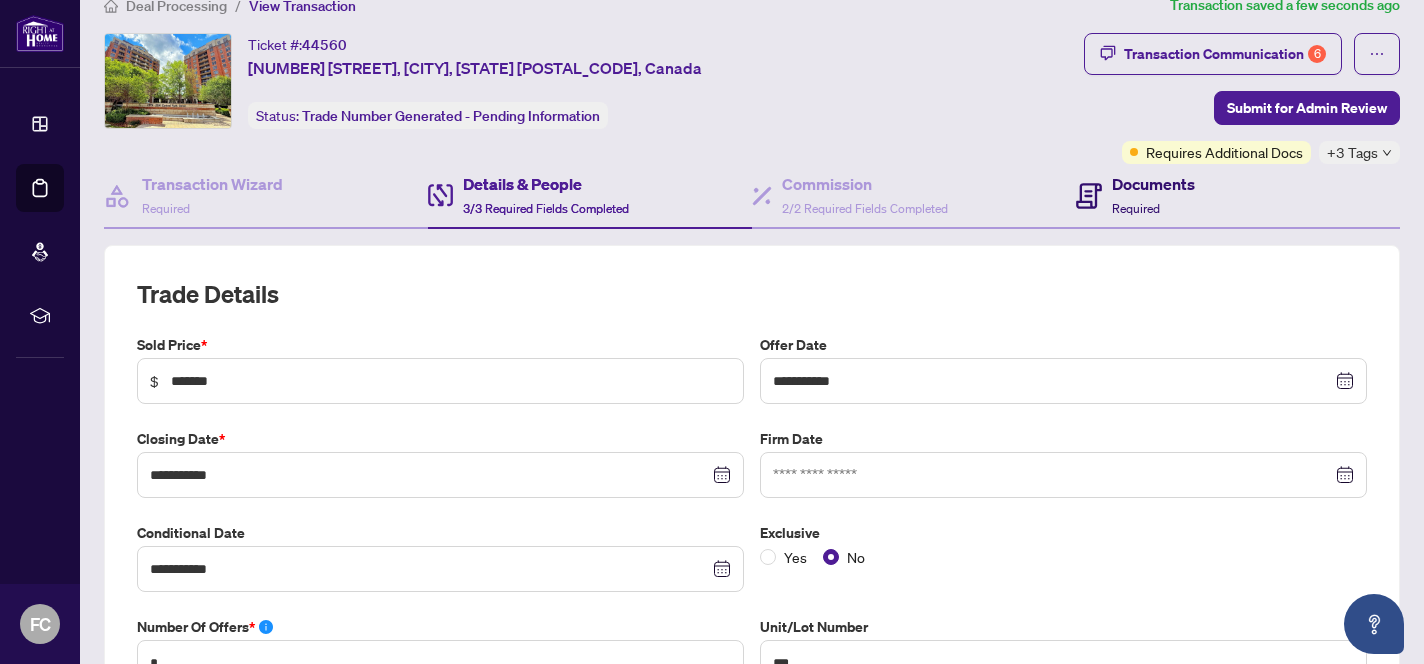 click on "Required" at bounding box center [1136, 208] 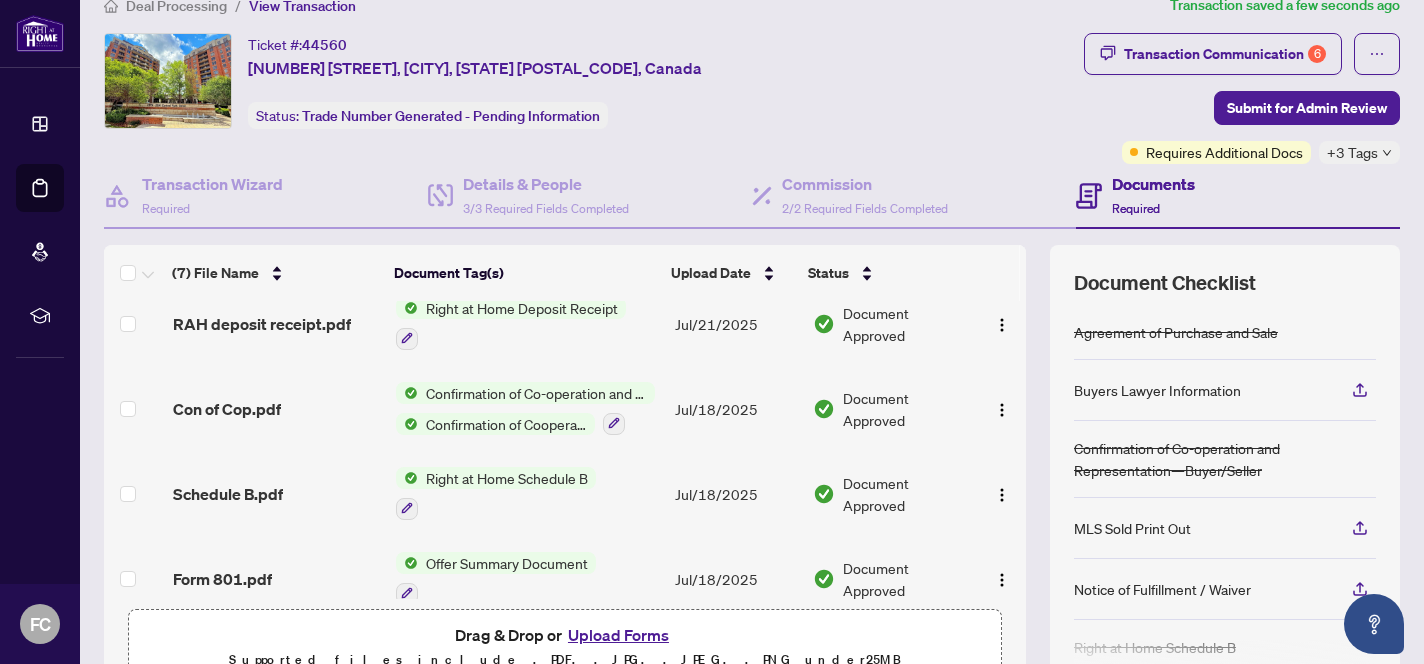 scroll, scrollTop: 0, scrollLeft: 0, axis: both 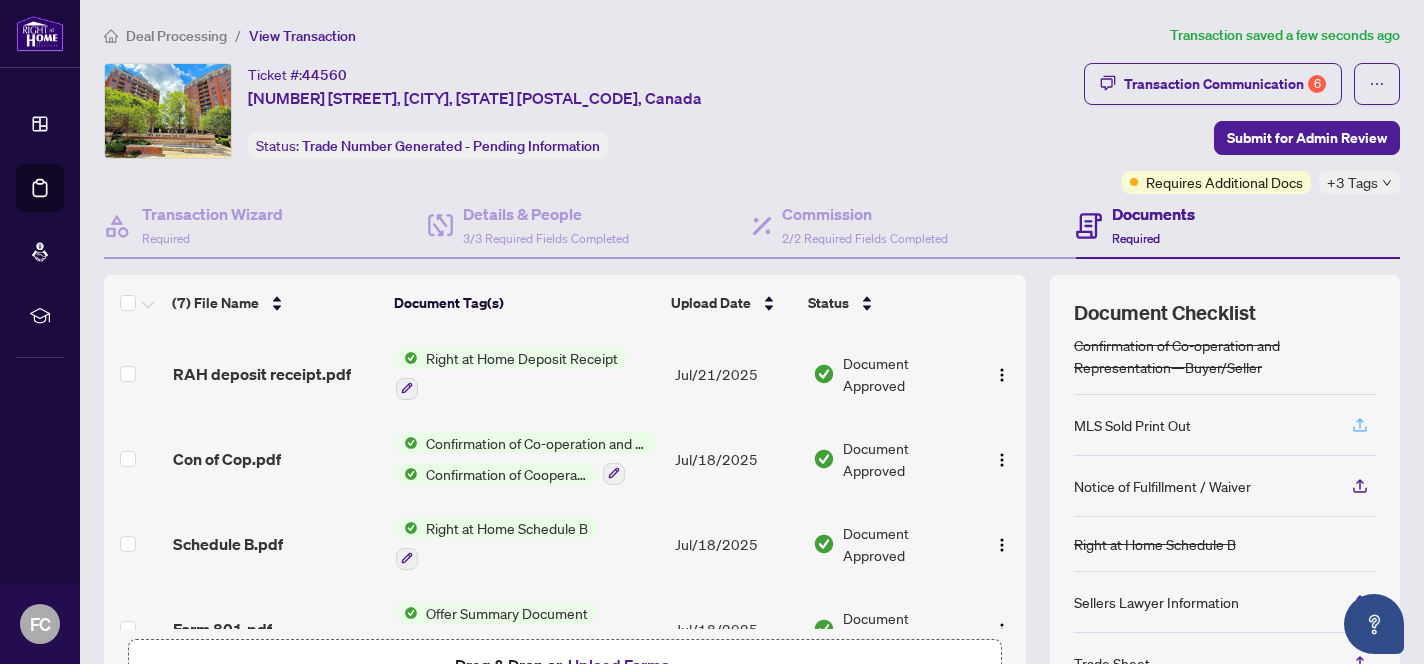 click 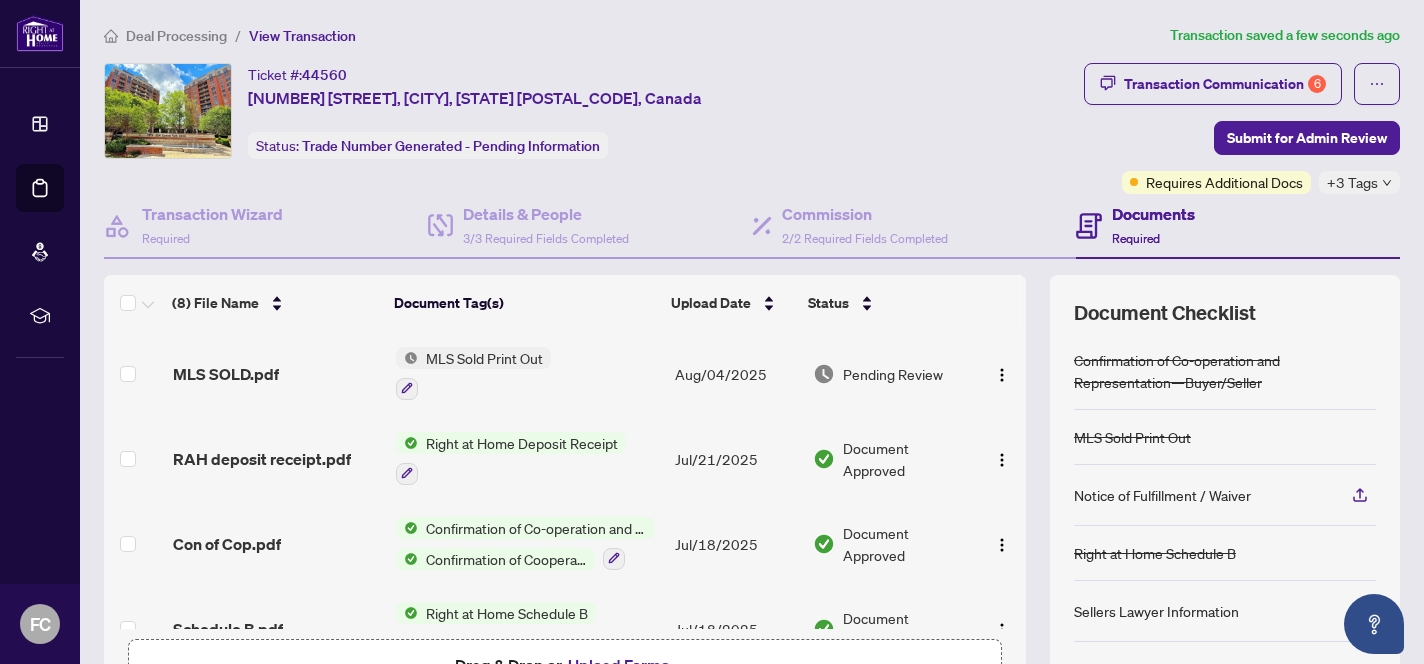 scroll, scrollTop: 127, scrollLeft: 0, axis: vertical 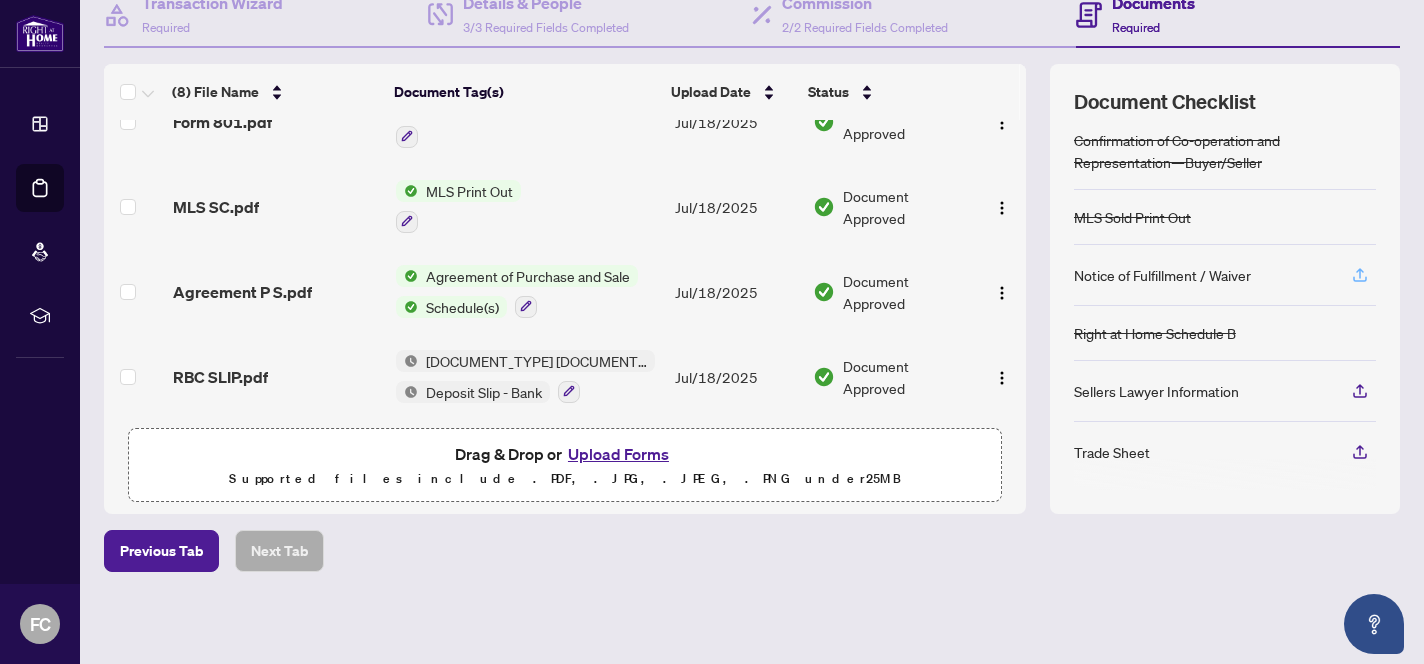 click 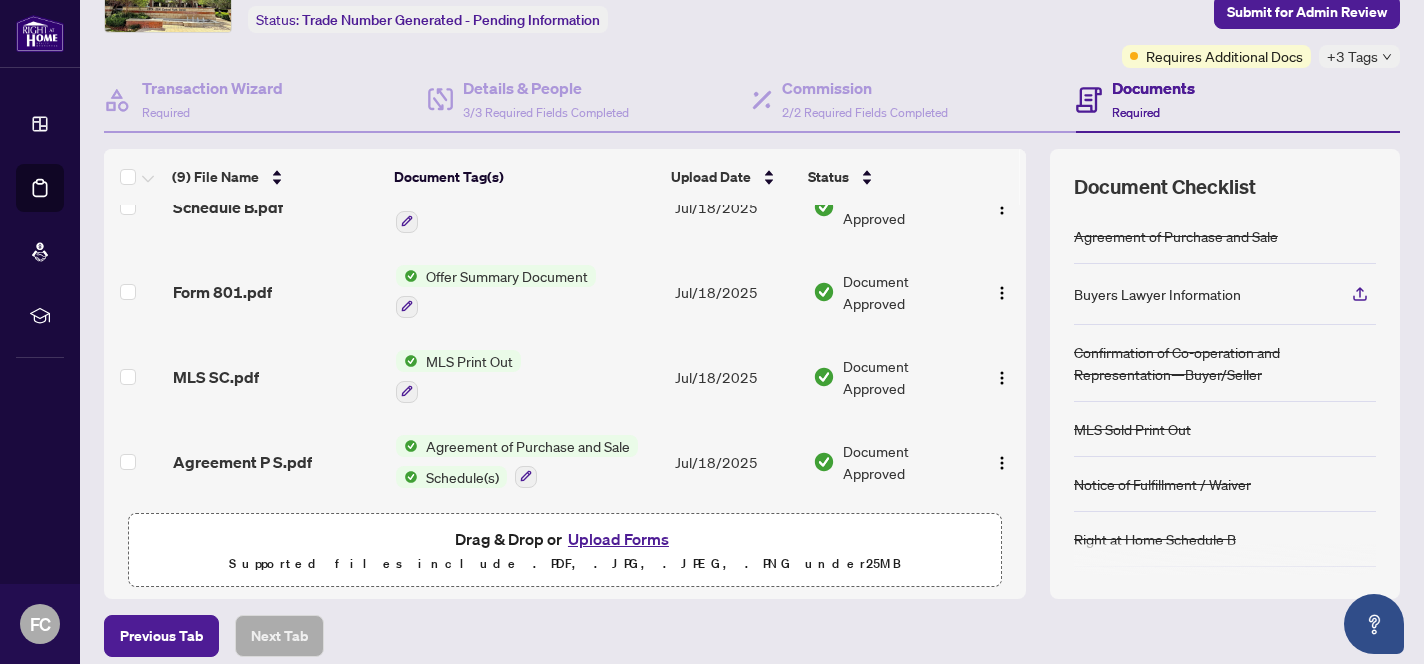 scroll, scrollTop: 0, scrollLeft: 0, axis: both 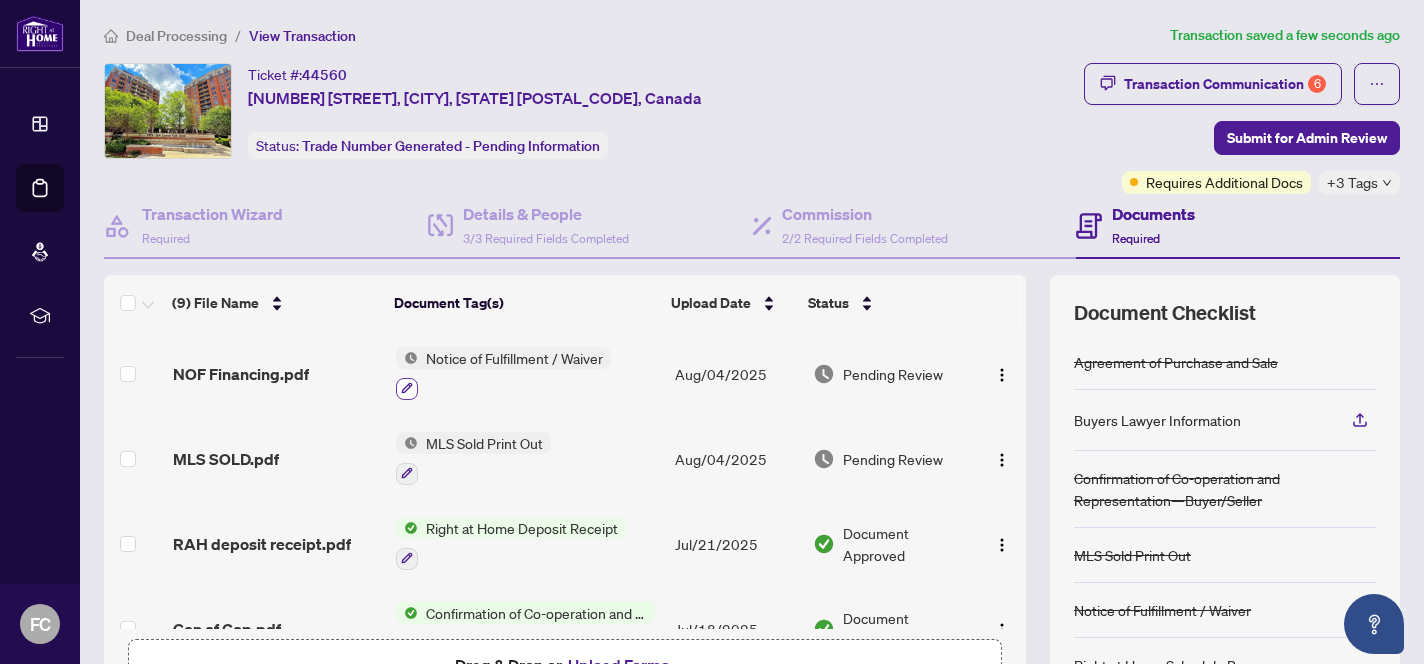 click 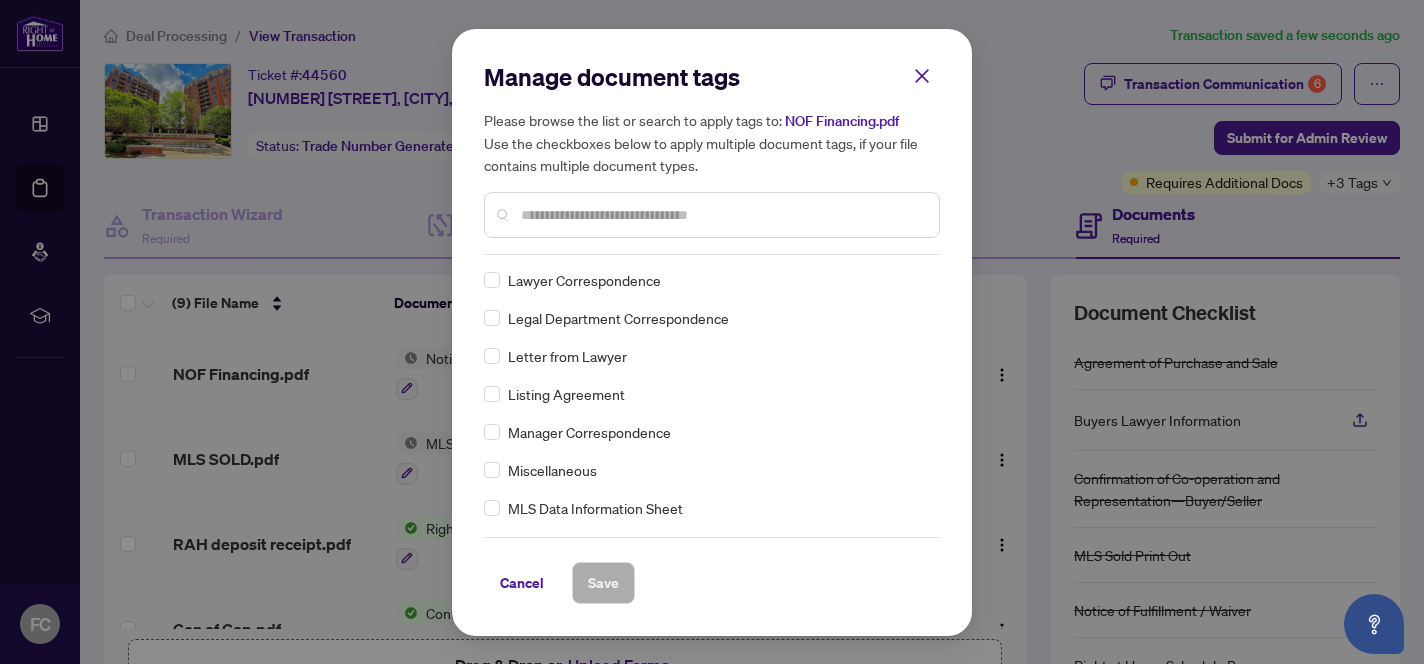 scroll, scrollTop: 2638, scrollLeft: 0, axis: vertical 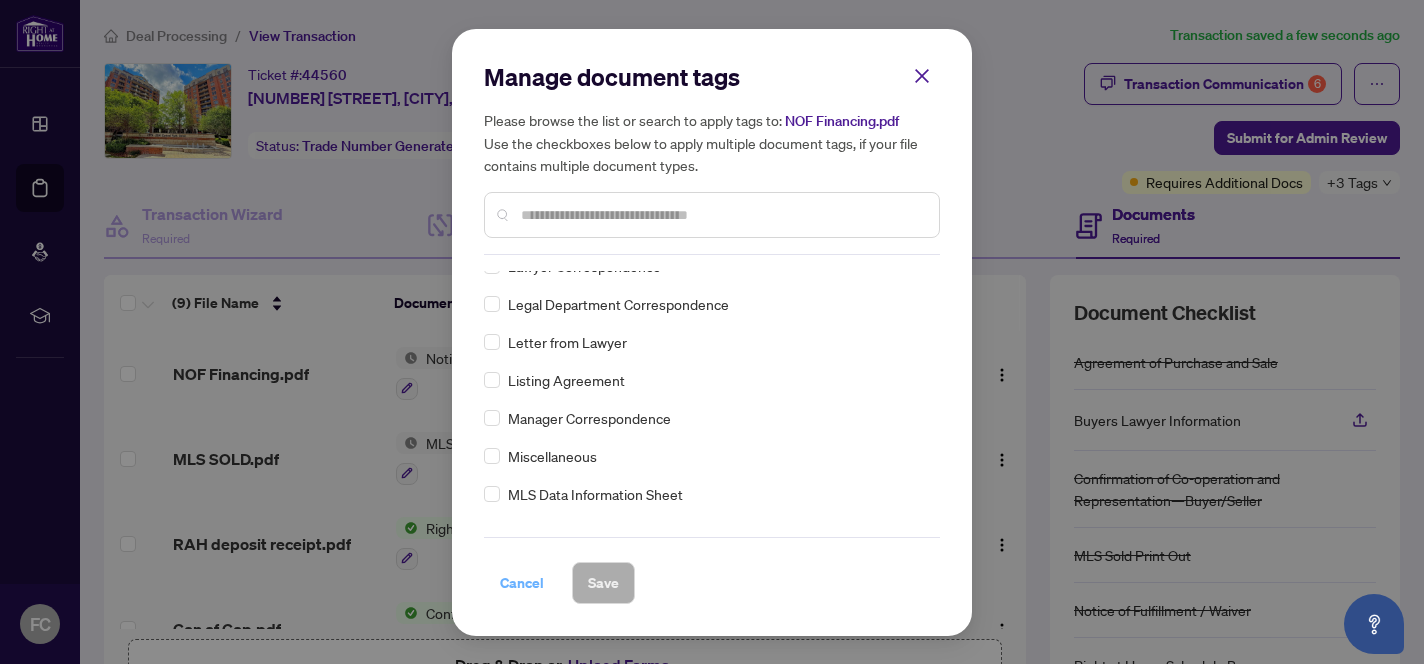 click on "Cancel" at bounding box center (522, 583) 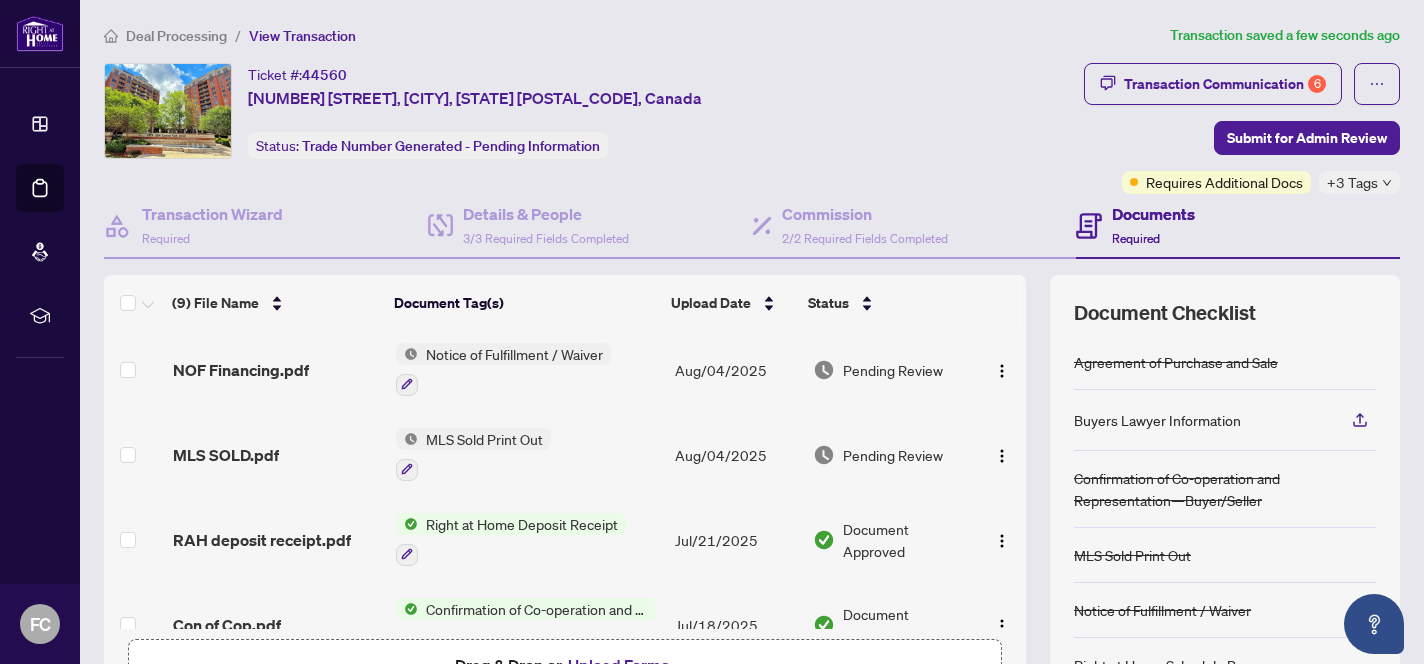 scroll, scrollTop: 0, scrollLeft: 0, axis: both 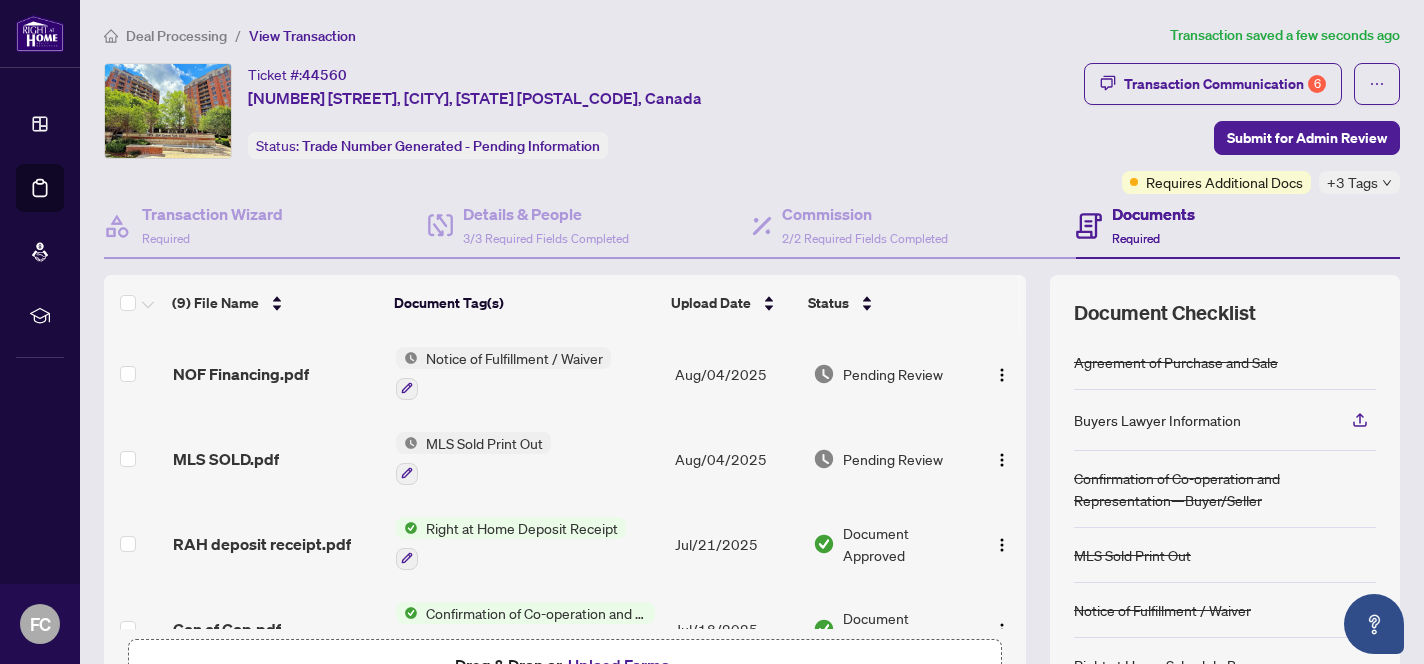 click on "Transaction Communication 6 Submit for Admin Review Requires Additional Docs +3 Tags" at bounding box center (1242, 128) 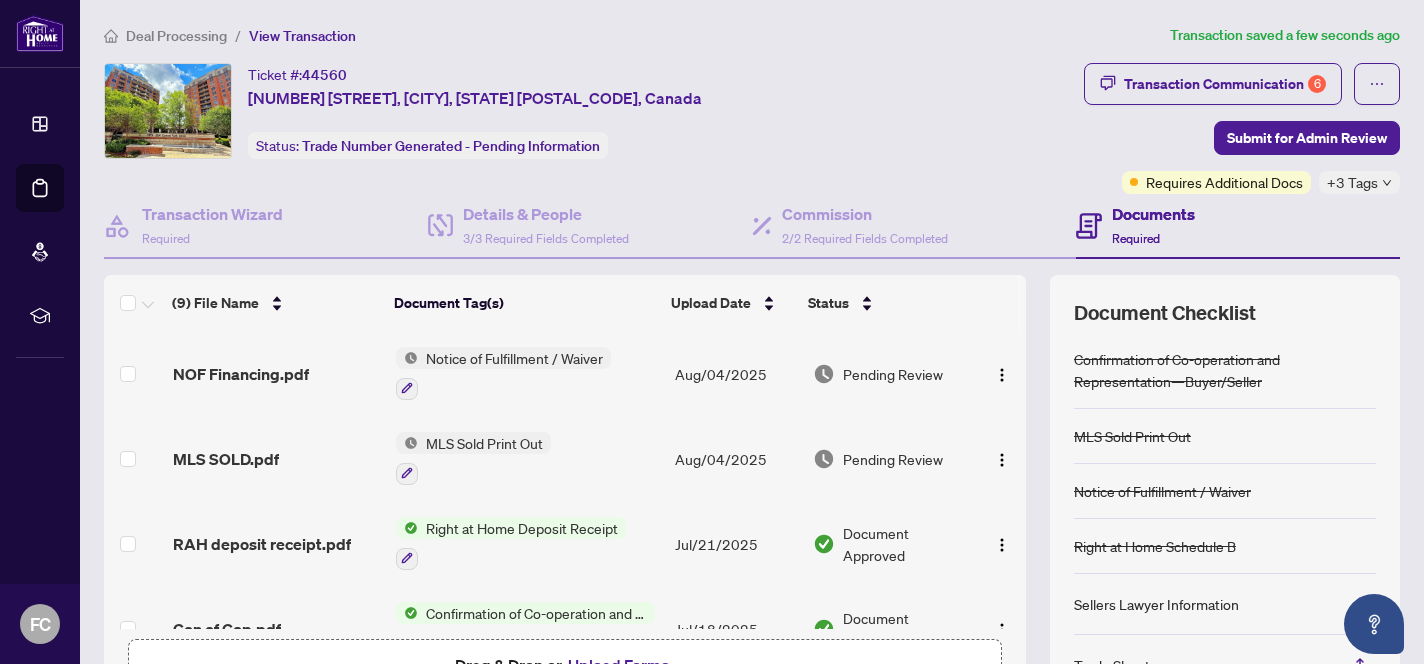 scroll, scrollTop: 121, scrollLeft: 0, axis: vertical 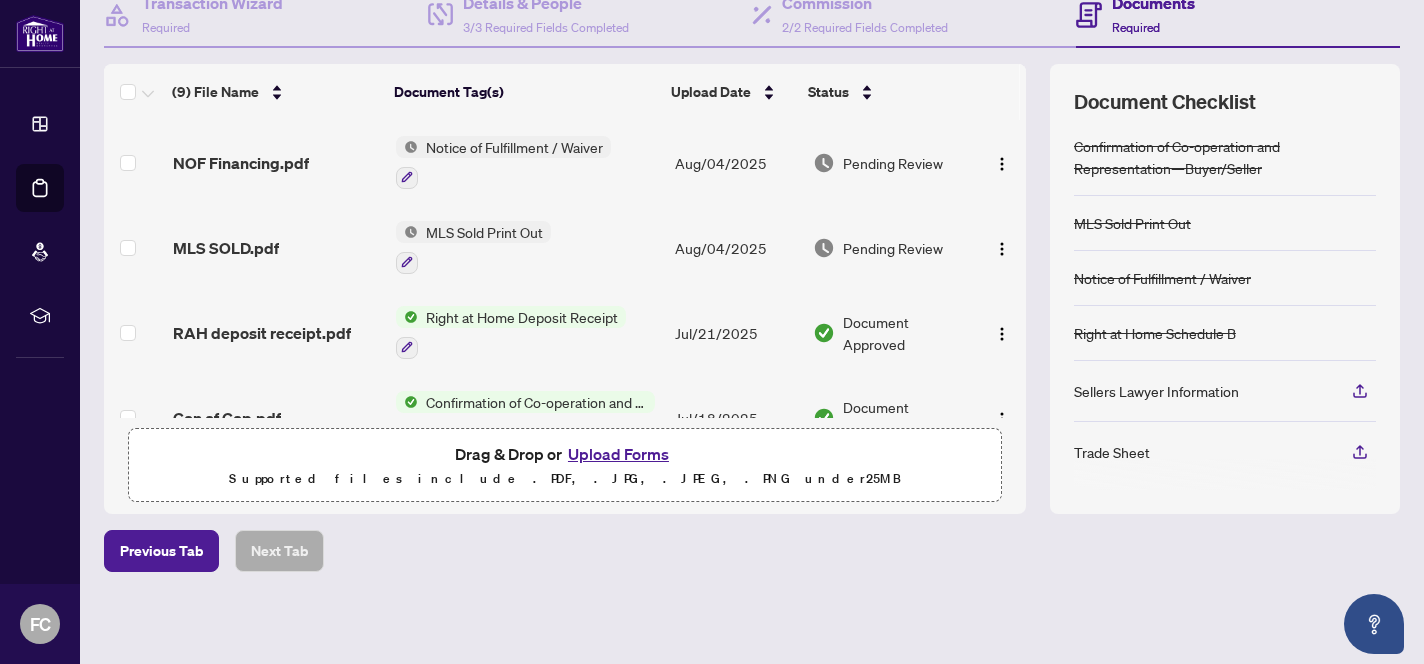 click on "Upload Forms" at bounding box center (618, 454) 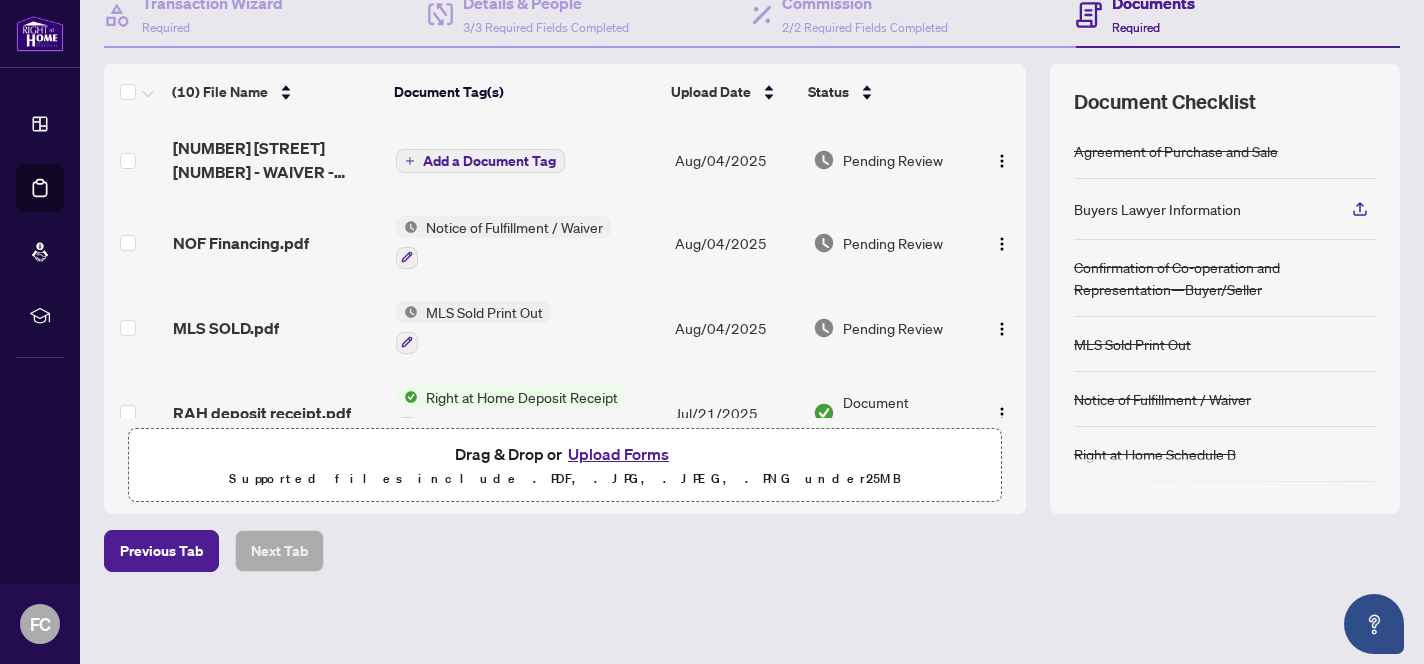 click on "Add a Document Tag" at bounding box center [489, 161] 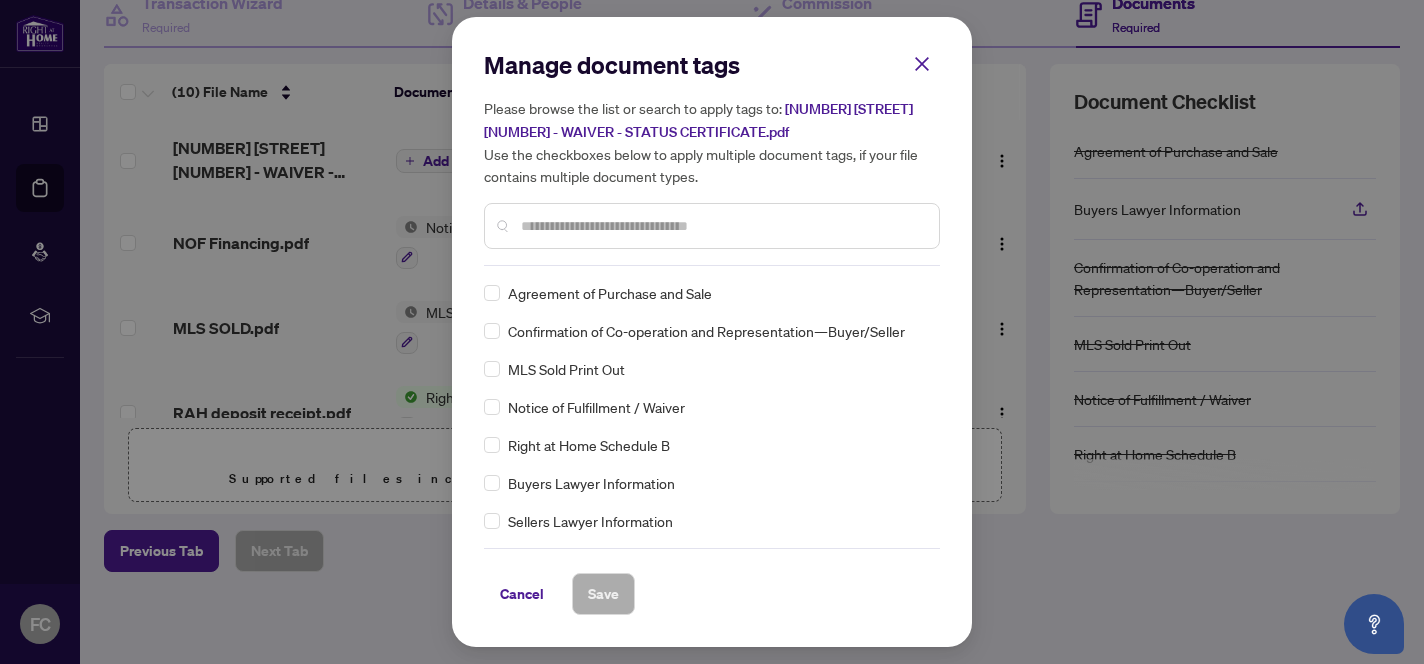 click at bounding box center [722, 226] 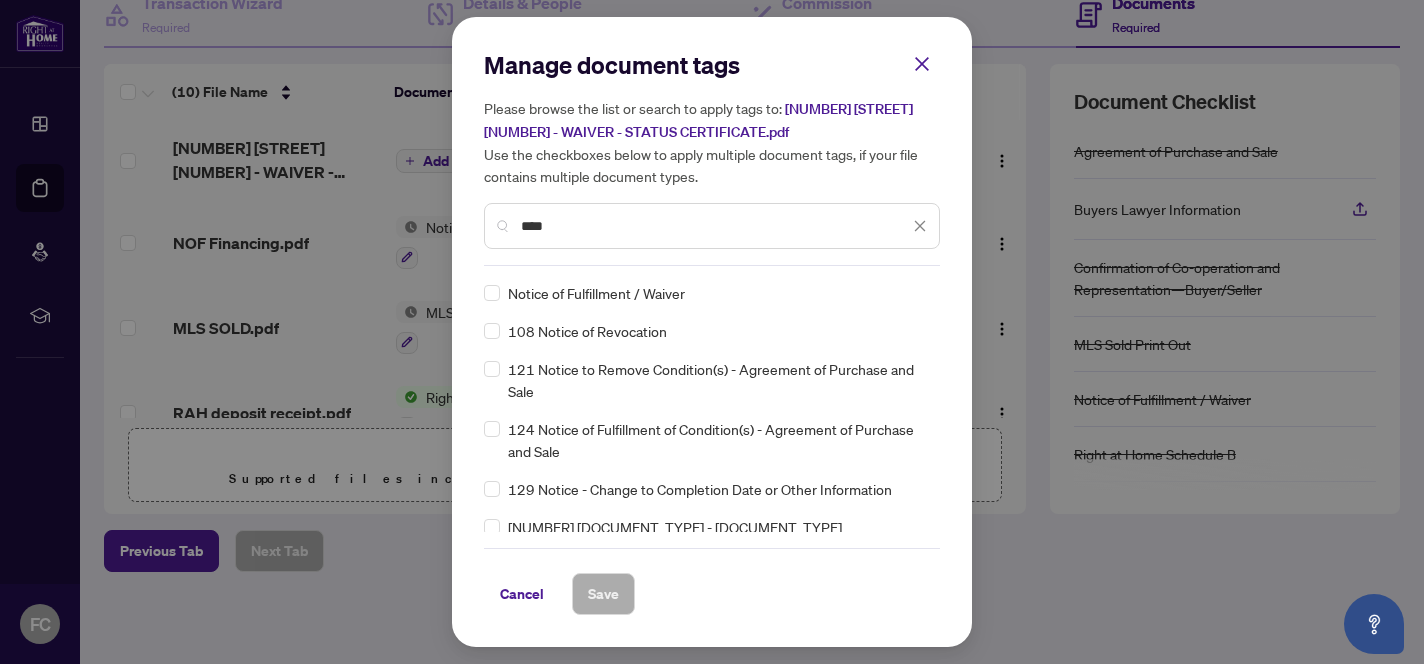 type on "****" 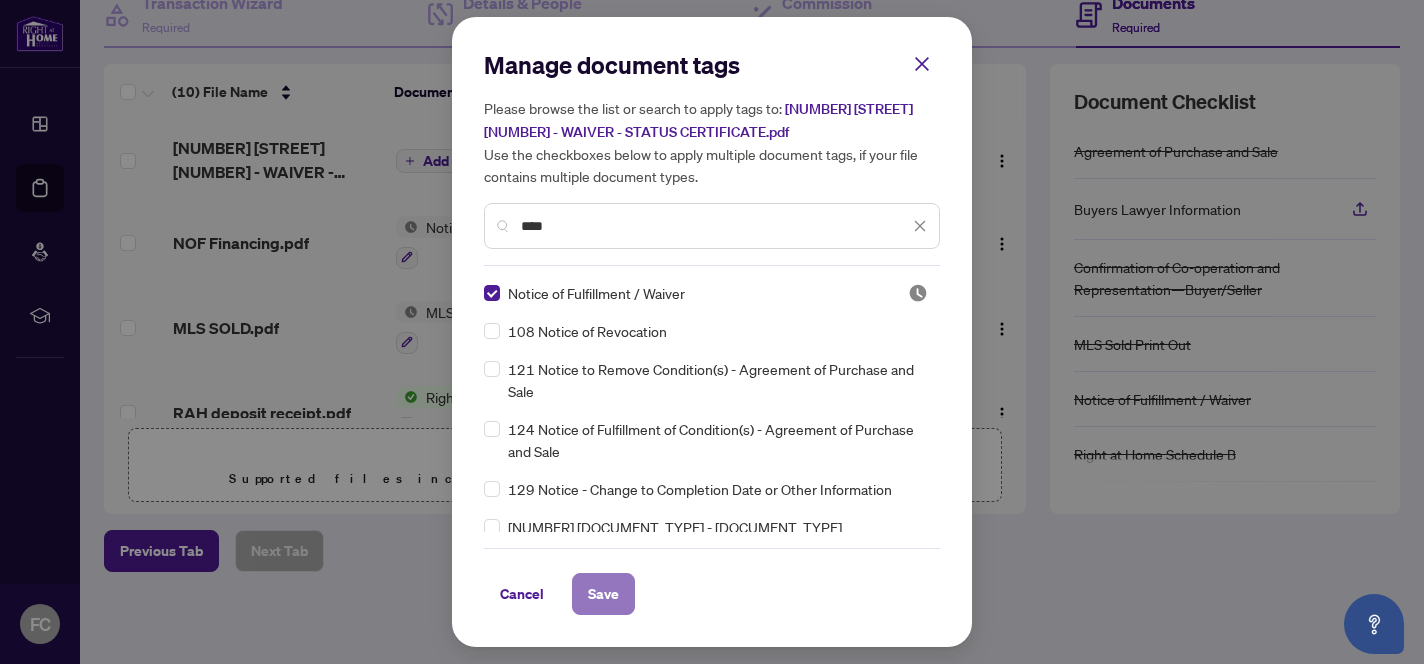 click on "Save" at bounding box center [603, 594] 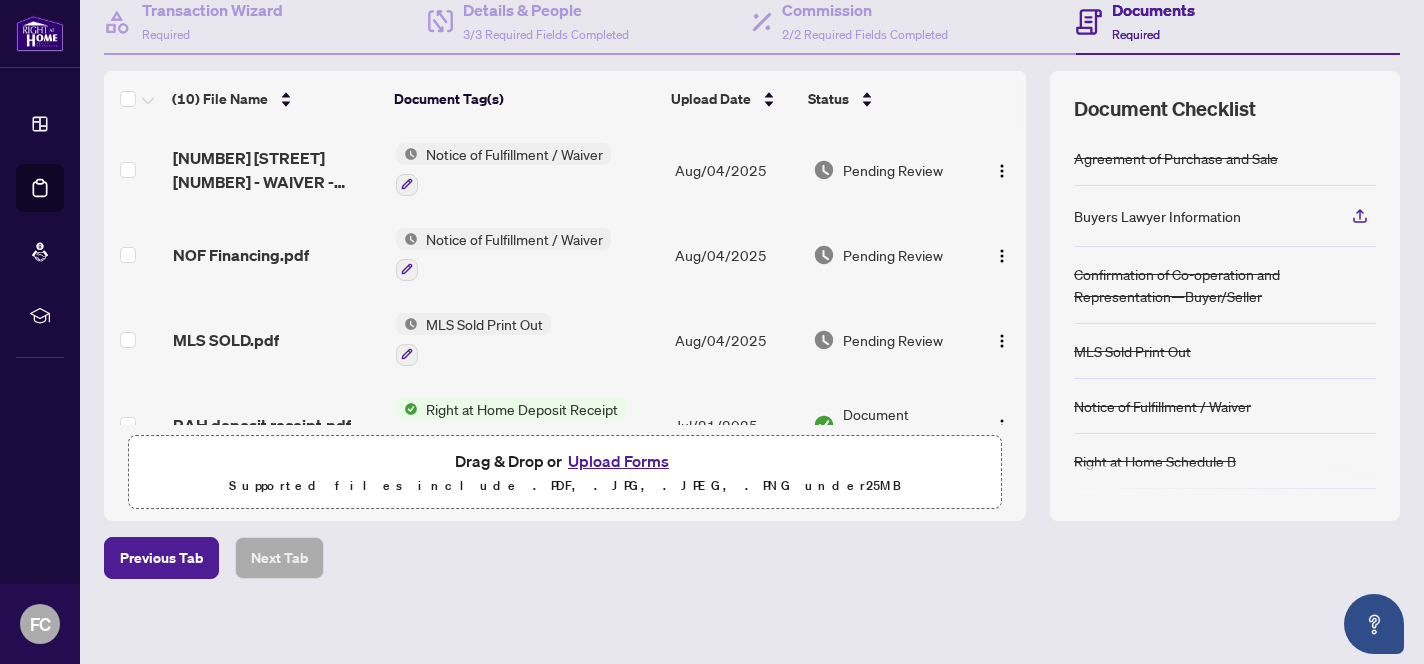scroll, scrollTop: 211, scrollLeft: 0, axis: vertical 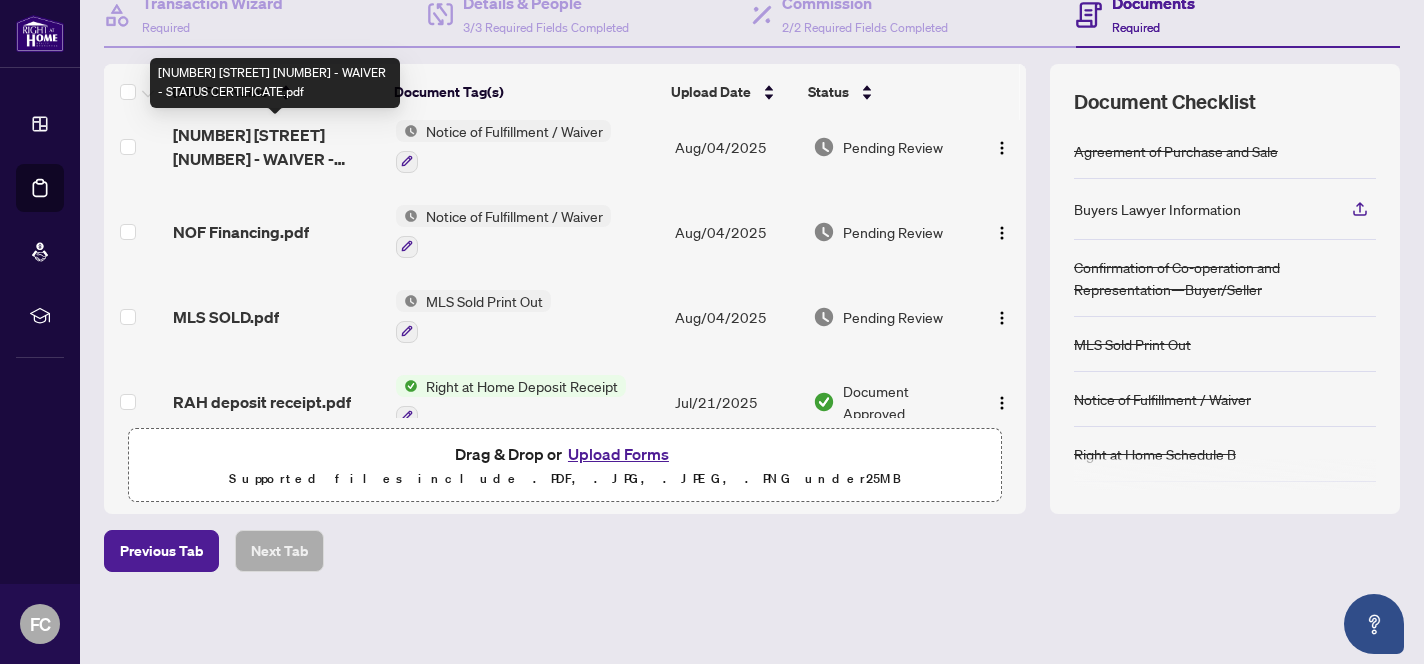click on "[NUMBER] [STREET] [NUMBER] - WAIVER - STATUS CERTIFICATE.pdf" at bounding box center (276, 147) 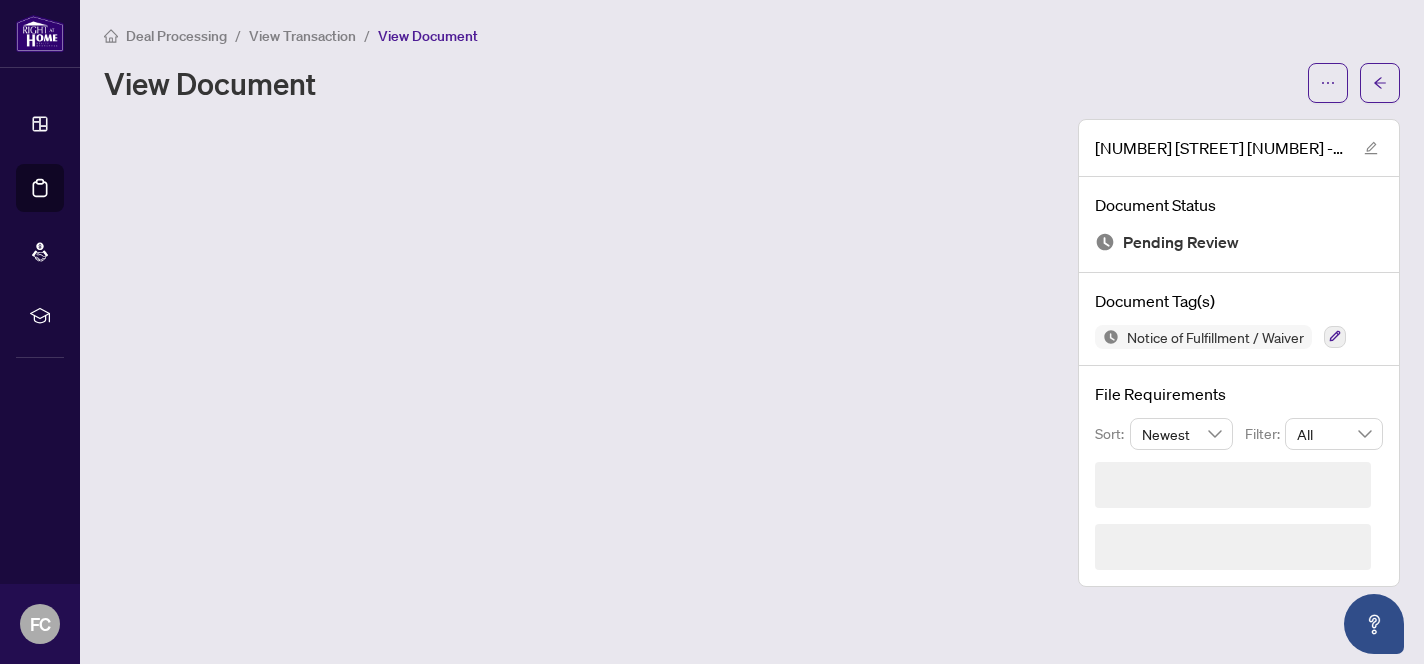 scroll, scrollTop: 0, scrollLeft: 0, axis: both 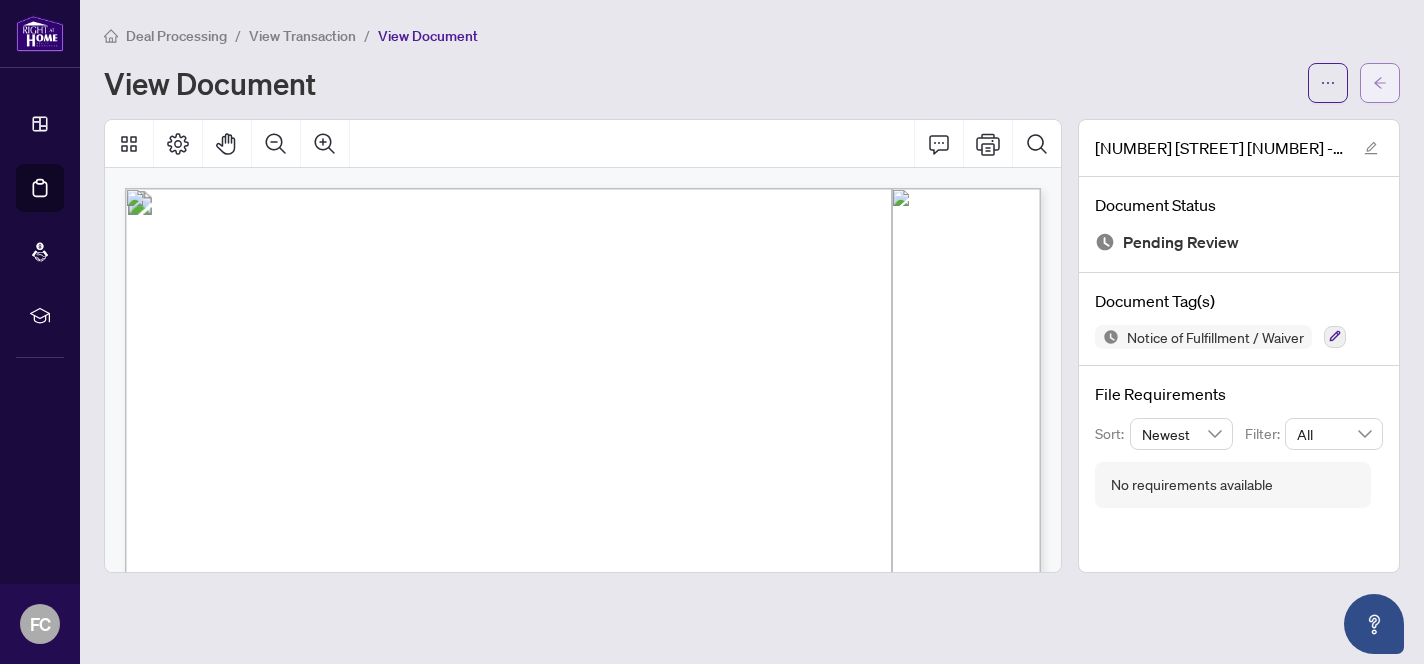 click at bounding box center [1380, 83] 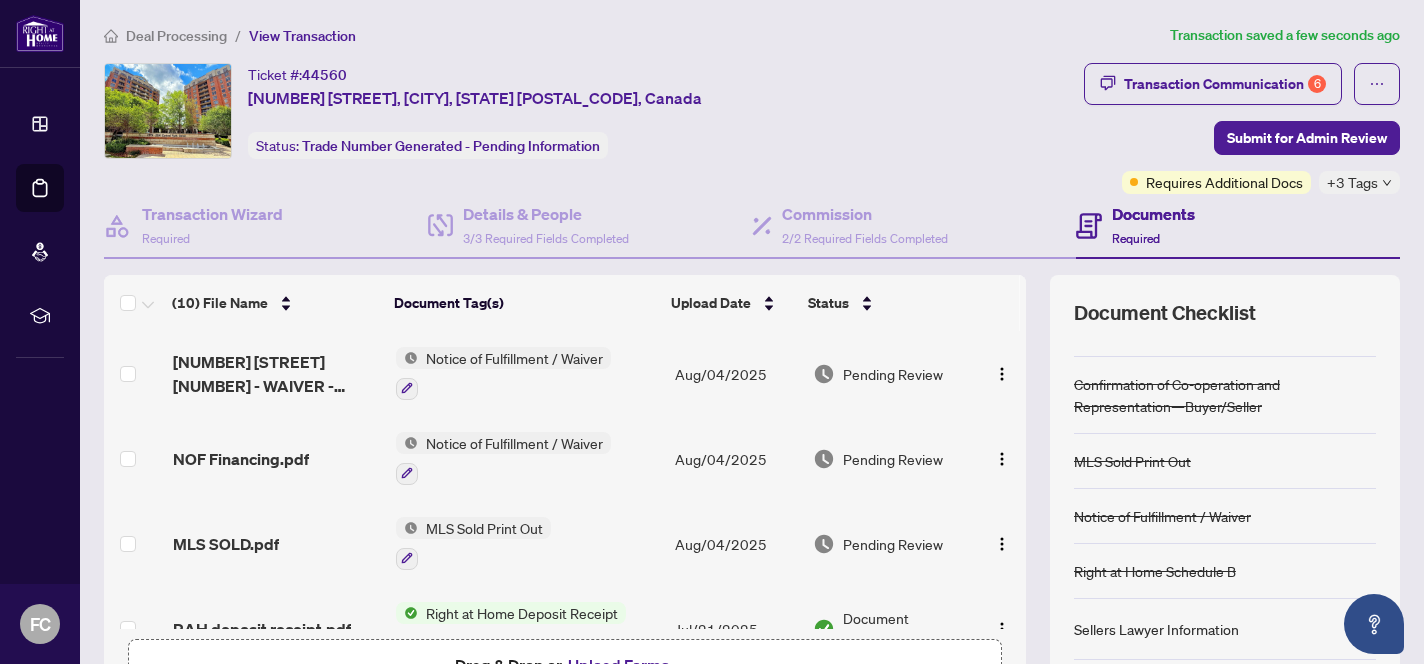scroll, scrollTop: 106, scrollLeft: 0, axis: vertical 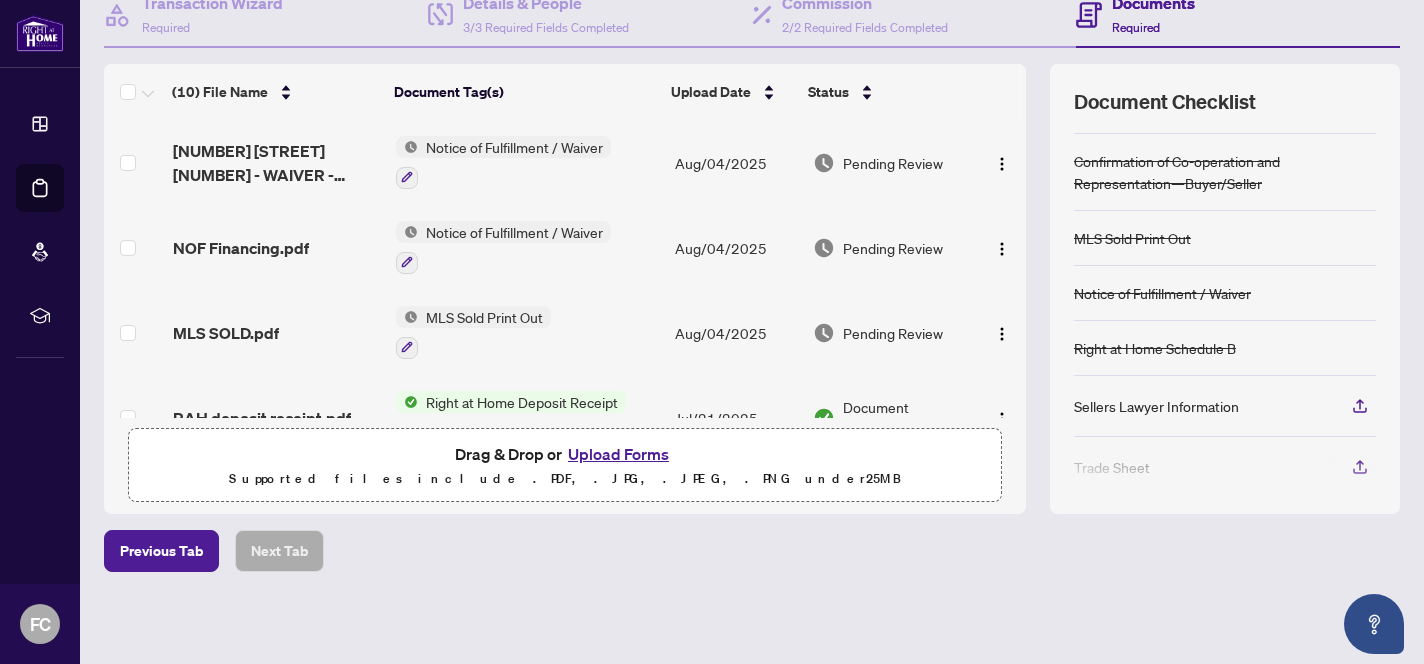 click on "Upload Forms" at bounding box center [618, 454] 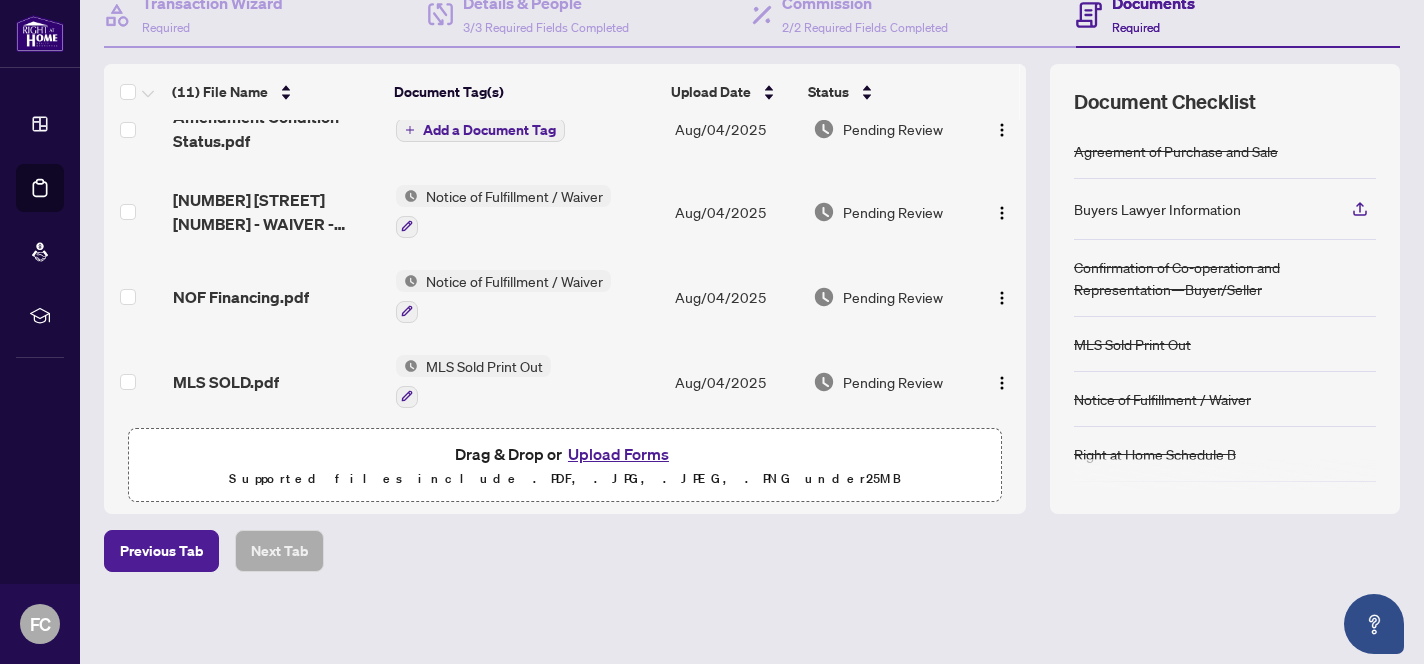 scroll, scrollTop: 0, scrollLeft: 0, axis: both 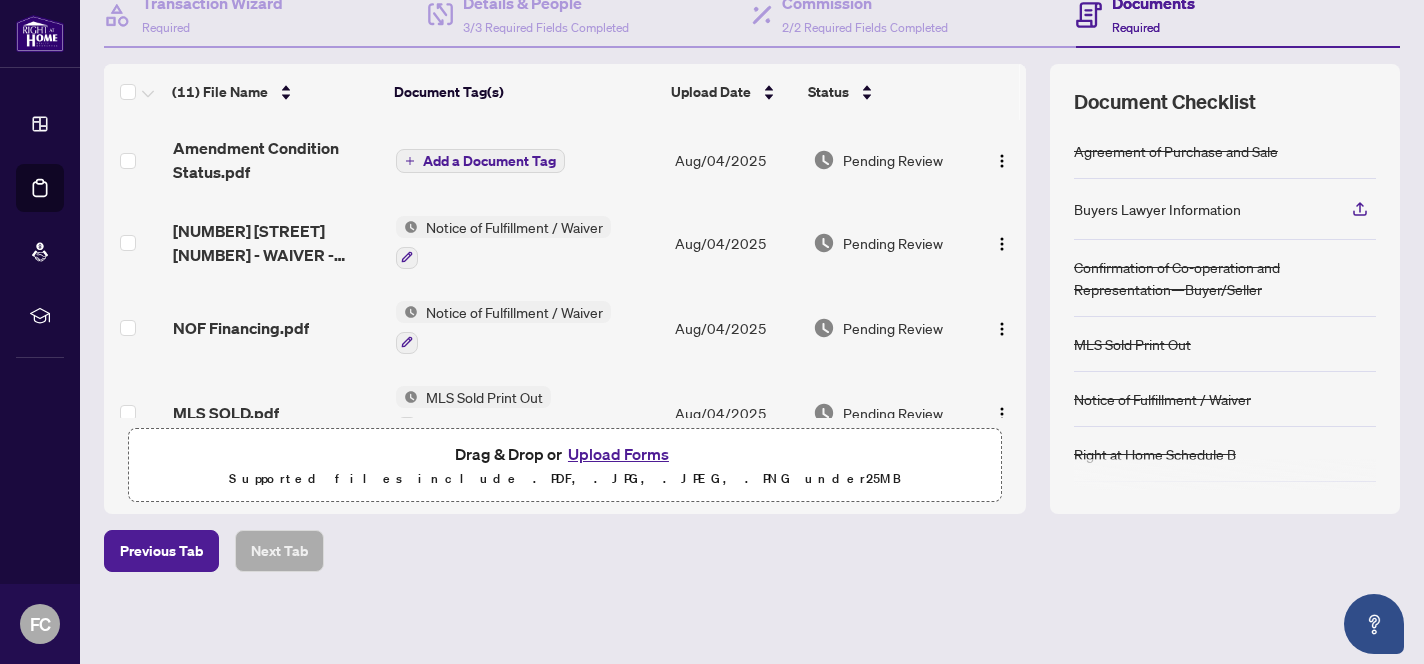click on "Add a Document Tag" at bounding box center (489, 161) 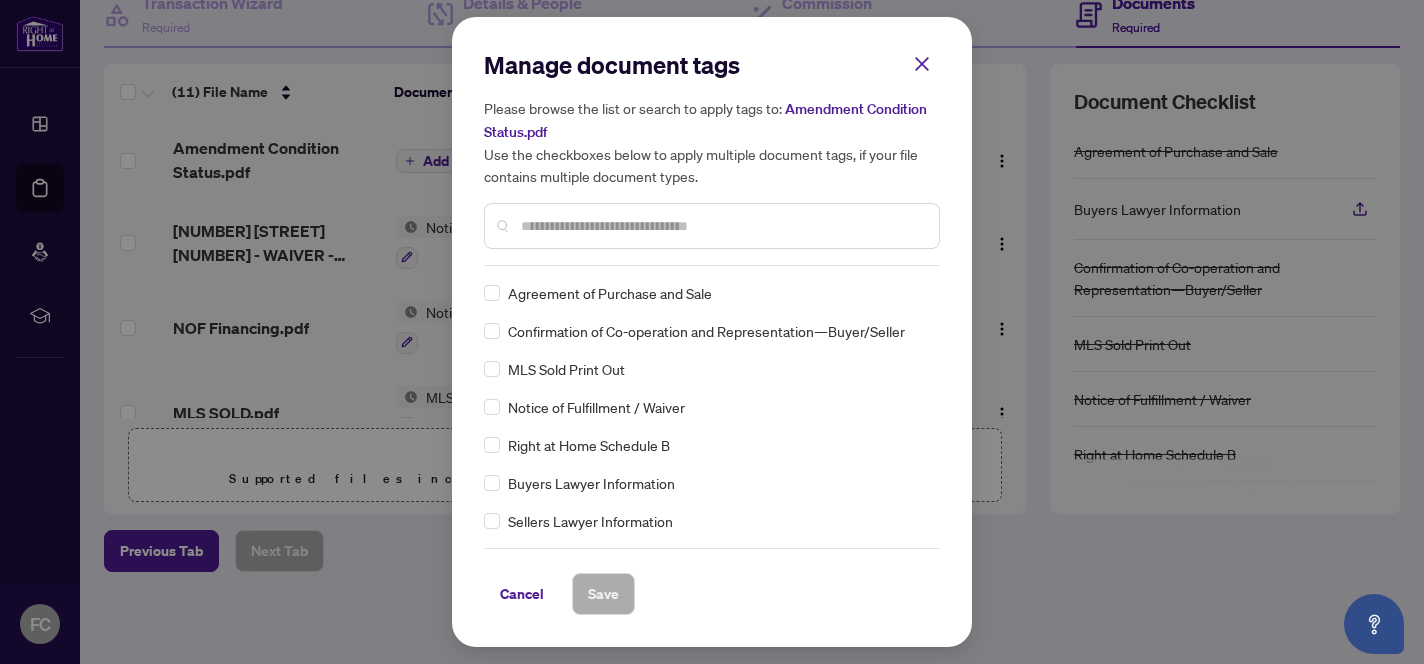 click on "Manage document tags Please browse the list or search to apply tags to:   [FILENAME]   Use the checkboxes below to apply multiple document tags, if your file contains multiple document types.   [TAG_1] [TAG_2] [TAG_3] [TAG_4] [TAG_5] [TAG_6] [TAG_7] [TAG_8] [TAG_9] [TAG_10] [TAG_11] [TAG_12] [TAG_13] [TAG_14] [TAG_15] [TAG_16] [TAG_17] [TAG_18] [TAG_19] [TAG_20] [TAG_21] [TAG_22] [TAG_23] [TAG_24] [TAG_25] [TAG_26] [TAG_27] [TAG_28] [TAG_29] [TAG_30] [TAG_31] [TAG_32] [TAG_33] [TAG_34] [TAG_35] [TAG_36] [TAG_37] [TAG_38] [TAG_39] [TAG_40] [TAG_41] [TAG_42] [TAG_43] [TAG_44] [TAG_45] [TAG_46] [TAG_47] [TAG_48] [TAG_49] [TAG_50] [TAG_51] [TAG_52] [TAG_53] [TAG_54] [TAG_55] [TAG_56] [TAG_57] [TAG_58] [TAG_59] [TAG_60] [TAG_61] [TAG_62] [TAG_63] [TAG_64] [TAG_65] [TAG_66] [TAG_67] [TAG_68] [TAG_69] [TAG_70] [TAG_71] [TAG_72] [TAG_73] [TAG_74] [TAG_75] [TAG_76] [TAG_77] [TAG_78] [TAG_79] [TAG_80] [TAG_81] [TAG_82] [TAG_83] [TAG_84] [TAG_85] [TAG_86] [TAG_87] [TAG_88] [TAG_89] [TAG_90] [TAG_91] [TAG_92] [TAG_93] [TAG_94] [TAG_95] [TAG_96] [TAG_97] [TAG_98] [TAG_99] [TAG_100] [TAG_101] [TAG_102] [TAG_103] [TAG_104] [TAG_105] [TAG_106] [TAG_107] [TAG_108] [TAG_109] [TAG_110] [TAG_111] [TAG_112] [TAG_113] [TAG_114] [TAG_115] [TAG_116] [TAG_117] [TAG_118] [TAG_119] [TAG_120] [TAG_121] [TAG_122] [TAG_123] [TAG_124] [TAG_125] [TAG_126] [TAG_127] [TAG_128] [TAG_129] [TAG_130] [TAG_131] [TAG_132] [TAG_133] [TAG_134] [TAG_135] [TAG_136] [TAG_137] [TAG_138] [TAG_139] [TAG_140] [TAG_141] [TAG_142] [TAG_143] [TAG_144] [TAG_145] [TAG_146] [TAG_147] [TAG_148] [TAG_149] [TAG_150] [TAG_151] [TAG_152] [TAG_153] [TAG_154] [TAG_155] [TAG_156] [TAG_157] [TAG_158] [TAG_159] [TAG_160] [TAG_161] [TAG_162] [TAG_163] [TAG_164] [TAG_165] [TAG_166] [TAG_167] [TAG_168] [TAG_169] [TAG_170] [TAG_171] [TAG_172] [TAG_173] [TAG_174] [TAG_175] [TAG_176] [TAG_177] [TAG_178] [TAG_179] [TAG_180] [TAG_181] [TAG_182] [TAG_183] [TAG_184] [TAG_185] [TAG_186] [TAG_187] [TAG_188] [TAG_189] [TAG_190] [TAG_191] [TAG_192] [TAG_193] [TAG_194] [TAG_195] [TAG_196] [TAG_197] Cancel Save Cancel OK" at bounding box center (712, 332) 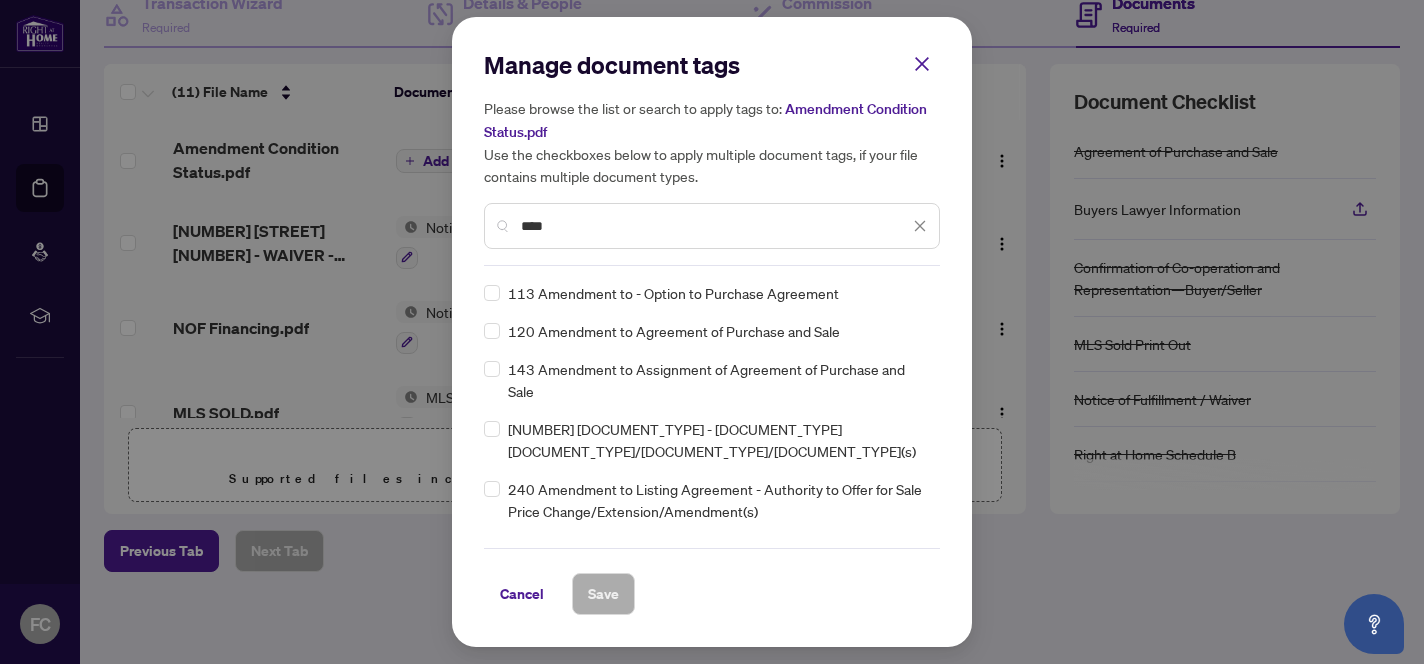 scroll, scrollTop: 41, scrollLeft: 0, axis: vertical 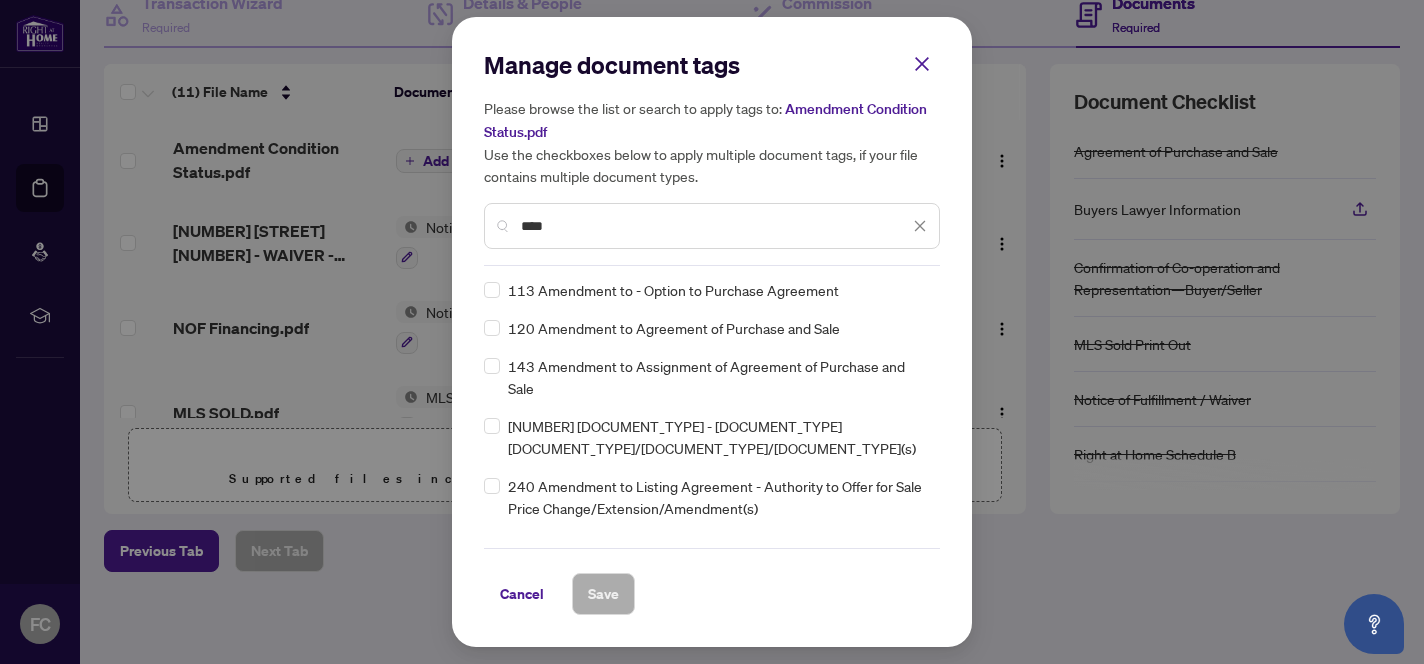 type on "****" 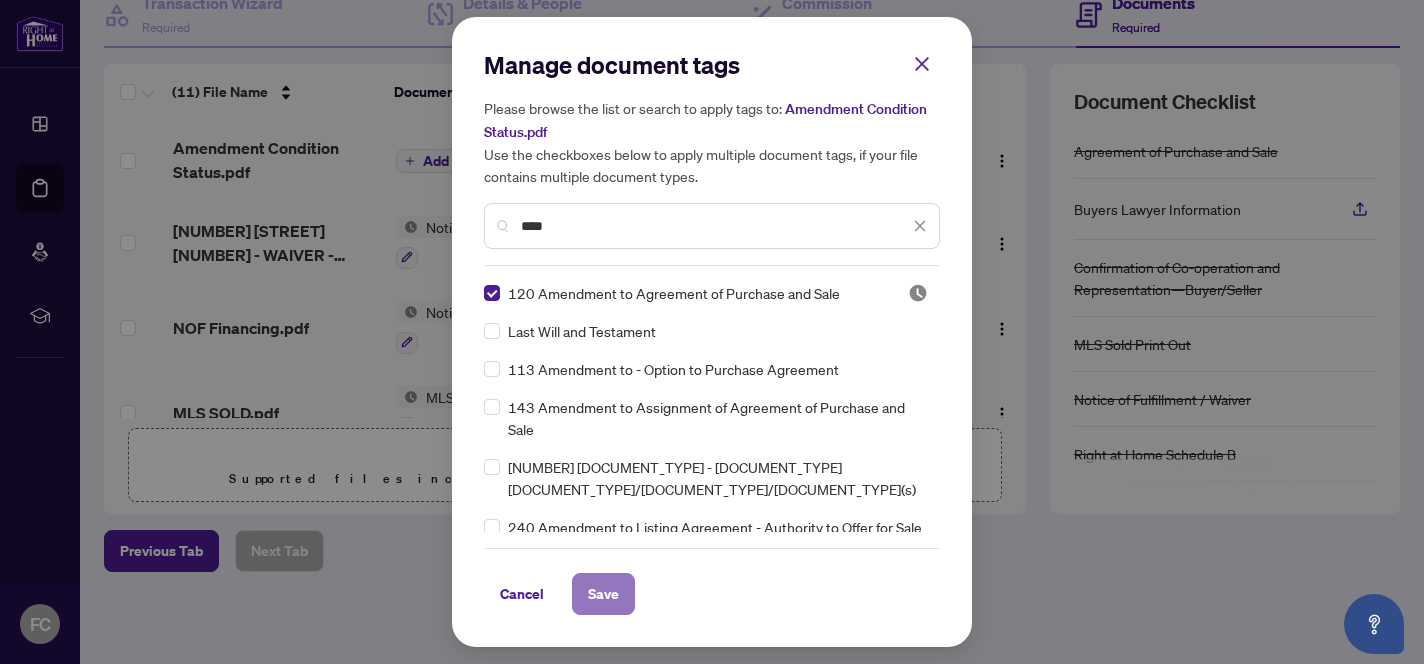 click on "Save" at bounding box center [603, 594] 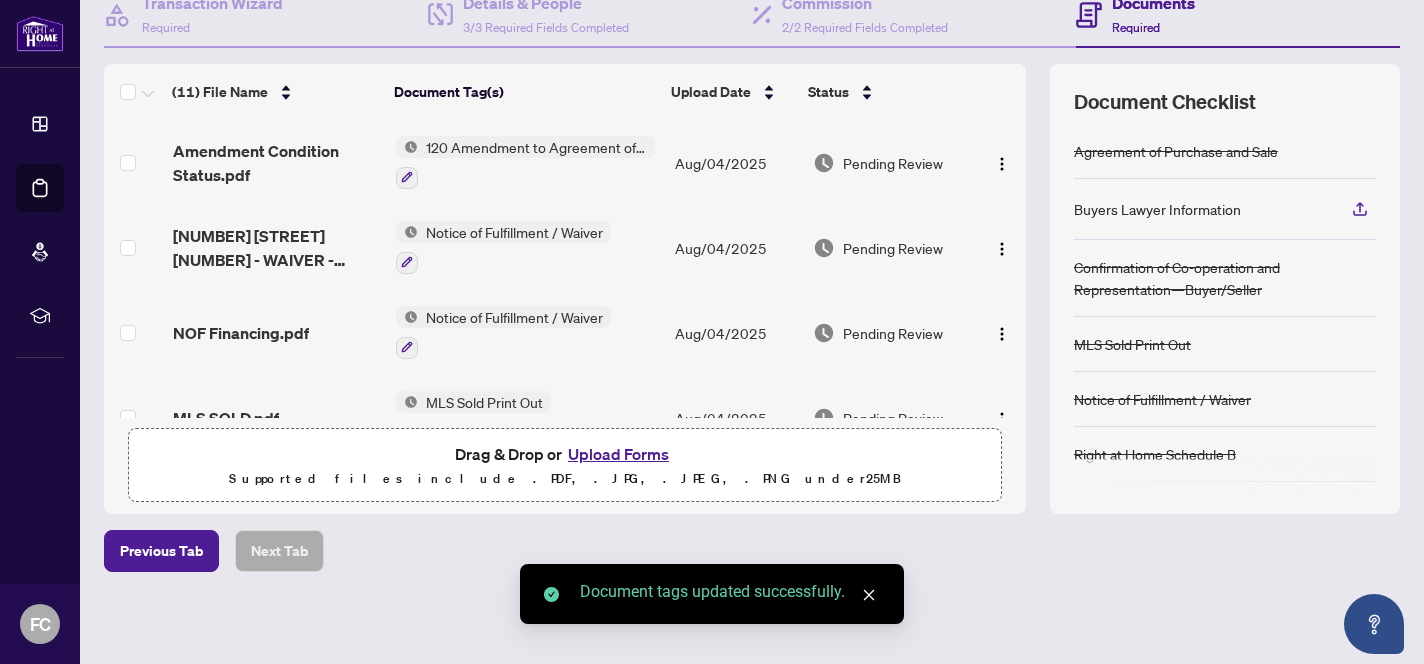 scroll, scrollTop: 0, scrollLeft: 0, axis: both 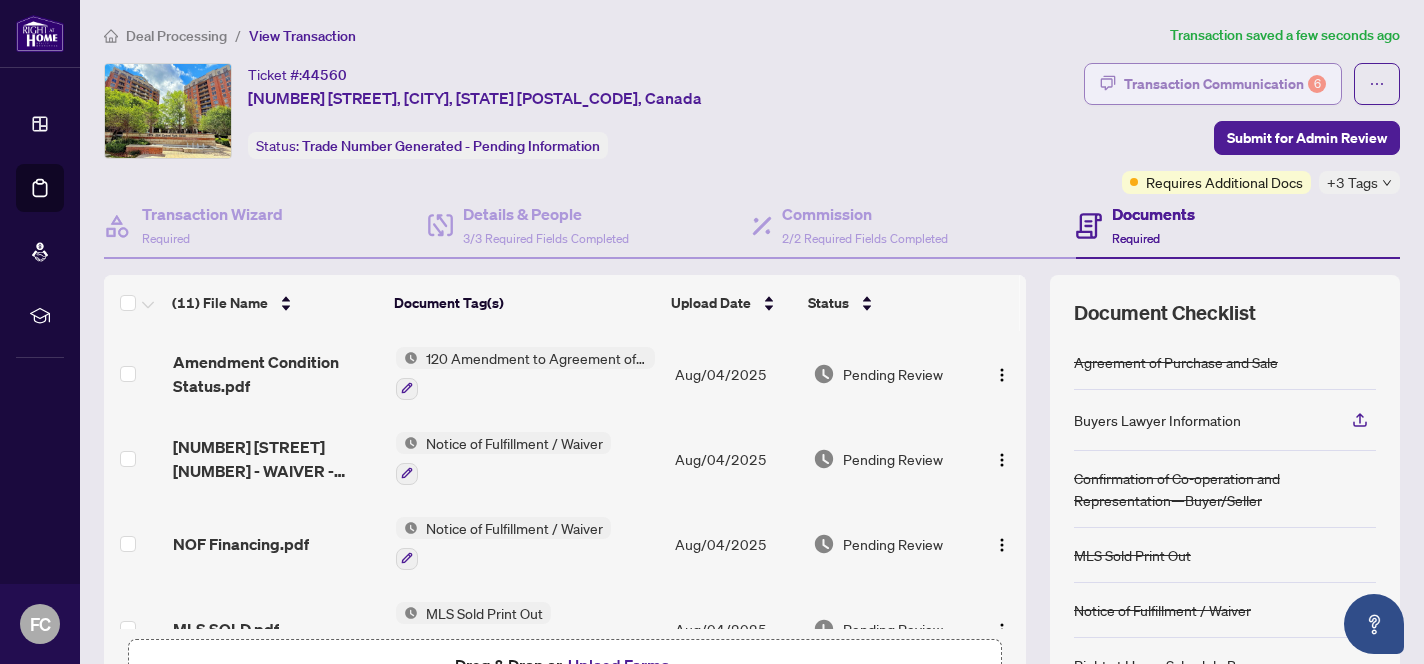click on "Transaction Communication 6" at bounding box center [1225, 84] 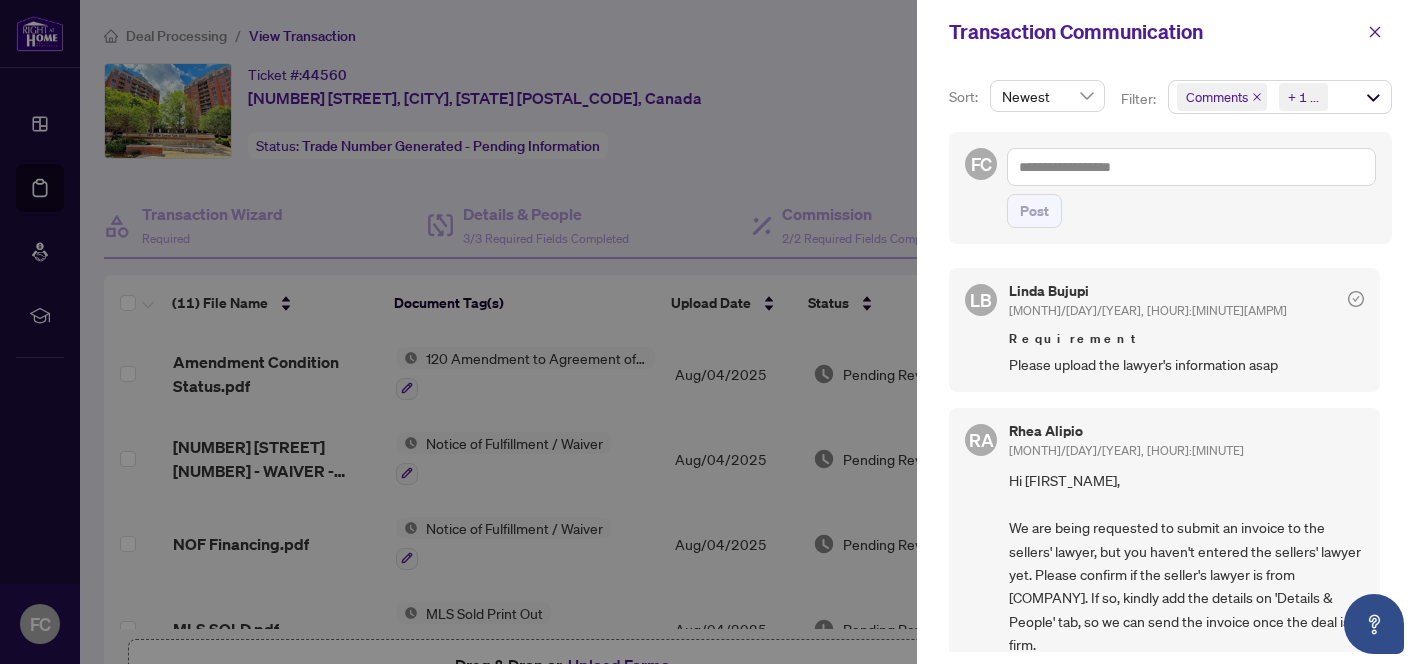 click 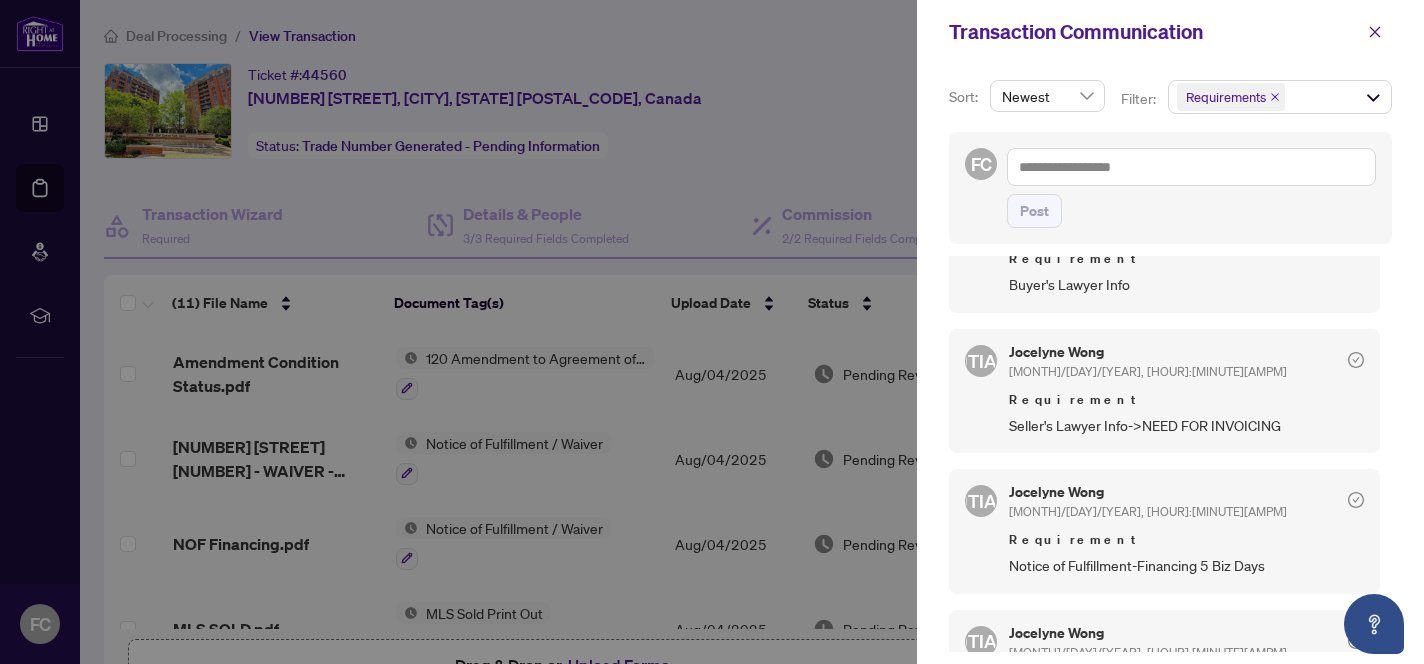 scroll, scrollTop: 460, scrollLeft: 0, axis: vertical 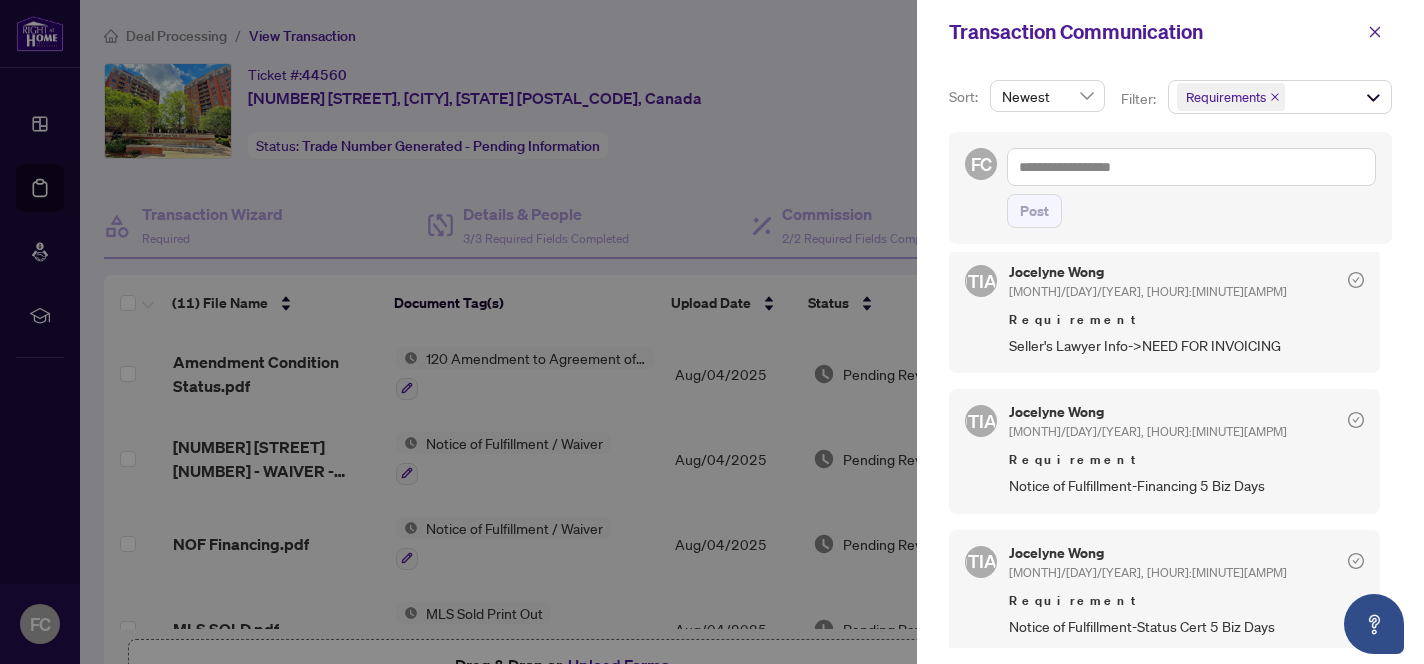 click at bounding box center (712, 332) 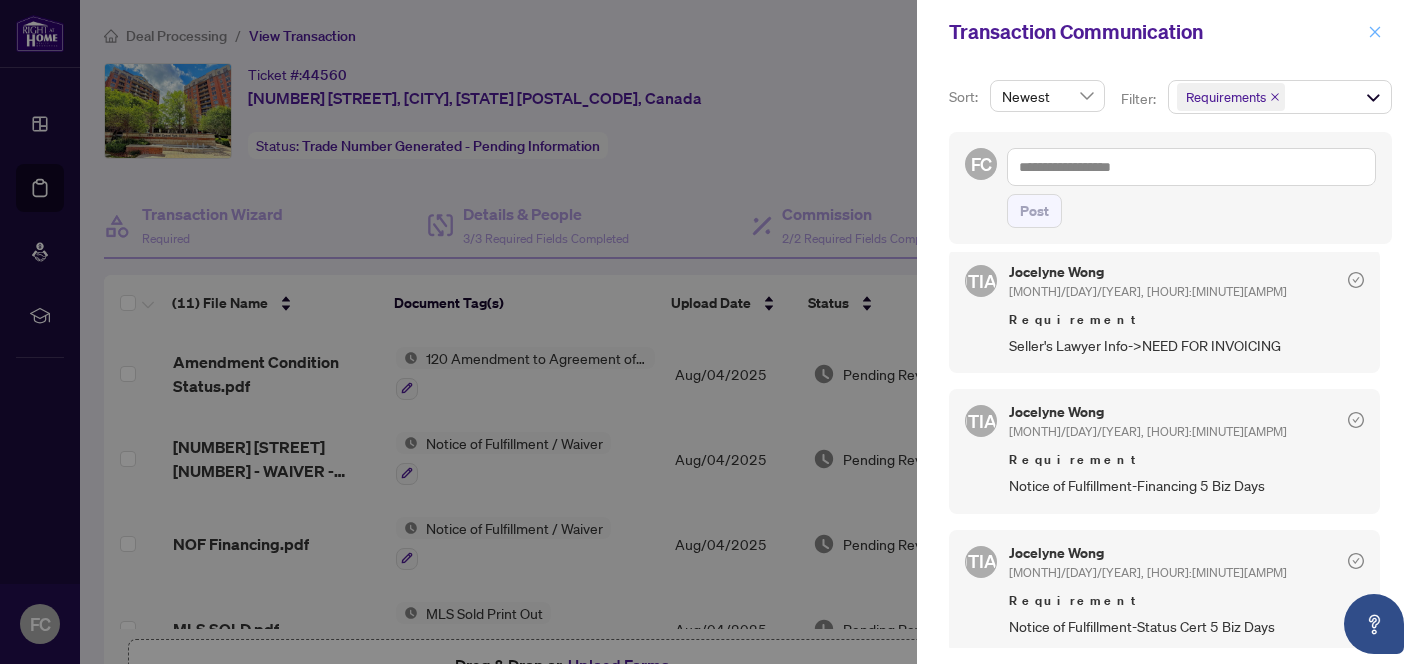 click 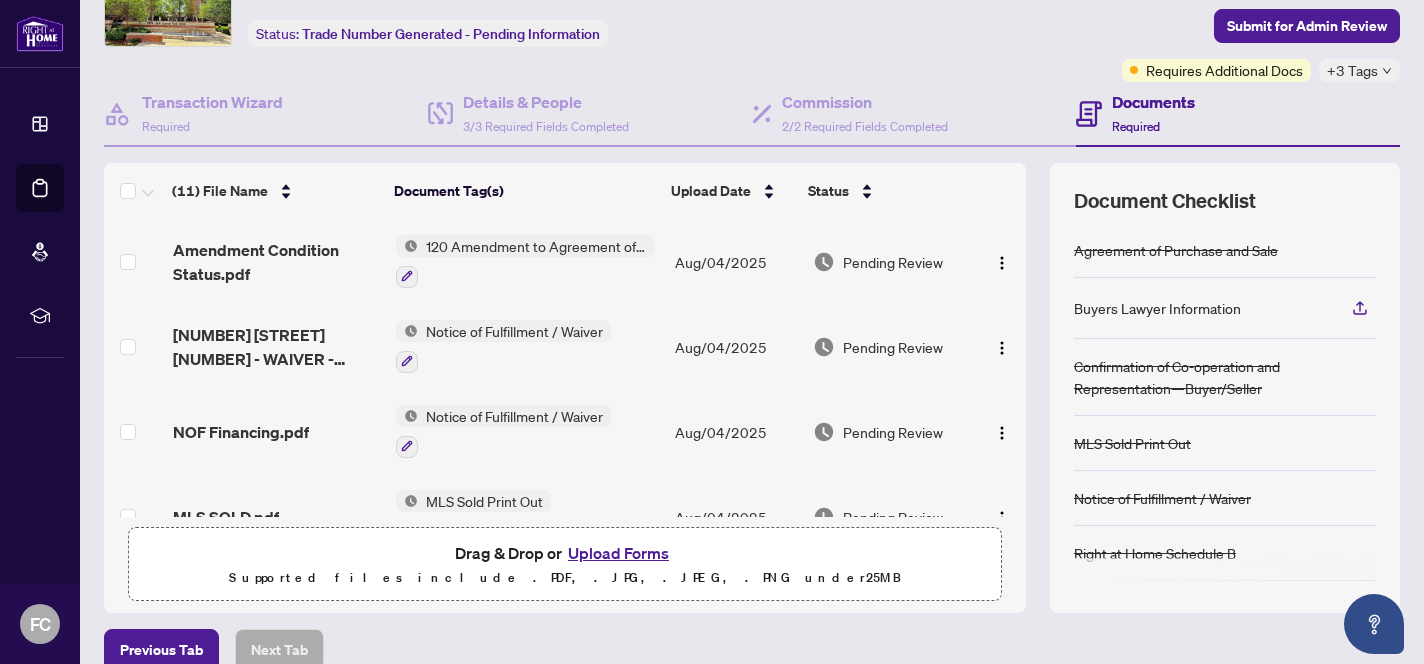 scroll, scrollTop: 0, scrollLeft: 0, axis: both 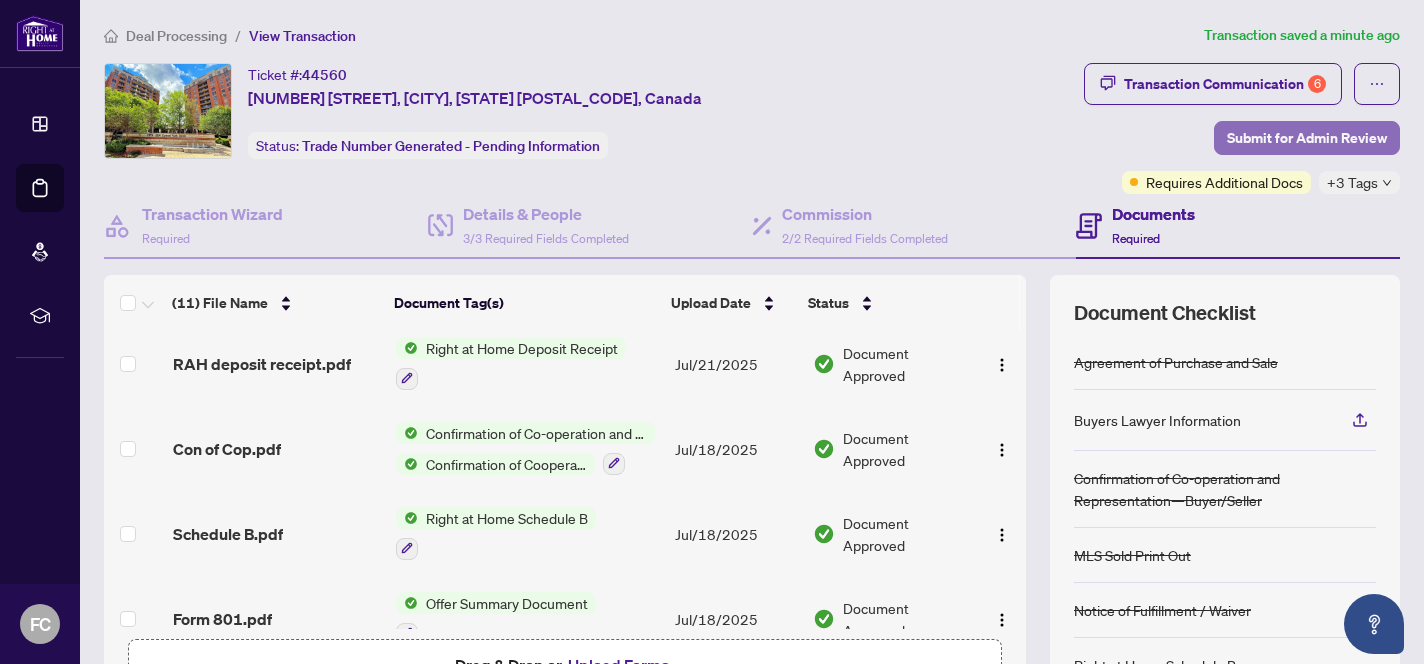 click on "Submit for Admin Review" at bounding box center (1307, 138) 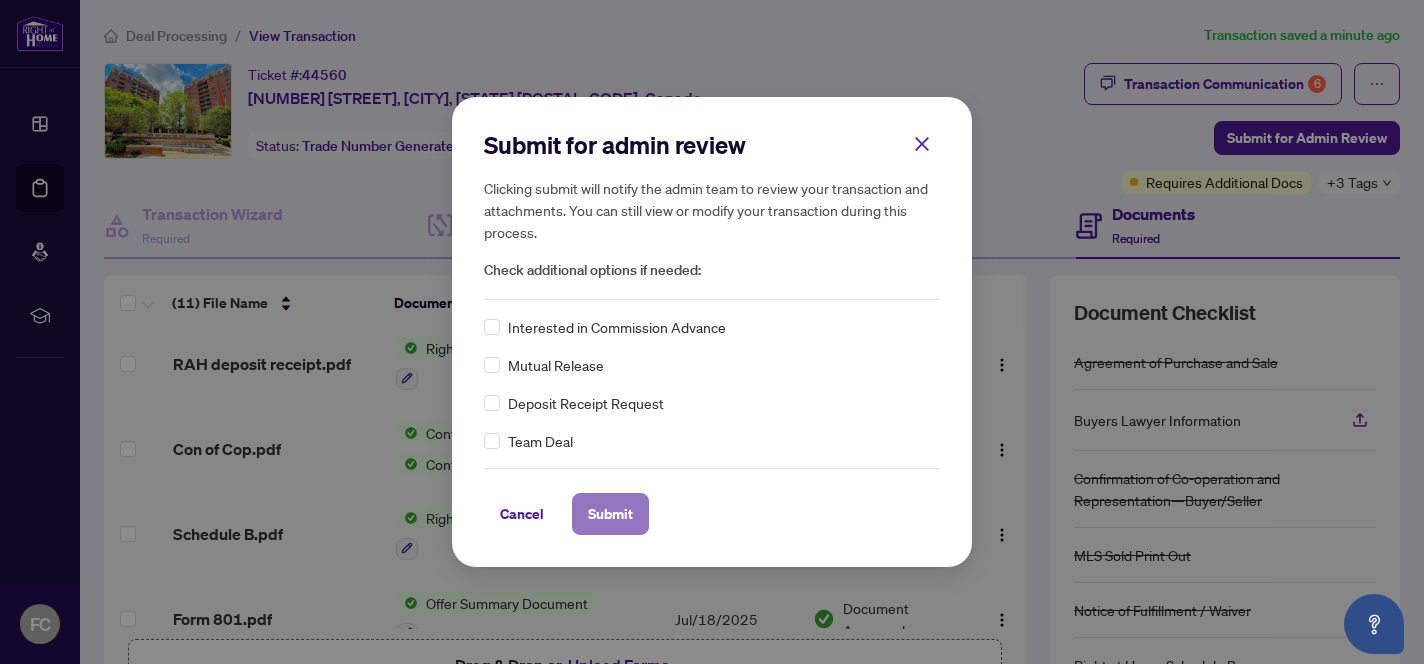click on "Submit" at bounding box center (610, 514) 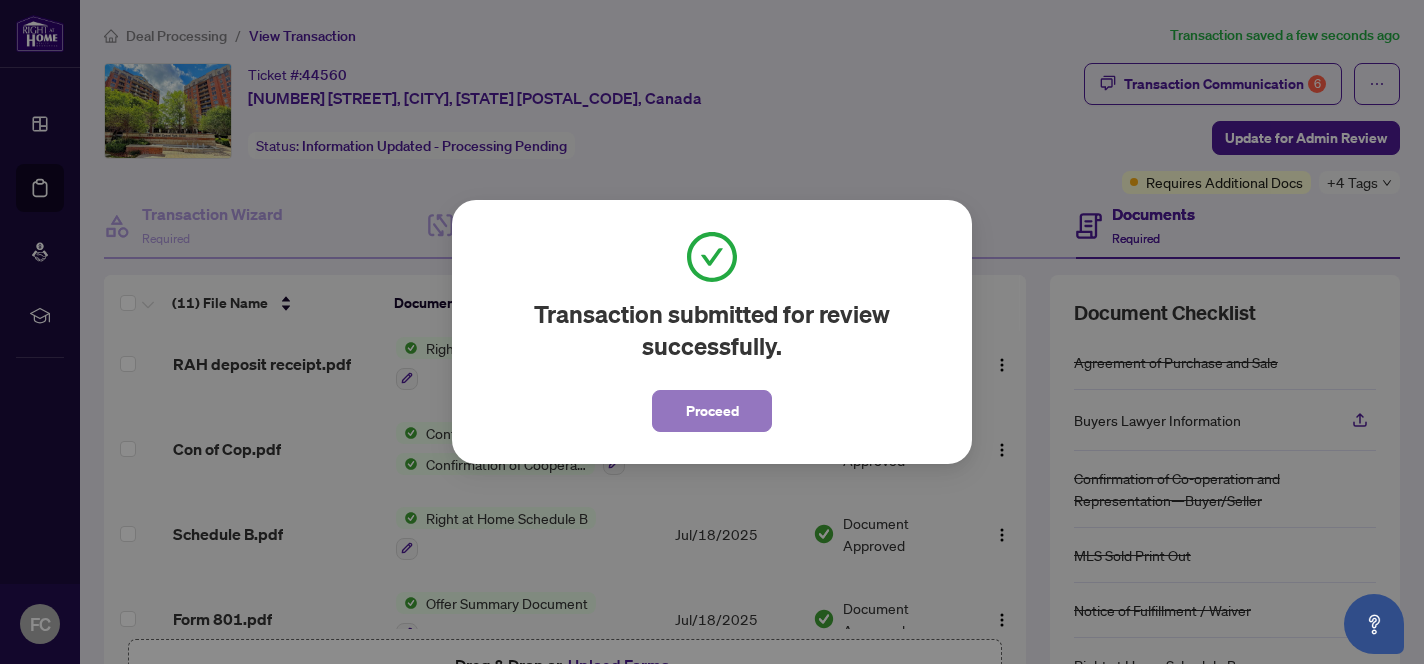 click on "Proceed" at bounding box center (712, 411) 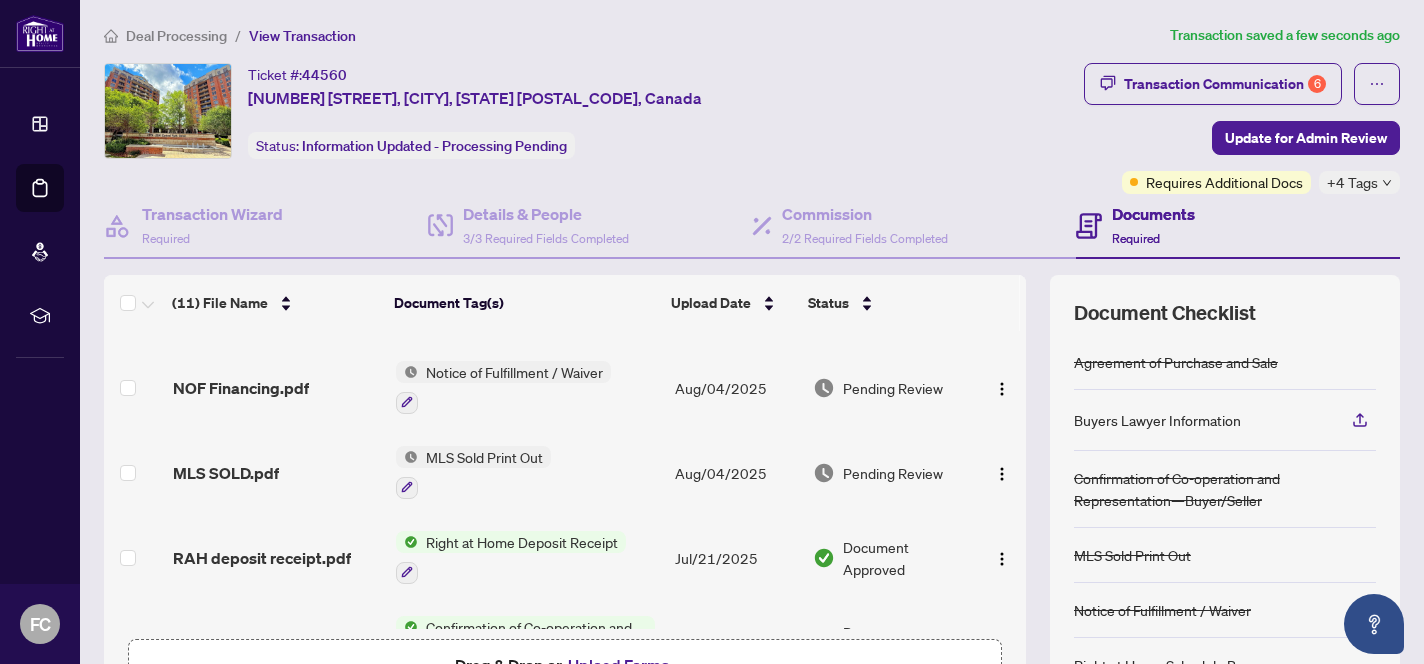 scroll, scrollTop: 0, scrollLeft: 0, axis: both 